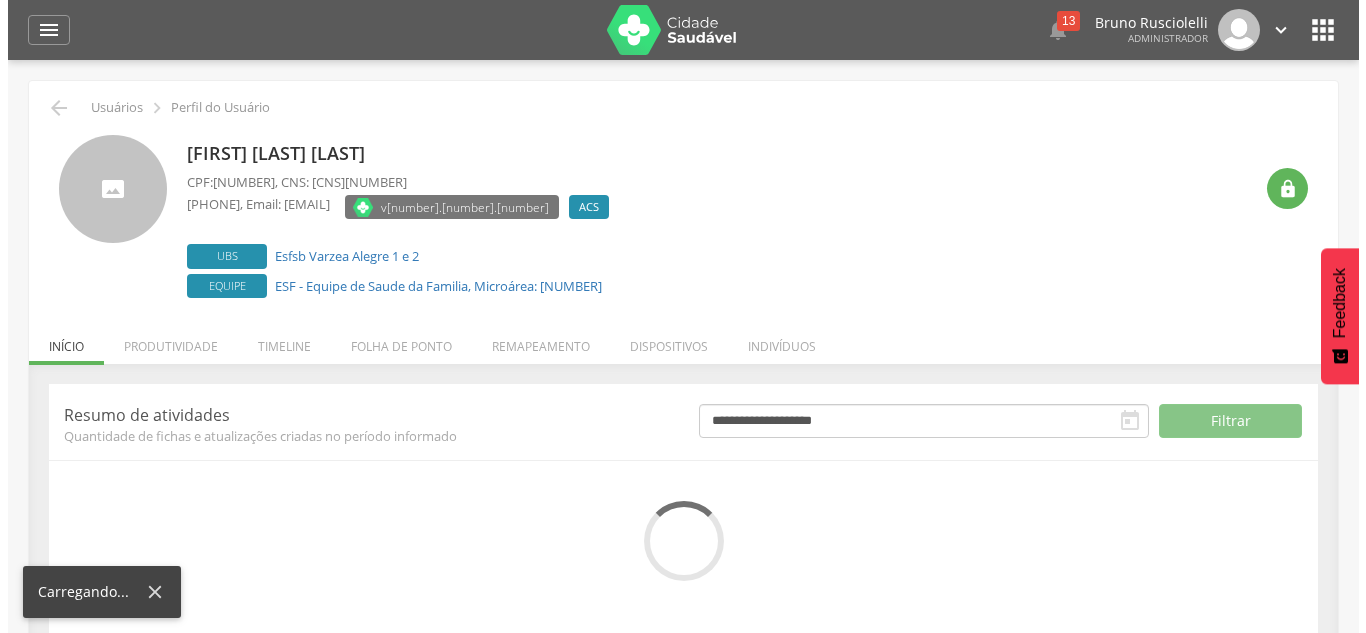 scroll, scrollTop: 0, scrollLeft: 0, axis: both 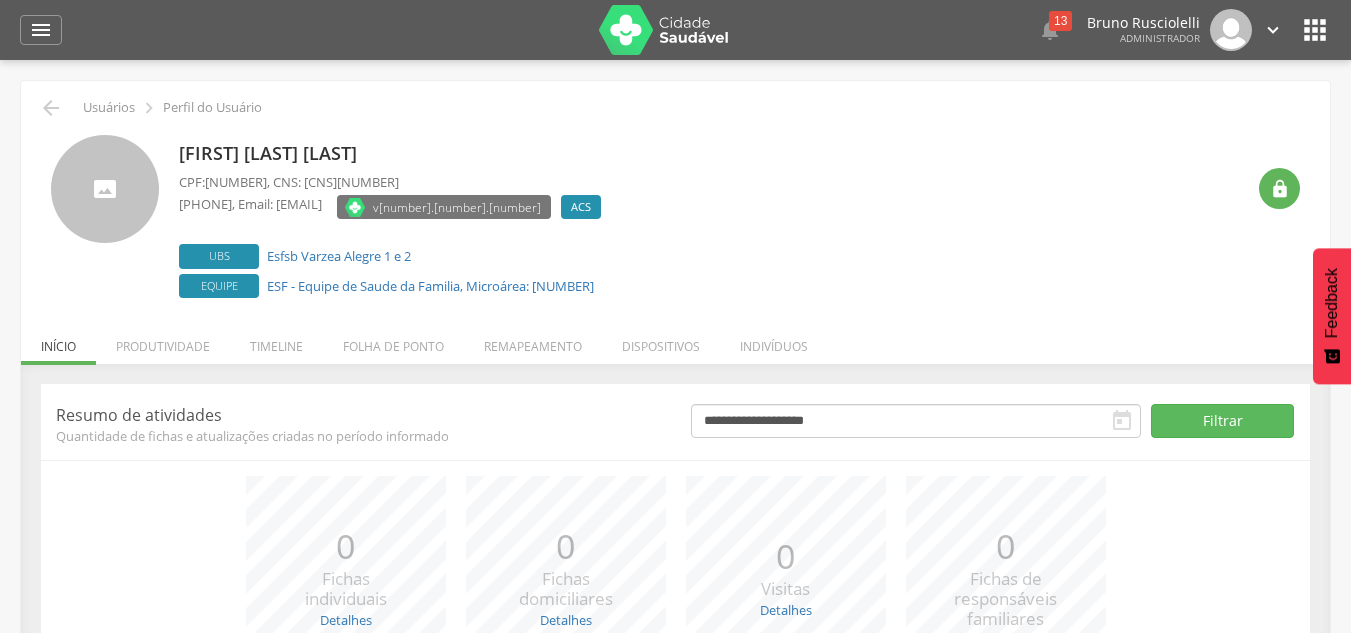 click on "Remapeamento" at bounding box center (533, 341) 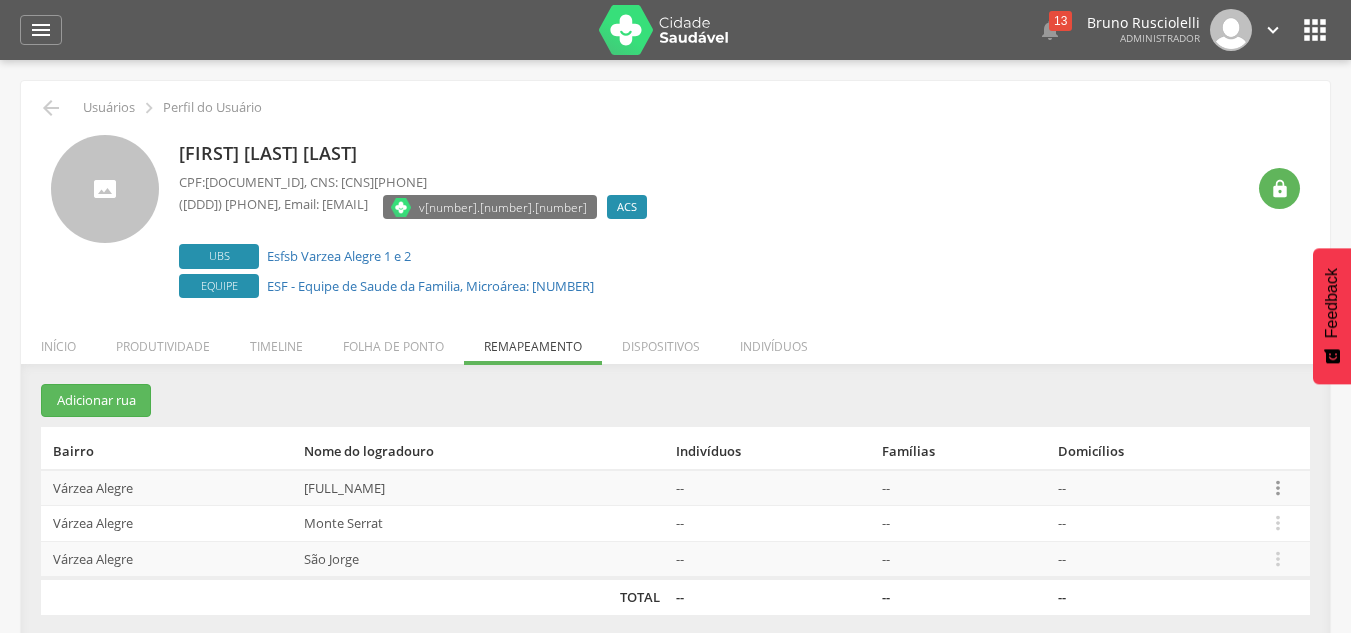 click on "" at bounding box center (1278, 488) 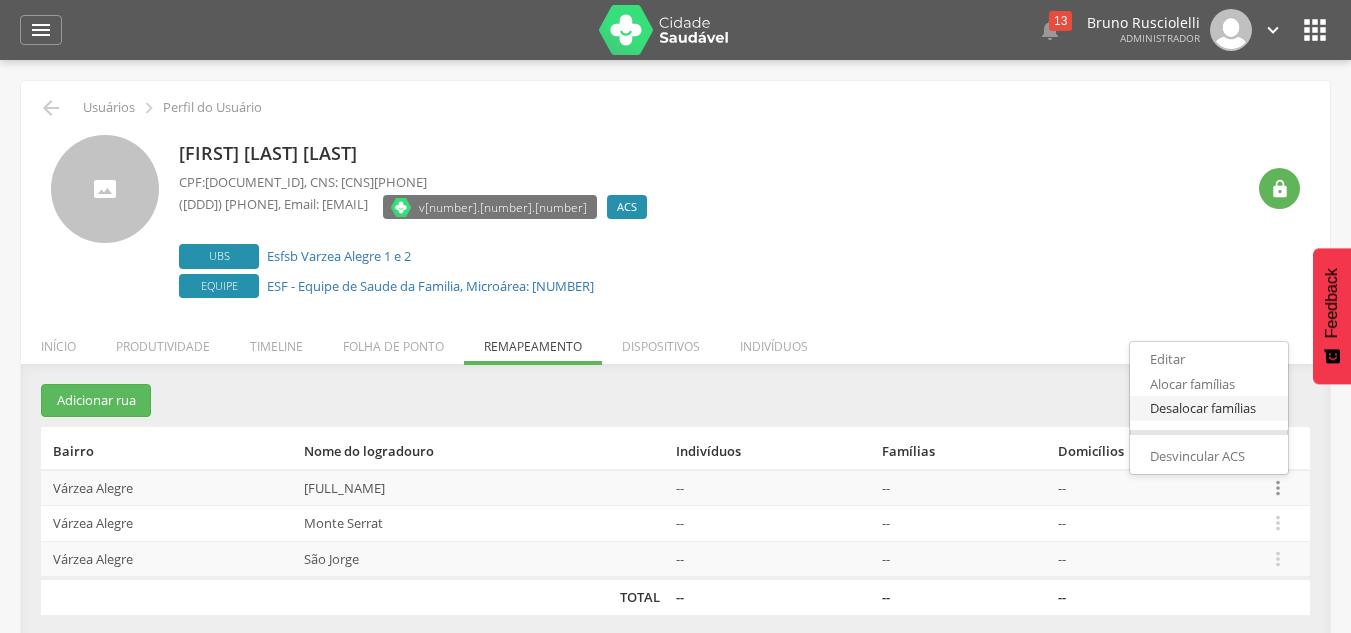 click on "Desalocar famílias" at bounding box center [1209, 408] 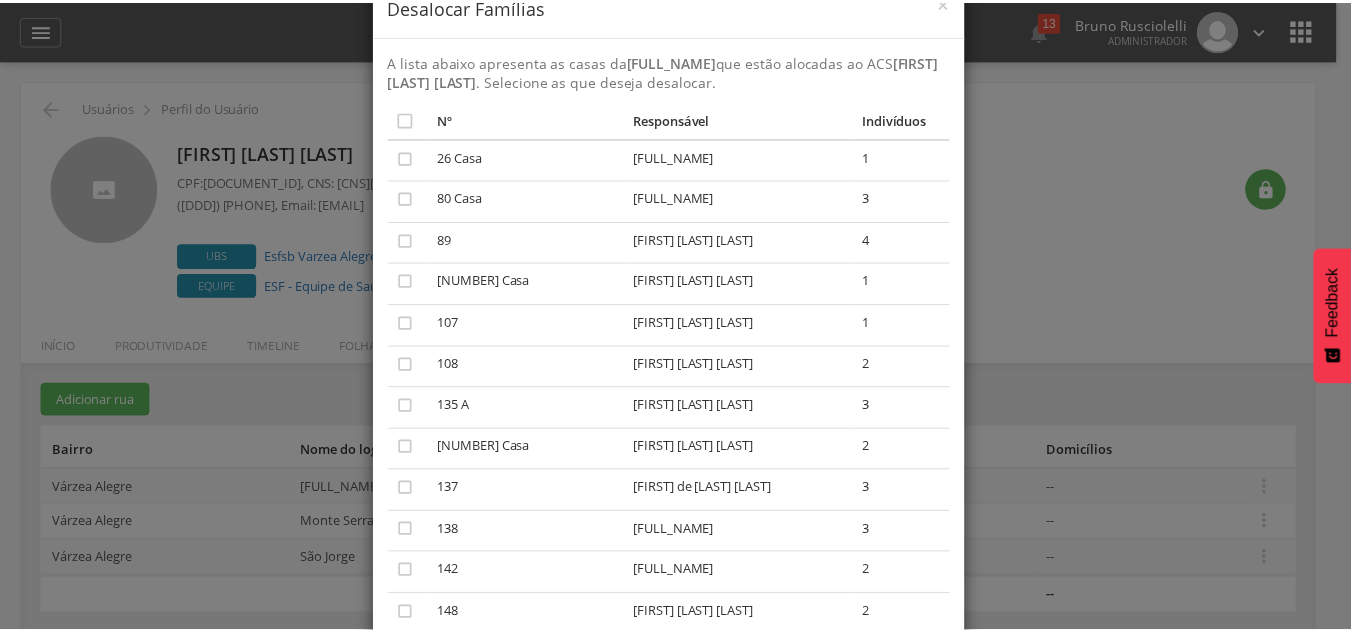 scroll, scrollTop: 0, scrollLeft: 0, axis: both 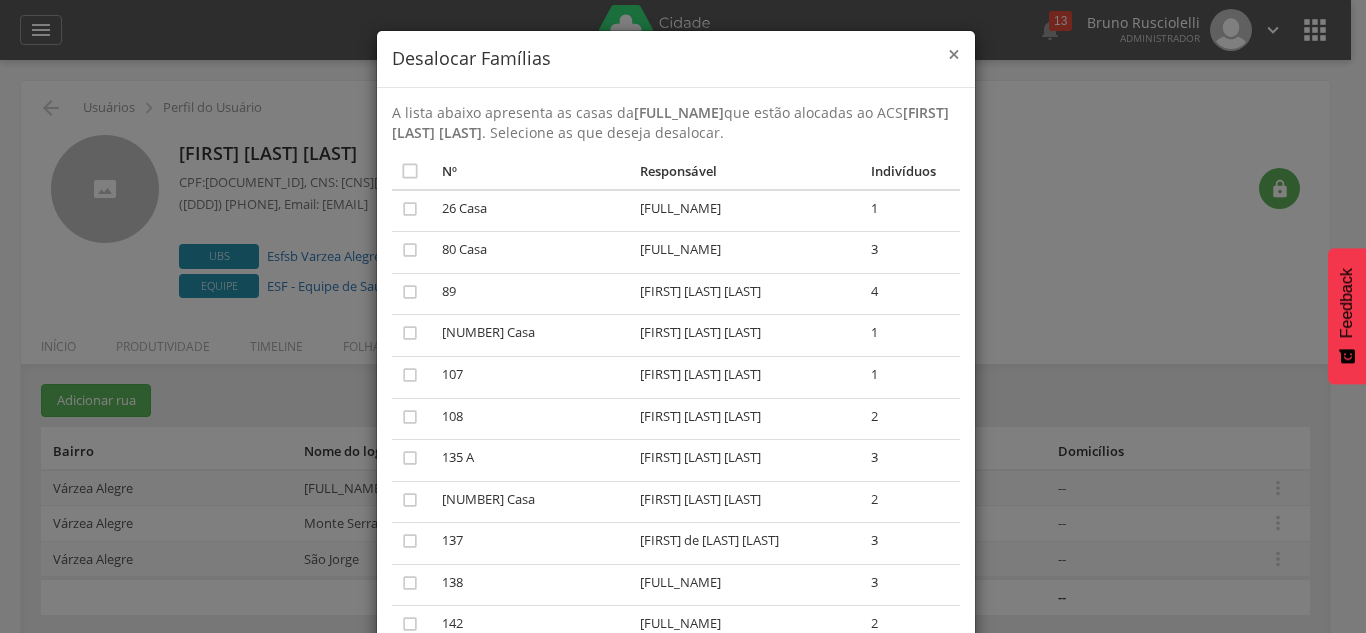click on "×" at bounding box center [954, 54] 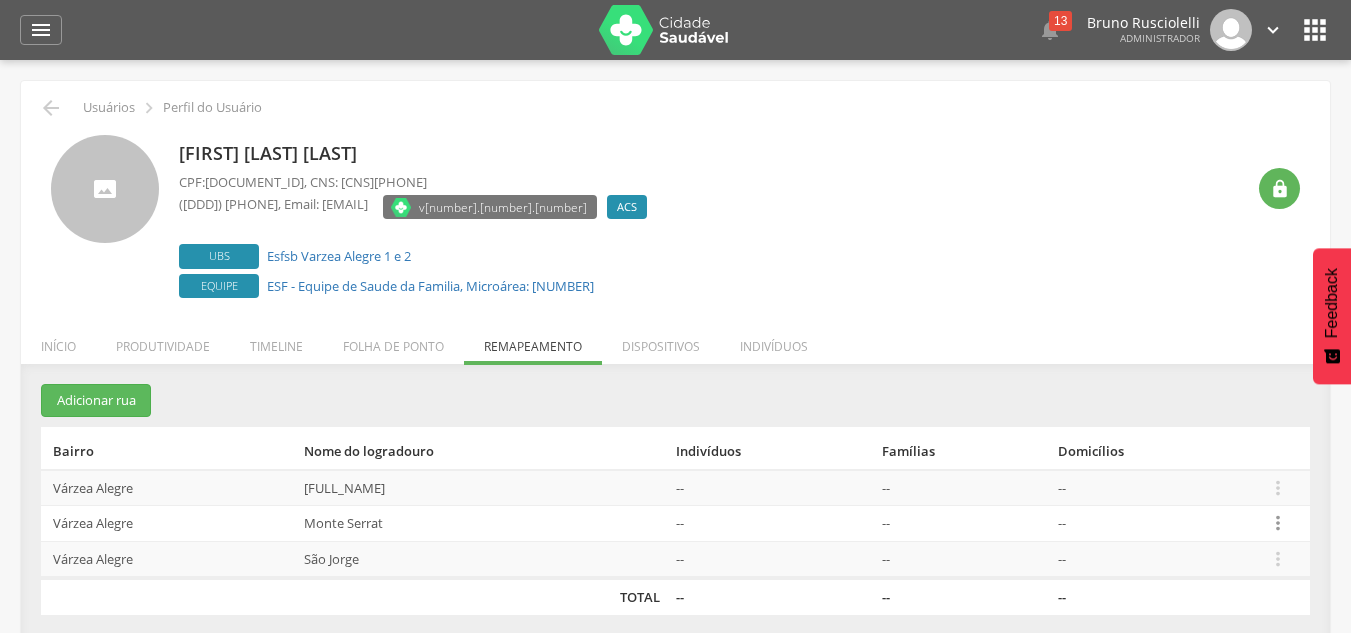click on "" at bounding box center [1278, 523] 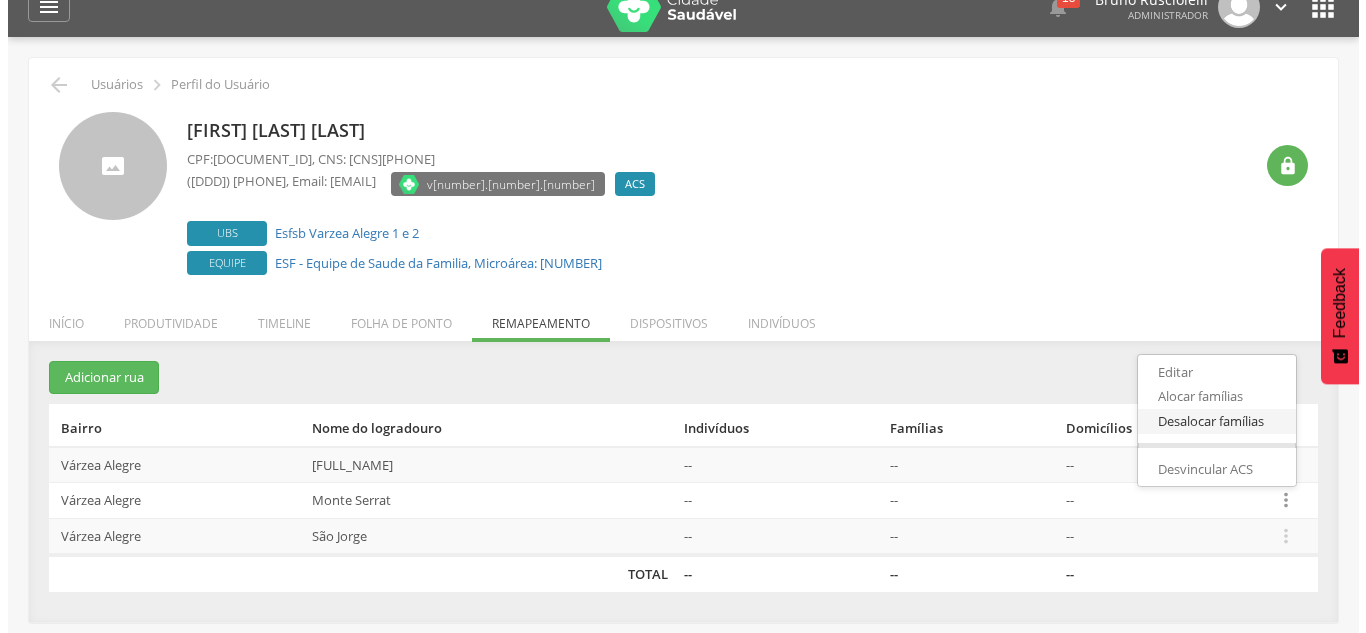 scroll, scrollTop: 24, scrollLeft: 0, axis: vertical 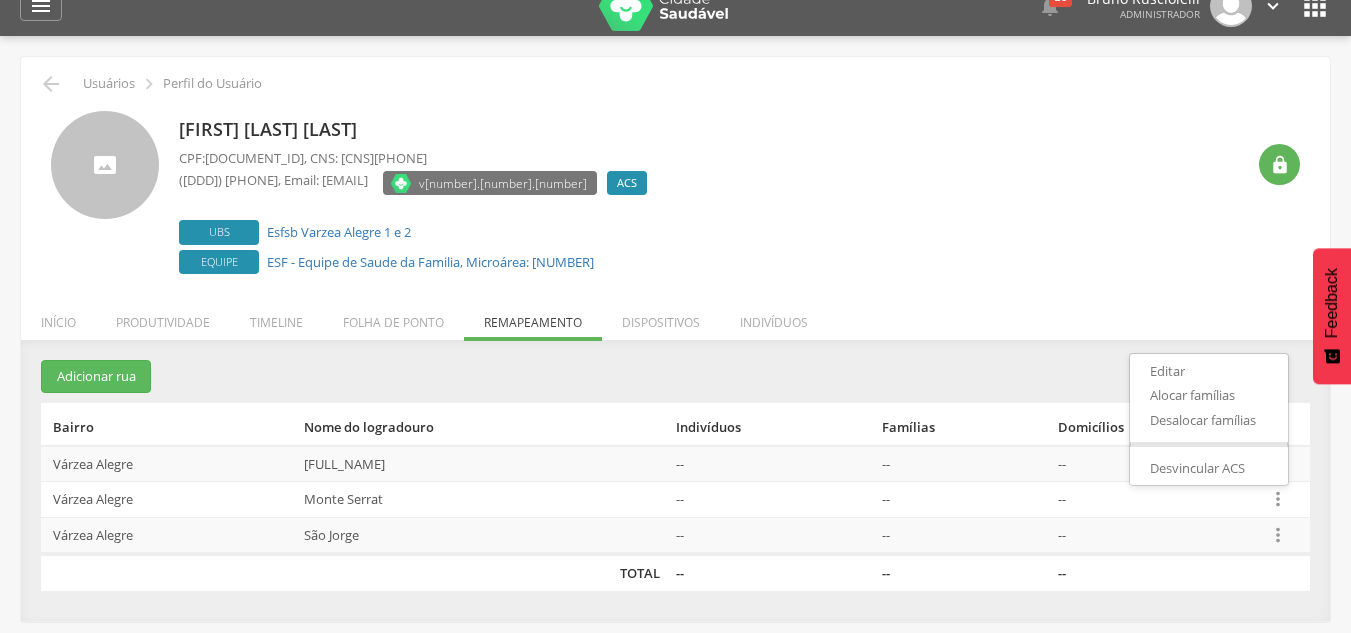 click on "" at bounding box center [1278, 535] 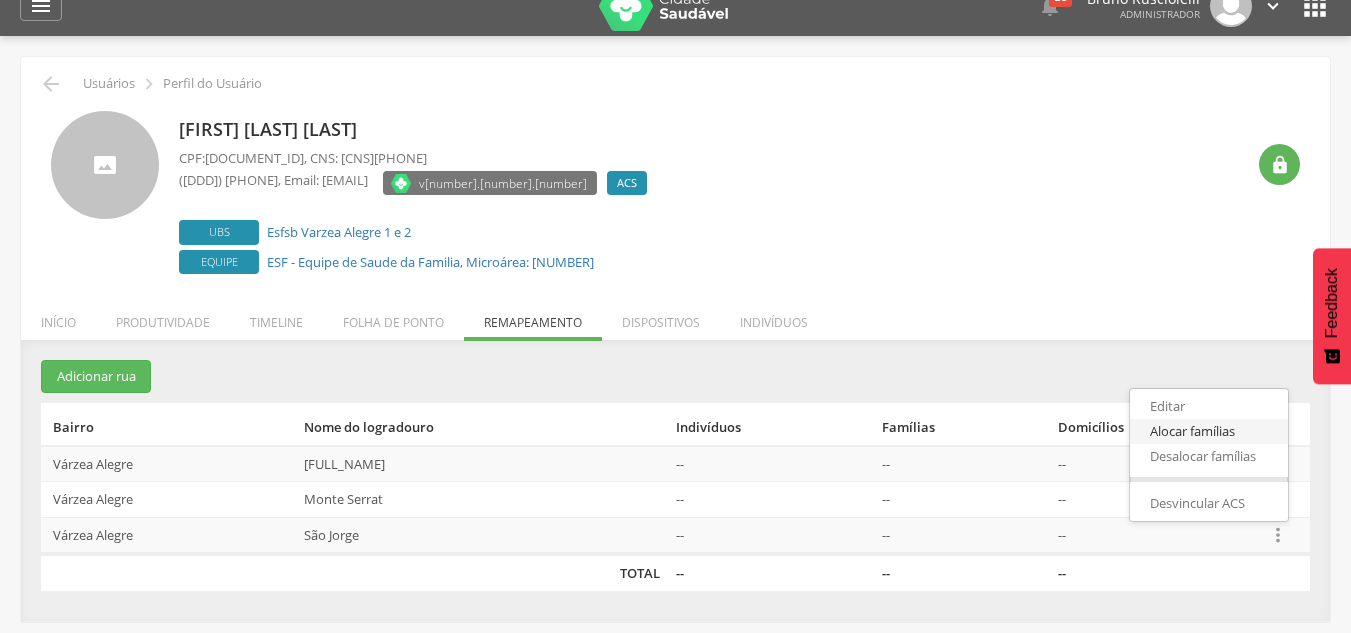 click on "Alocar famílias" at bounding box center (1209, 431) 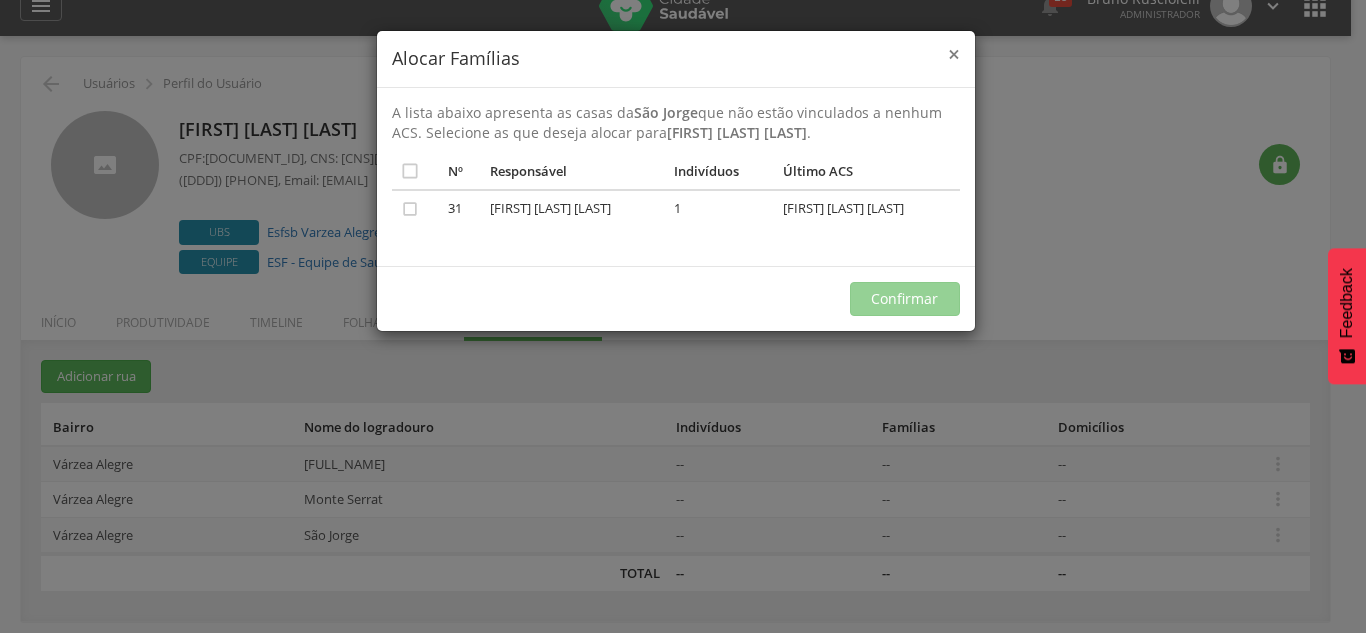 click on "×" at bounding box center (954, 54) 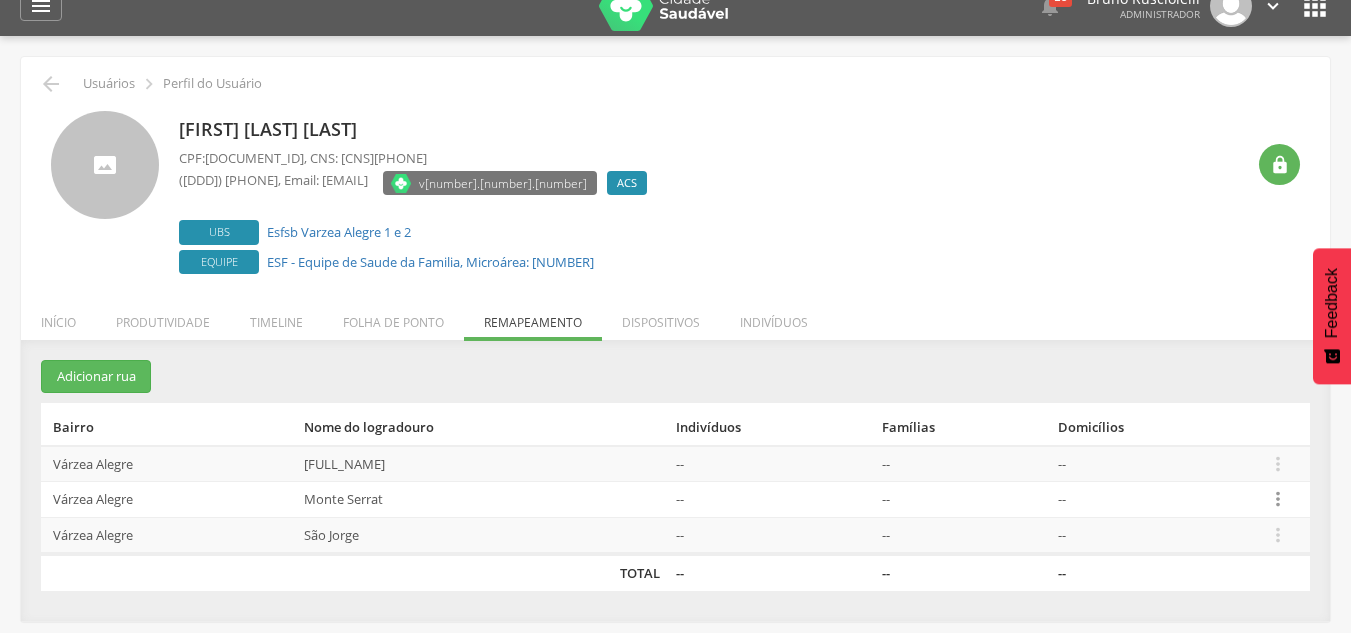click on "" at bounding box center (1278, 499) 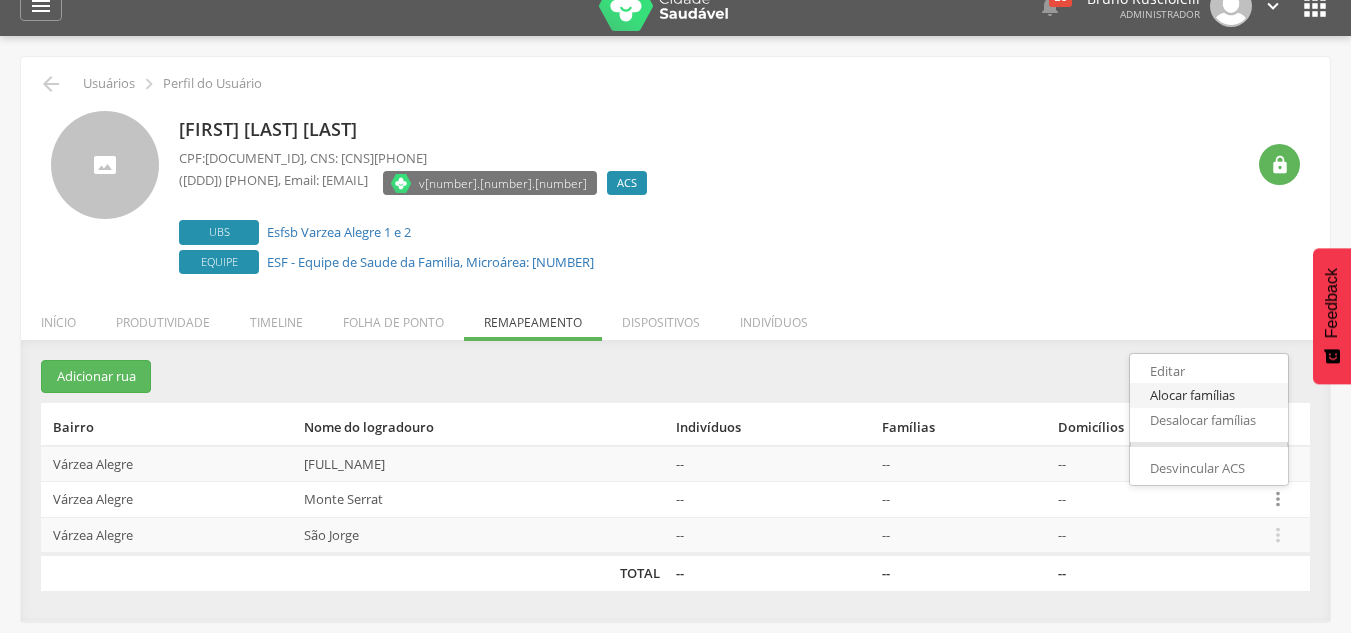 click on "Alocar famílias" at bounding box center (1209, 395) 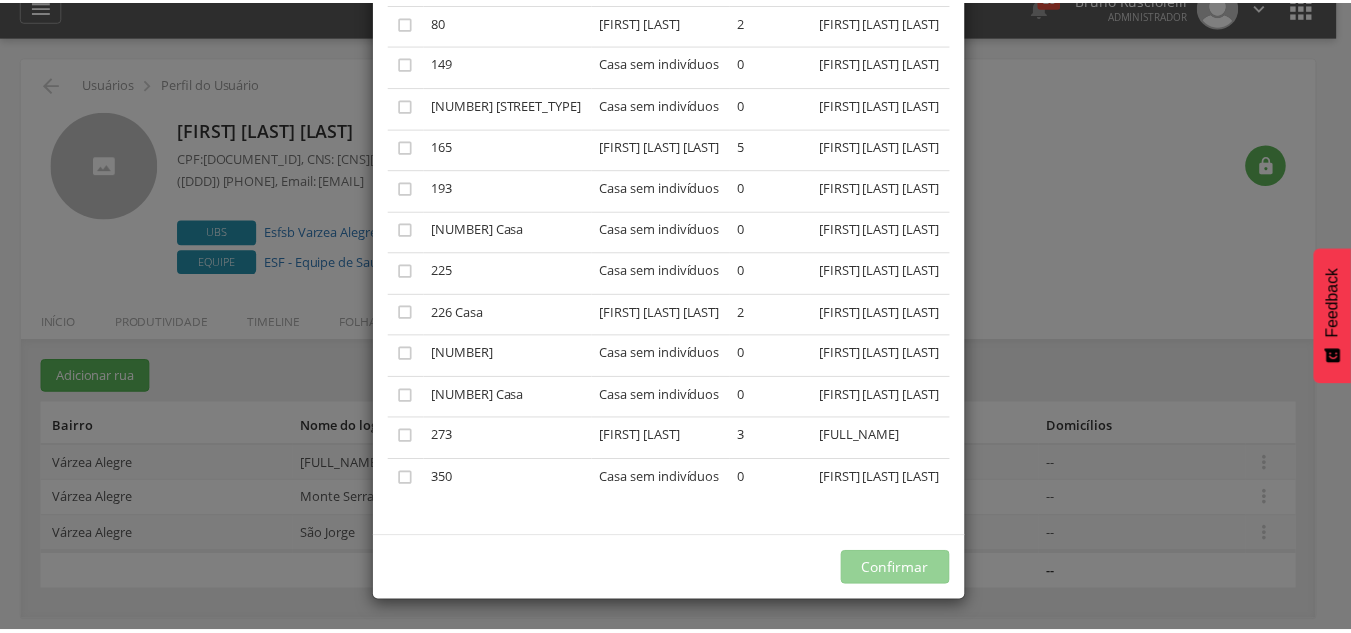 scroll, scrollTop: 0, scrollLeft: 0, axis: both 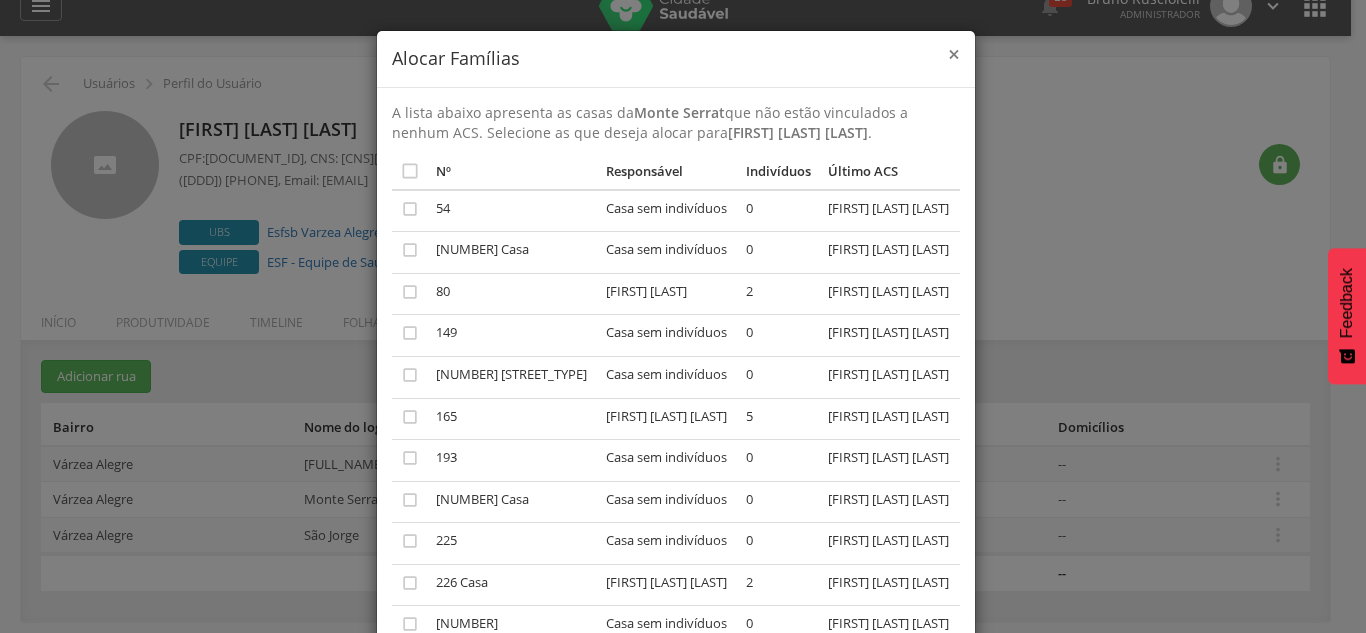 click on "×" at bounding box center (954, 54) 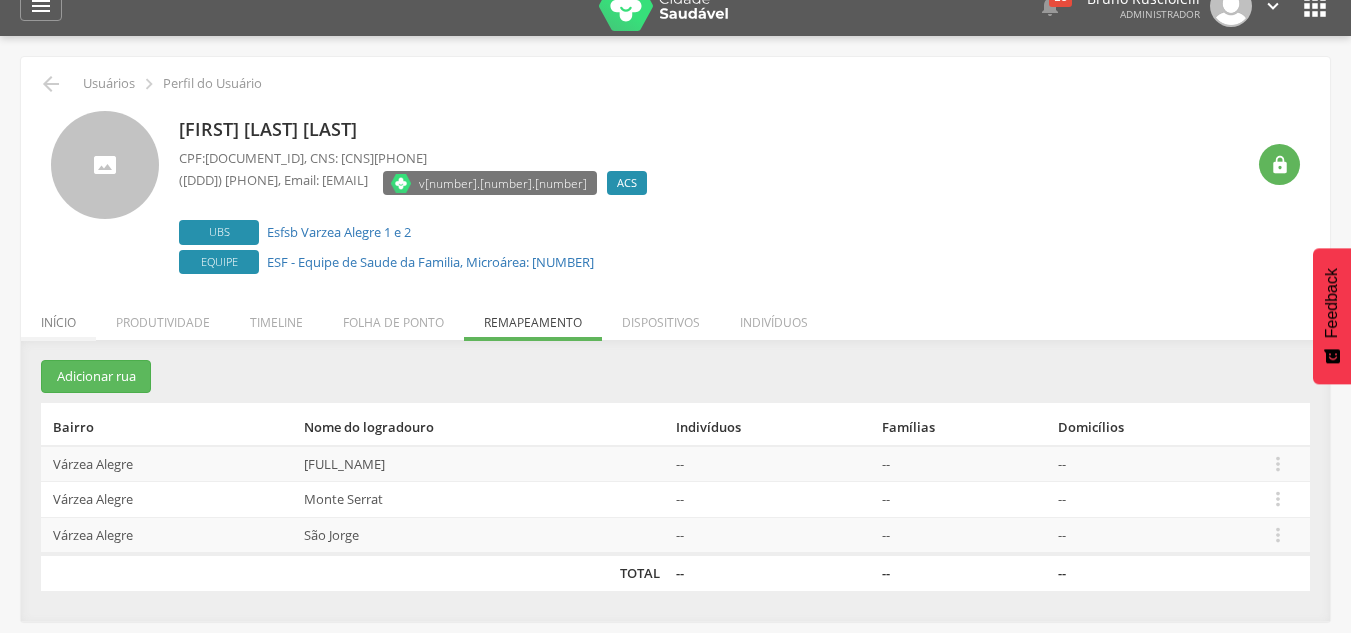 click on "Início" at bounding box center [58, 317] 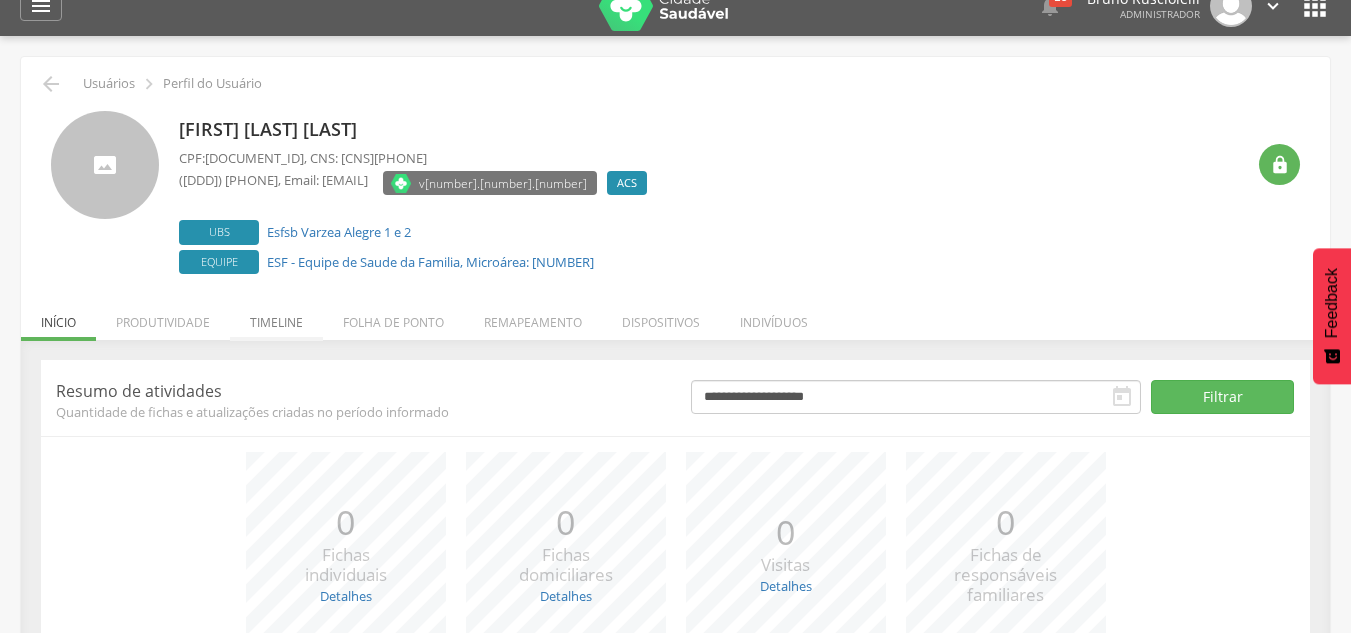 click on "Timeline" at bounding box center [276, 317] 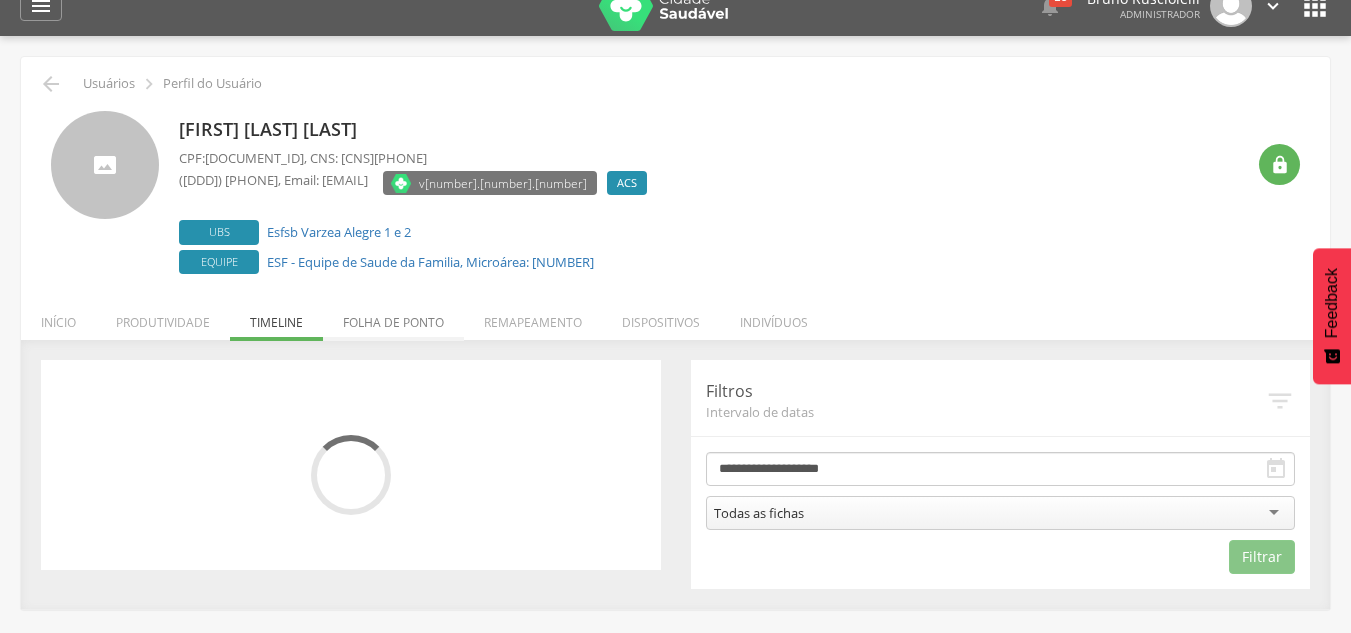click on "Folha de ponto" at bounding box center (393, 317) 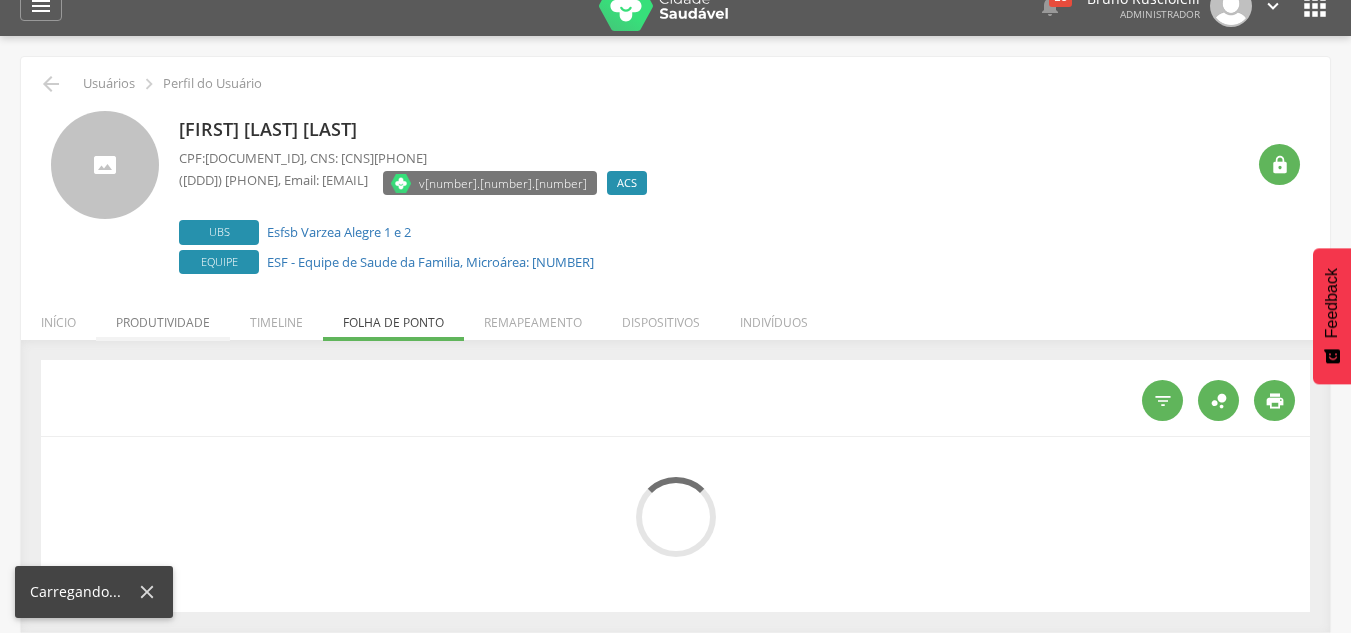 click on "Produtividade" at bounding box center [163, 317] 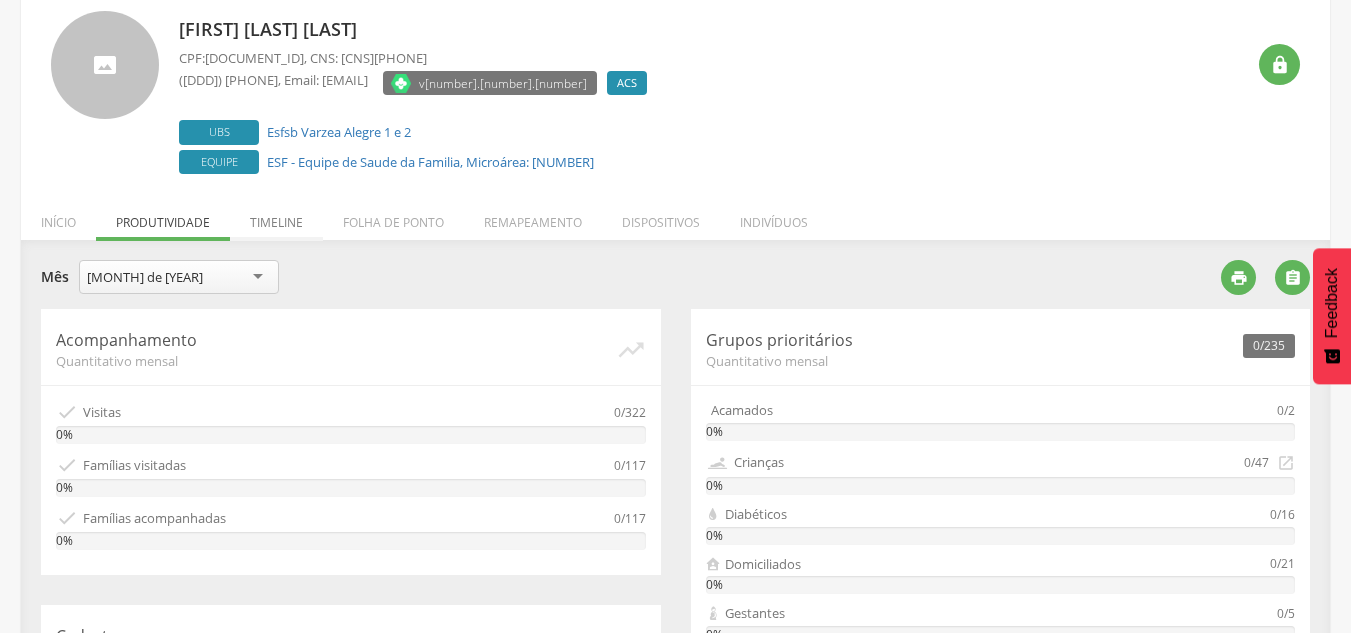 click on "Timeline" at bounding box center [276, 217] 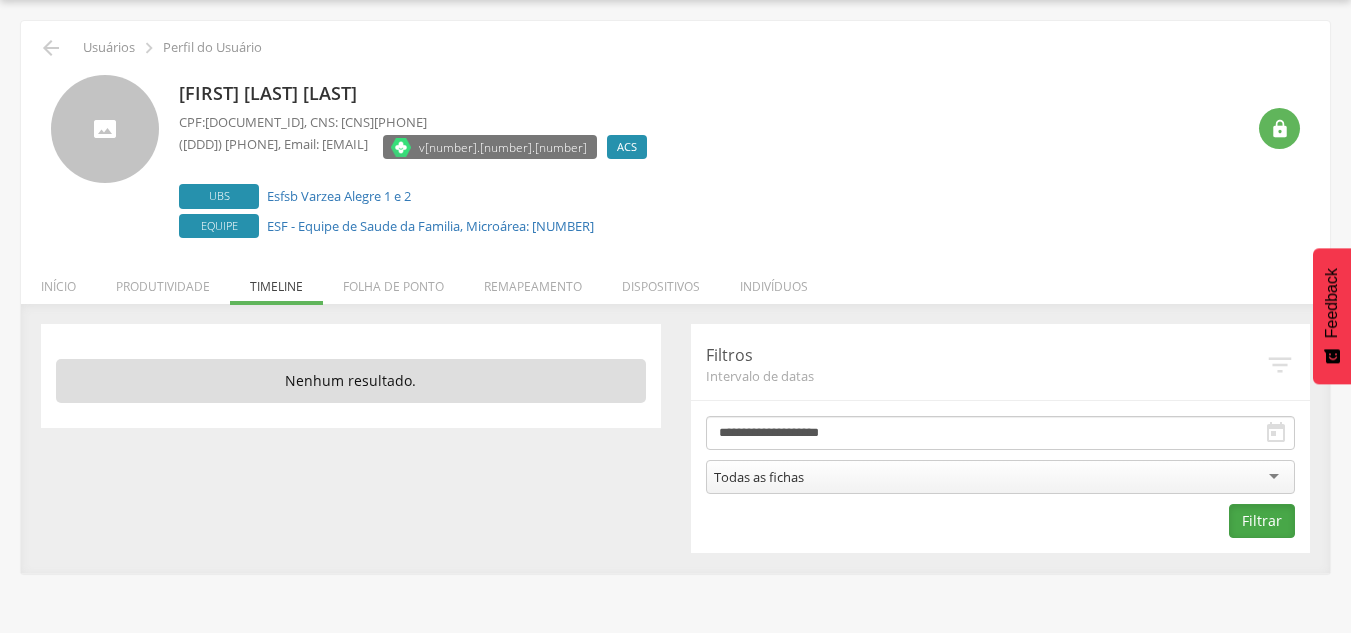 click on "Filtrar" at bounding box center (1262, 521) 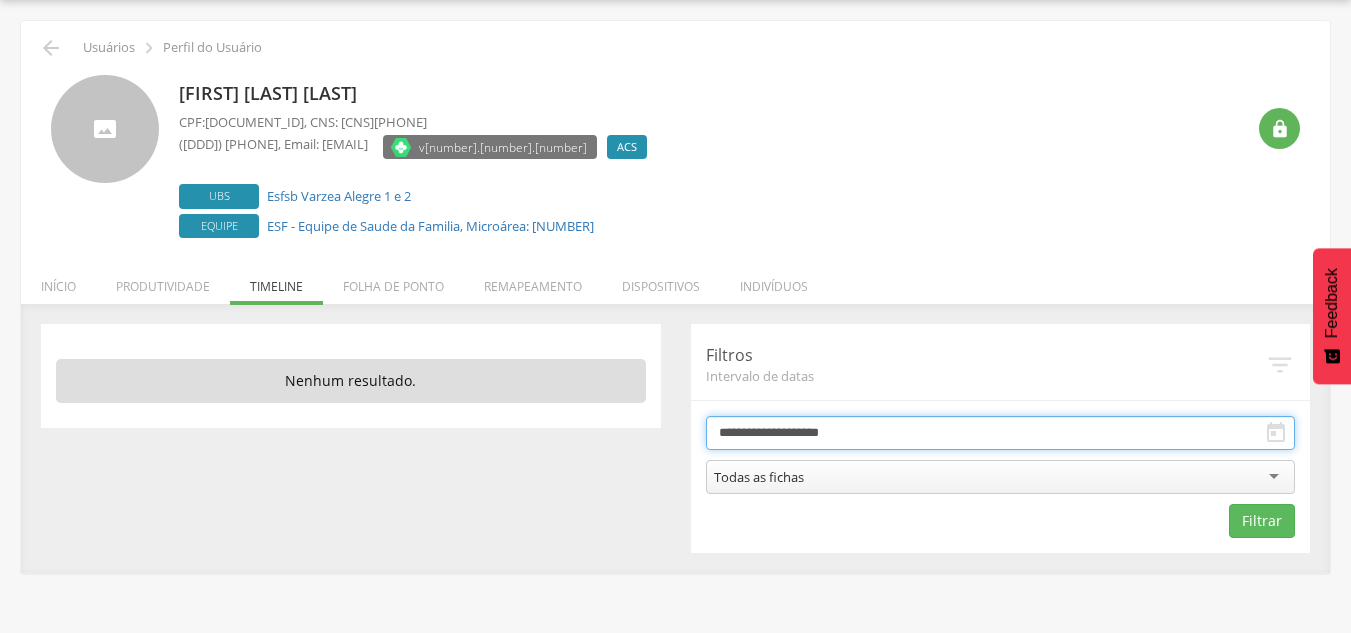 click on "**********" at bounding box center [1001, 433] 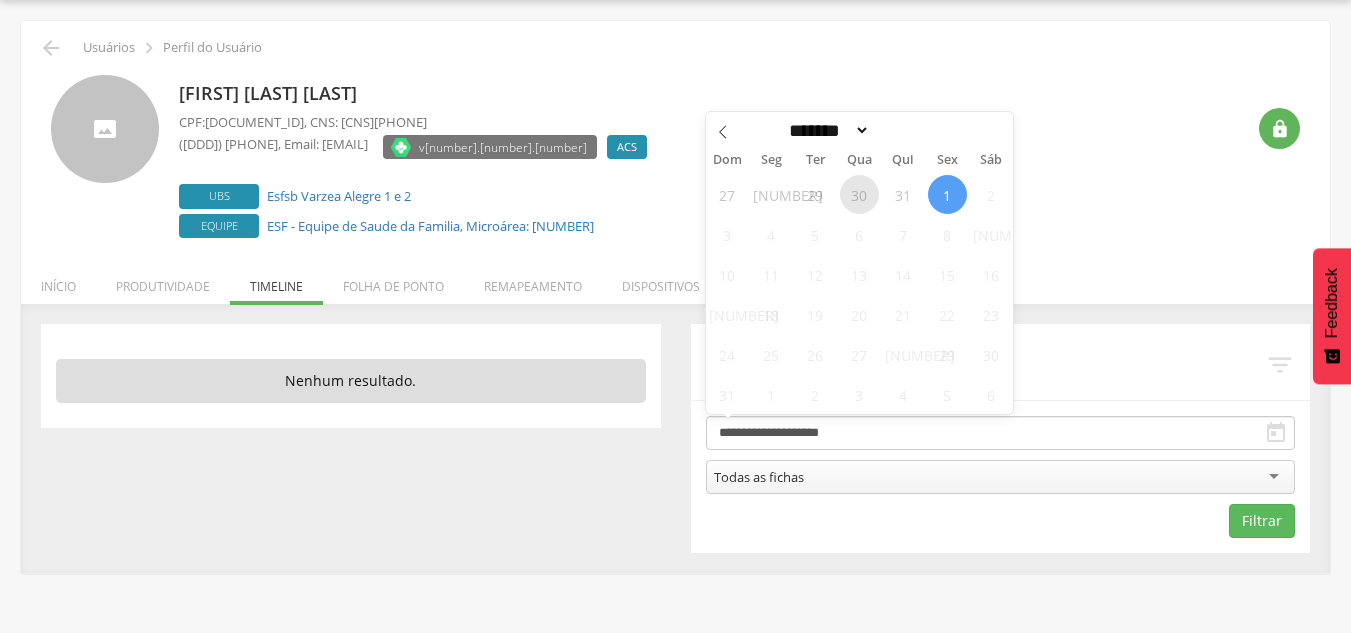 click on "30" at bounding box center (859, 194) 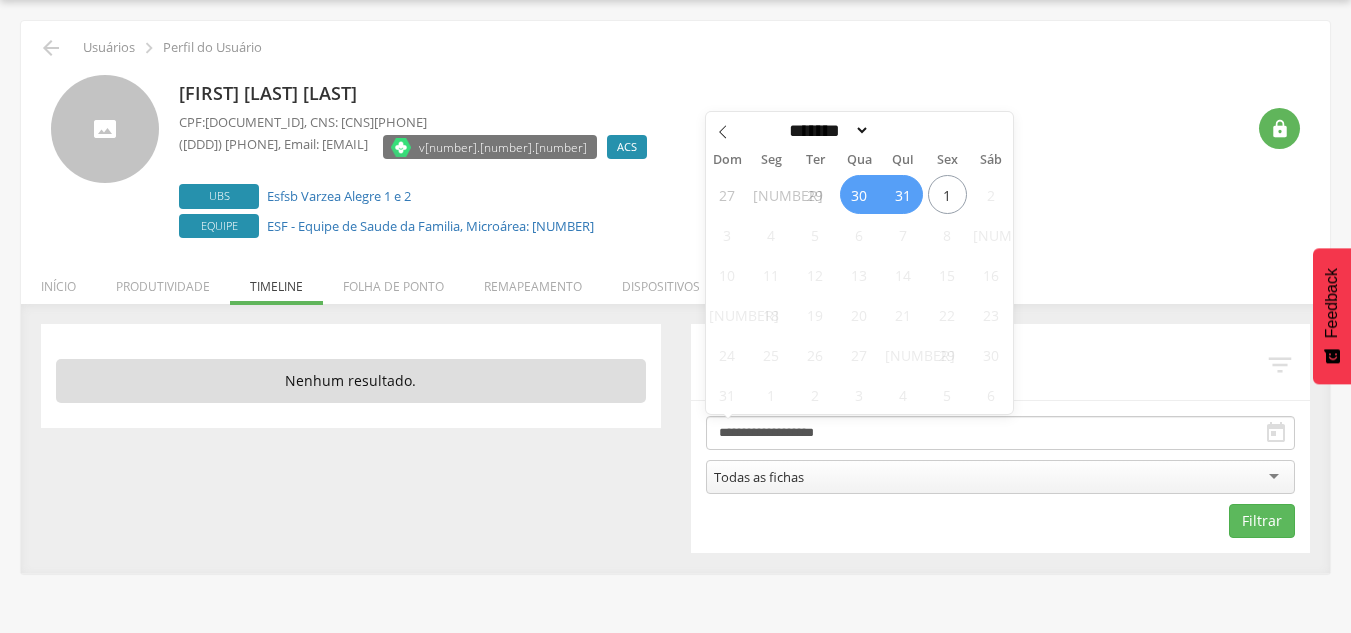 click on "27 28 29 30 31 1 2 3 4 5 6 7 8 9 10 11 12 13 14 15 16 17 18 19 20 21 22 23 24 25 26 27 28 29 30 31 1 2 3 4 5 6" at bounding box center [860, 294] 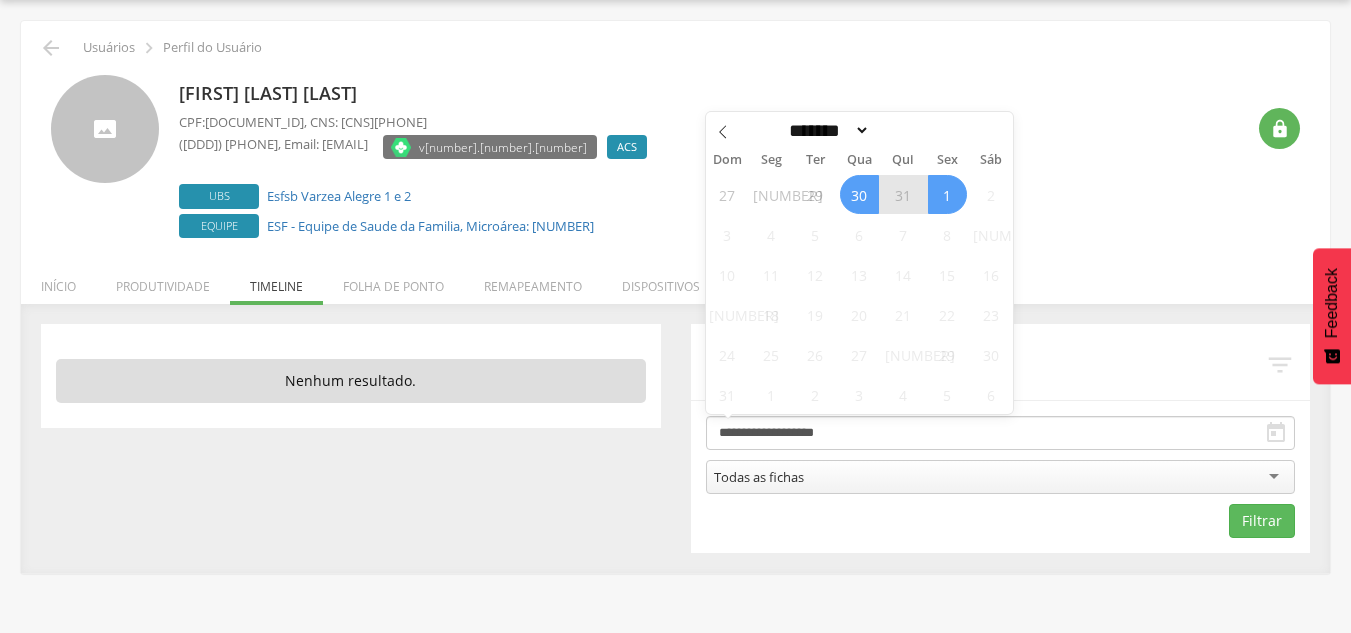 click on "1" at bounding box center (947, 194) 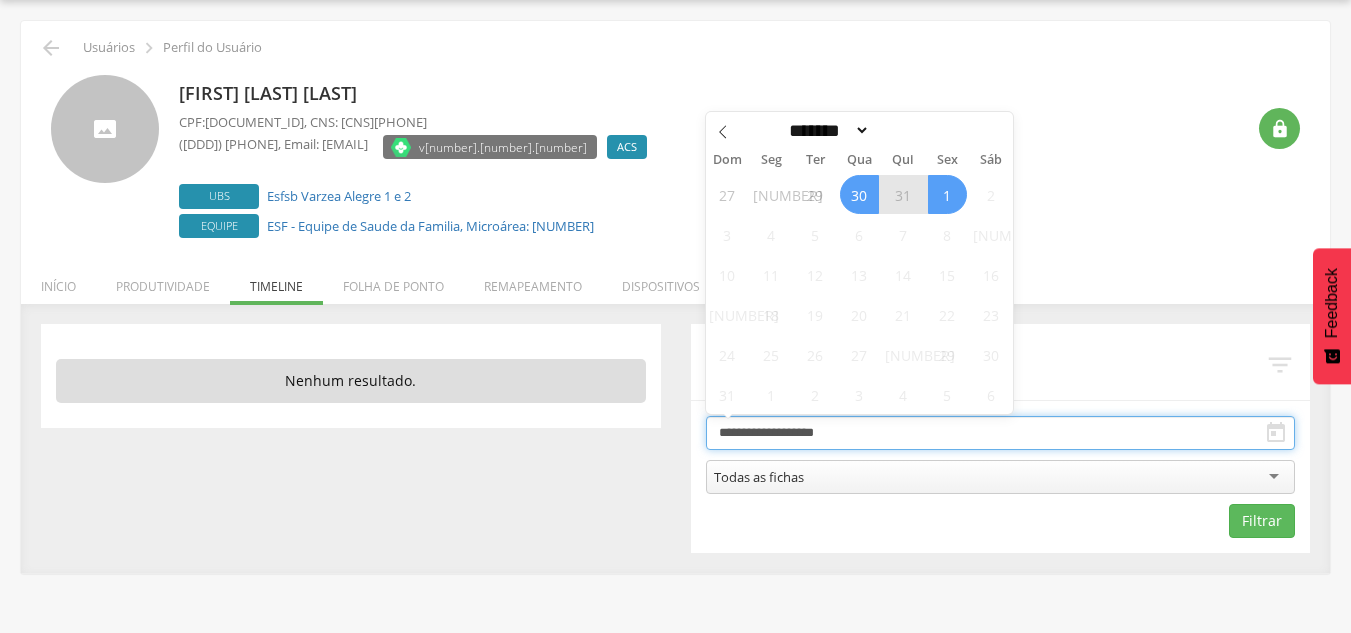 type on "**********" 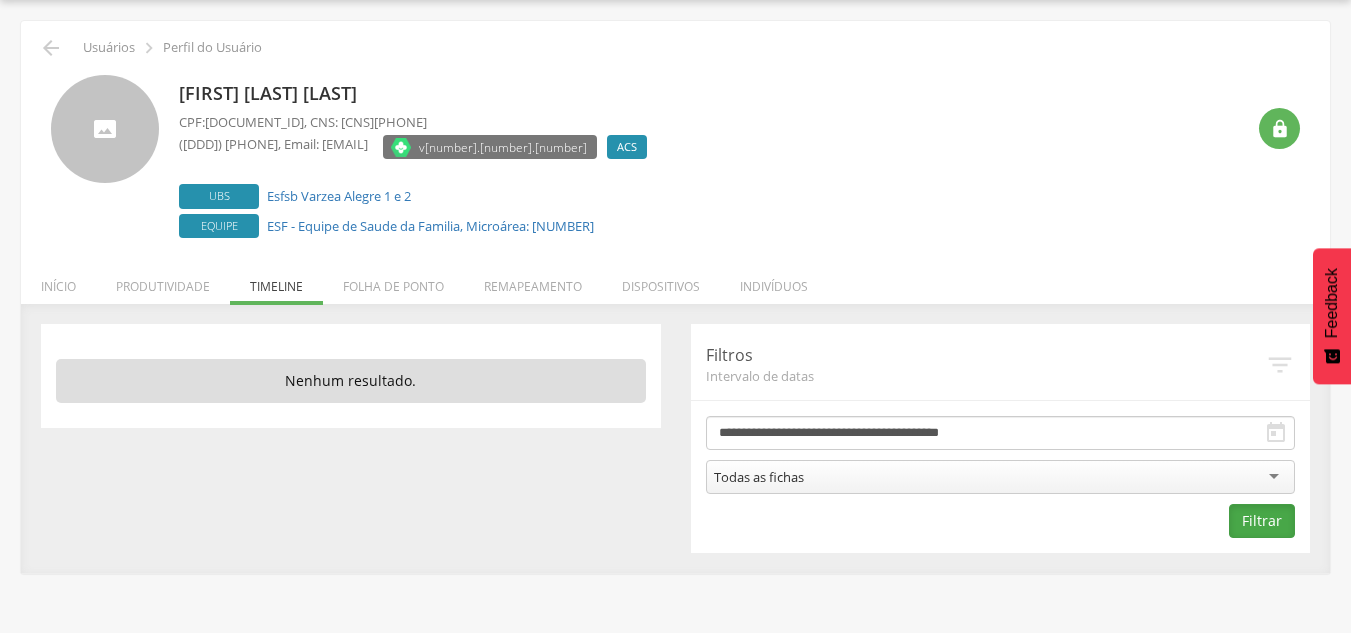 click on "Filtrar" at bounding box center [1262, 521] 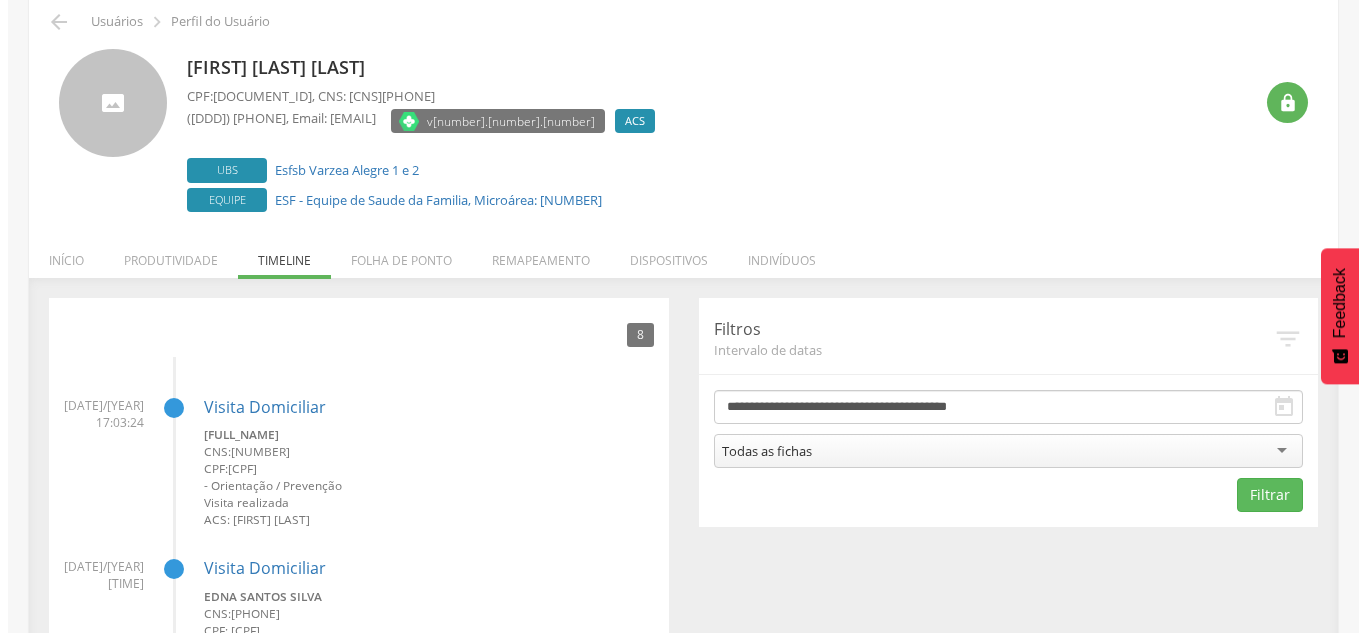scroll, scrollTop: 0, scrollLeft: 0, axis: both 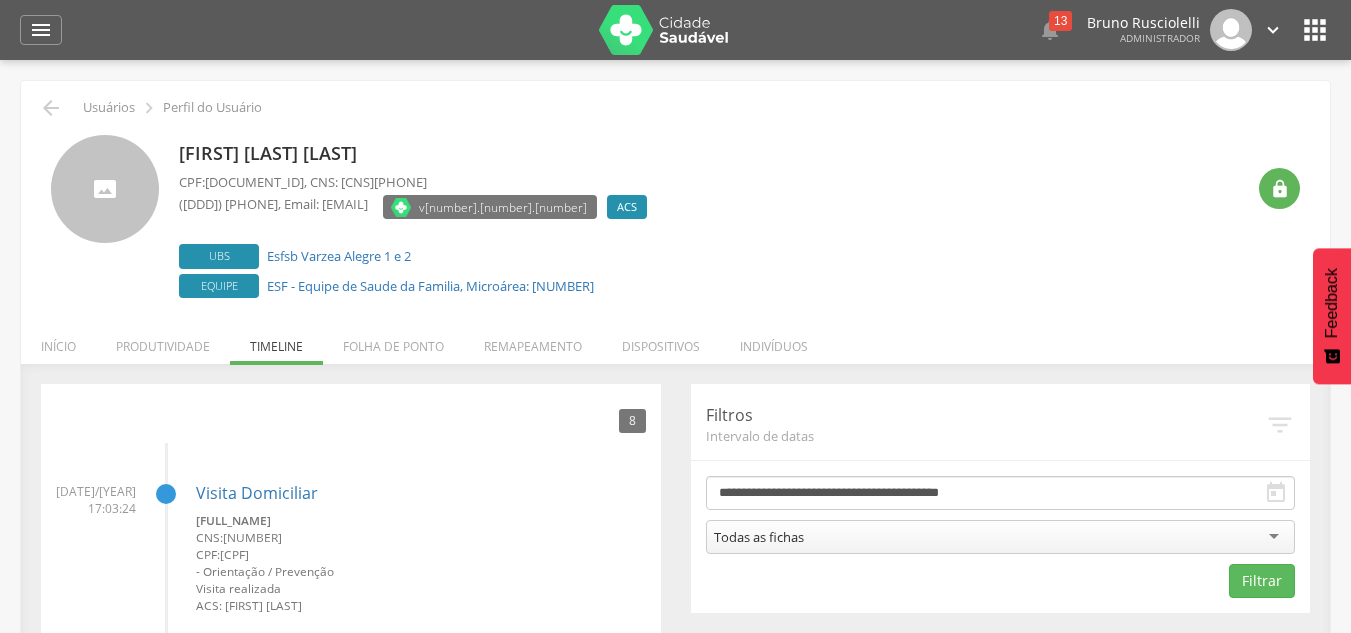 click on "Remapeamento" at bounding box center [533, 341] 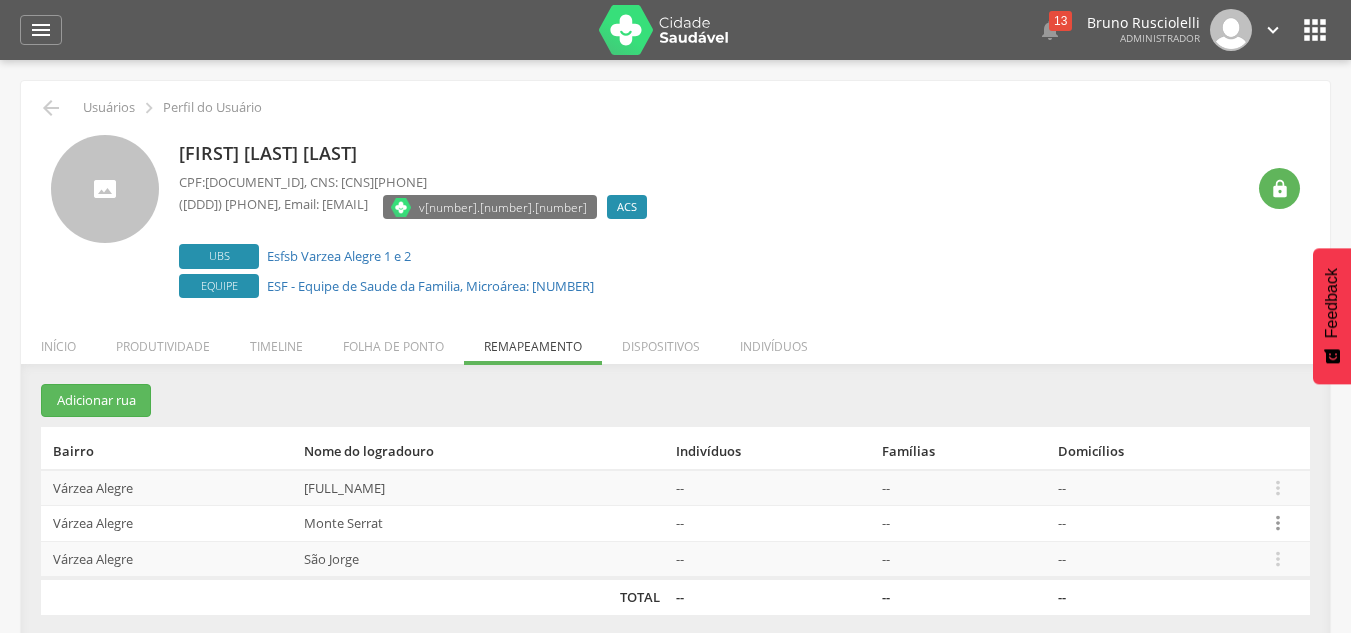 click on "" at bounding box center (1278, 523) 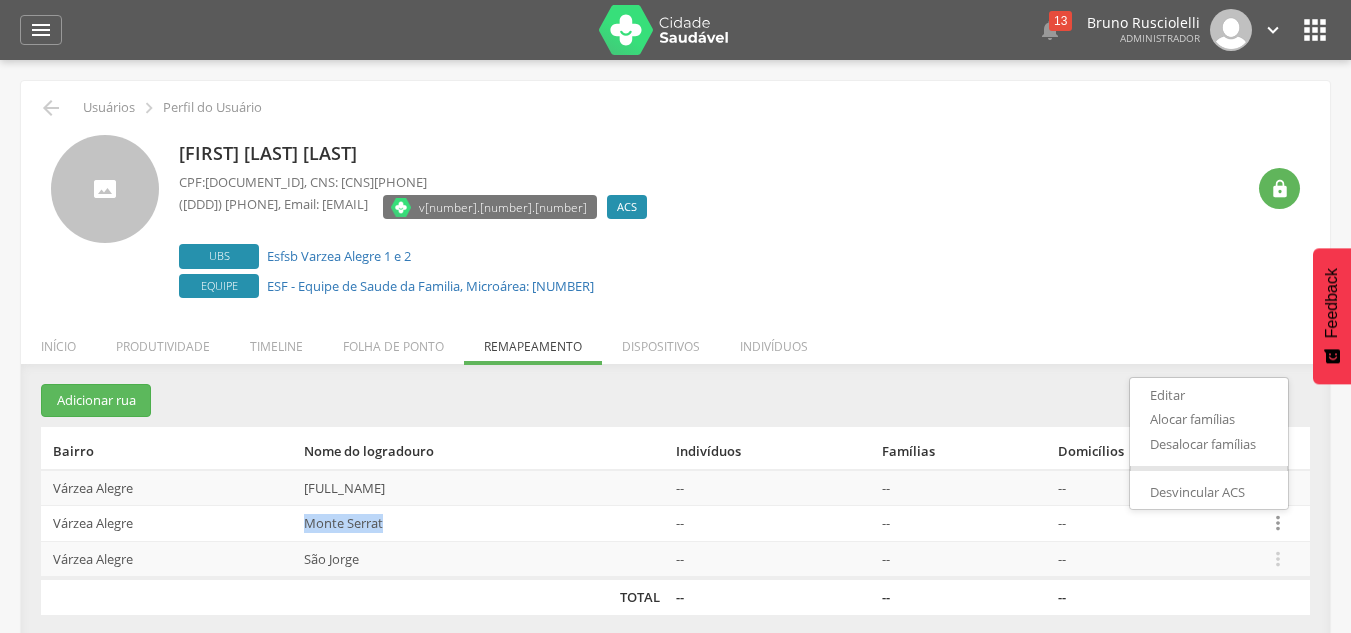 drag, startPoint x: 301, startPoint y: 527, endPoint x: 404, endPoint y: 526, distance: 103.00485 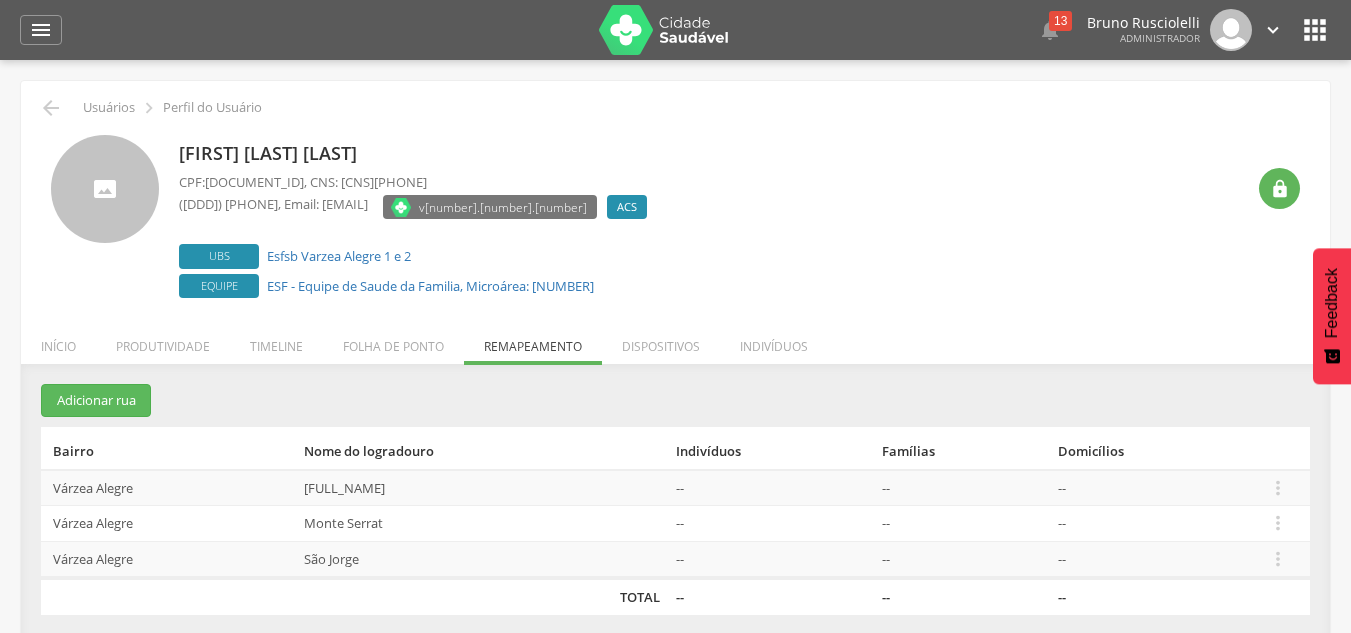 click on "São Jorge" at bounding box center (482, 559) 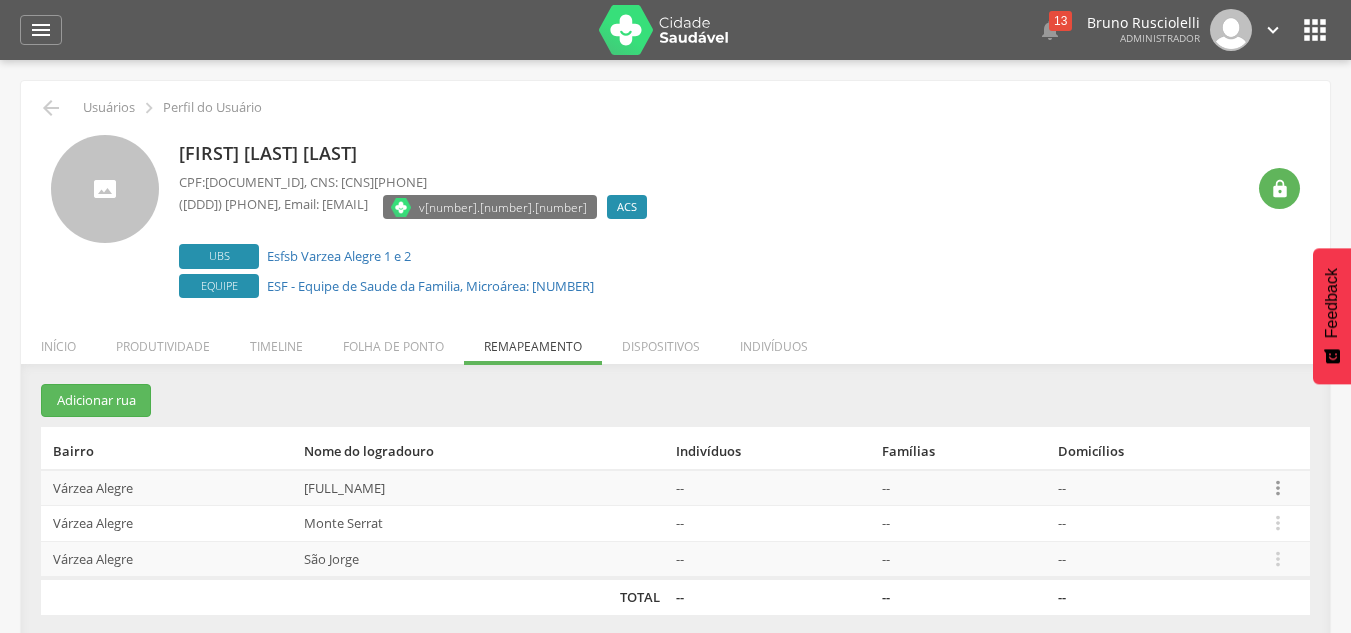 click on "" at bounding box center (1278, 488) 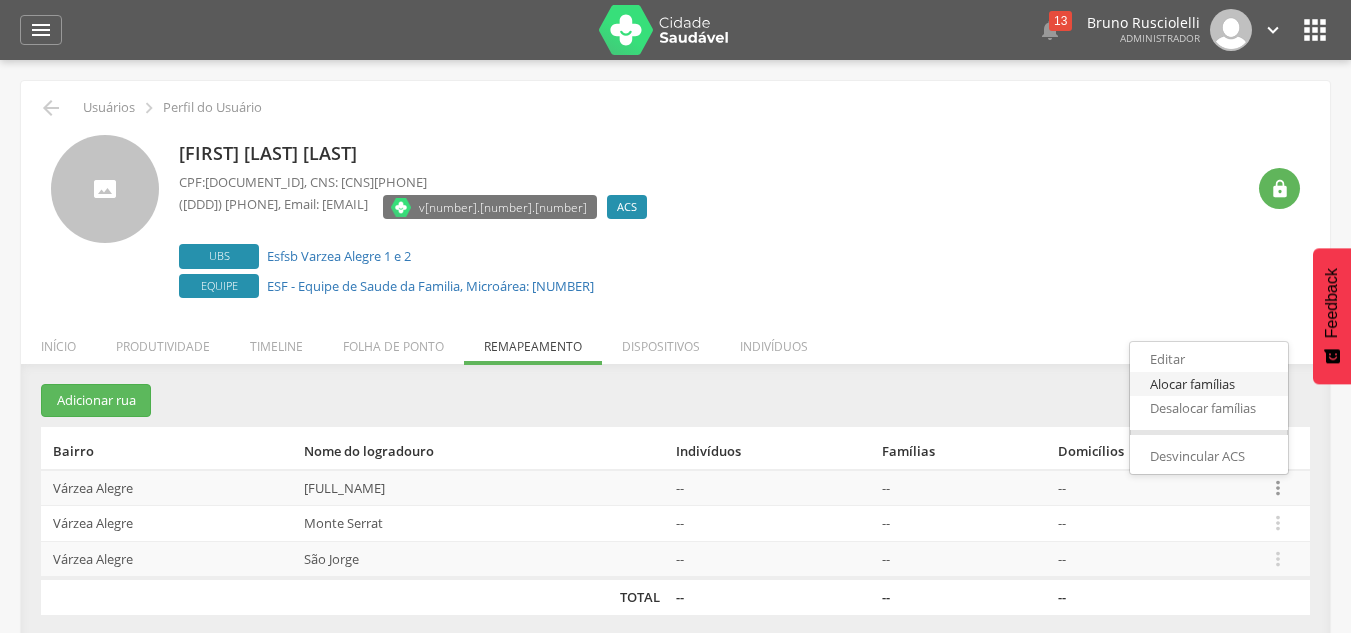 click on "Alocar famílias" at bounding box center (1209, 384) 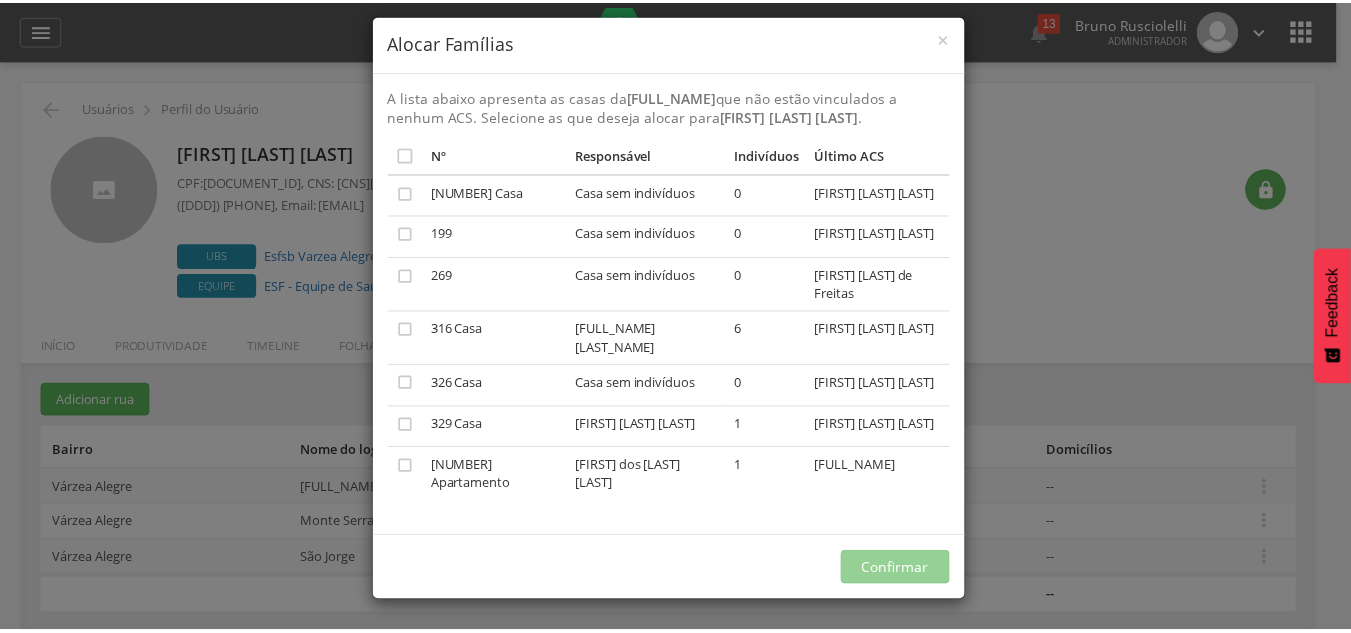 scroll, scrollTop: 0, scrollLeft: 0, axis: both 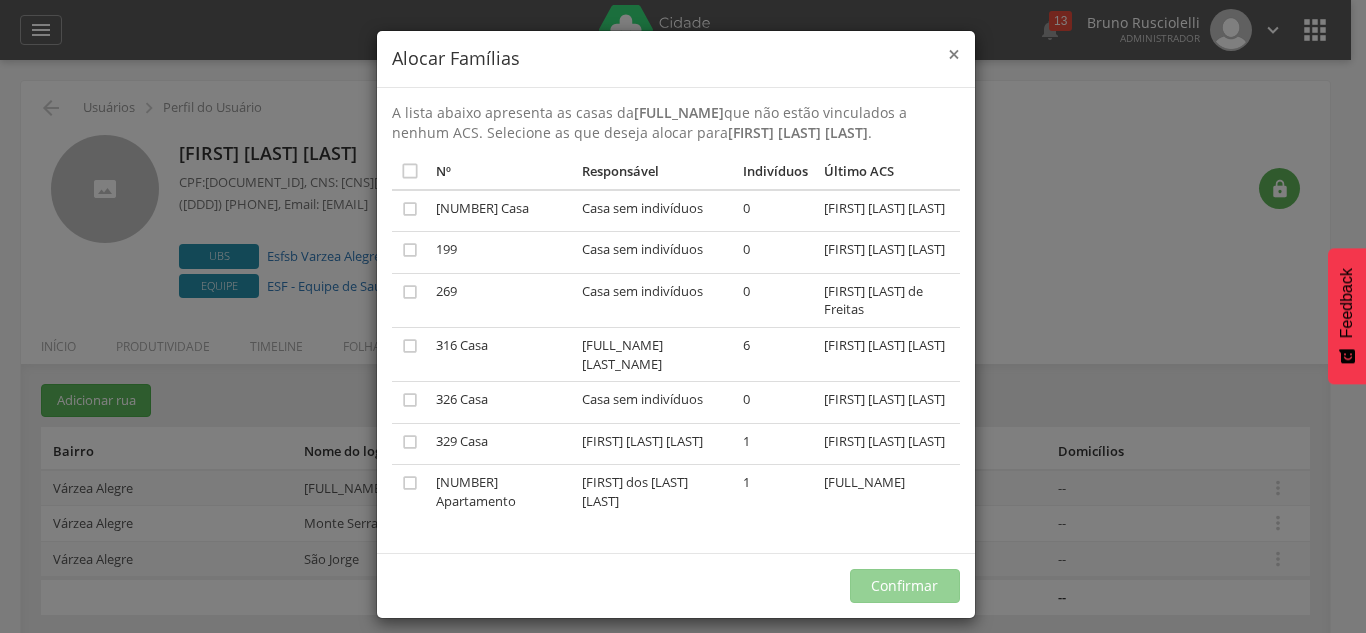 click on "×" at bounding box center [954, 54] 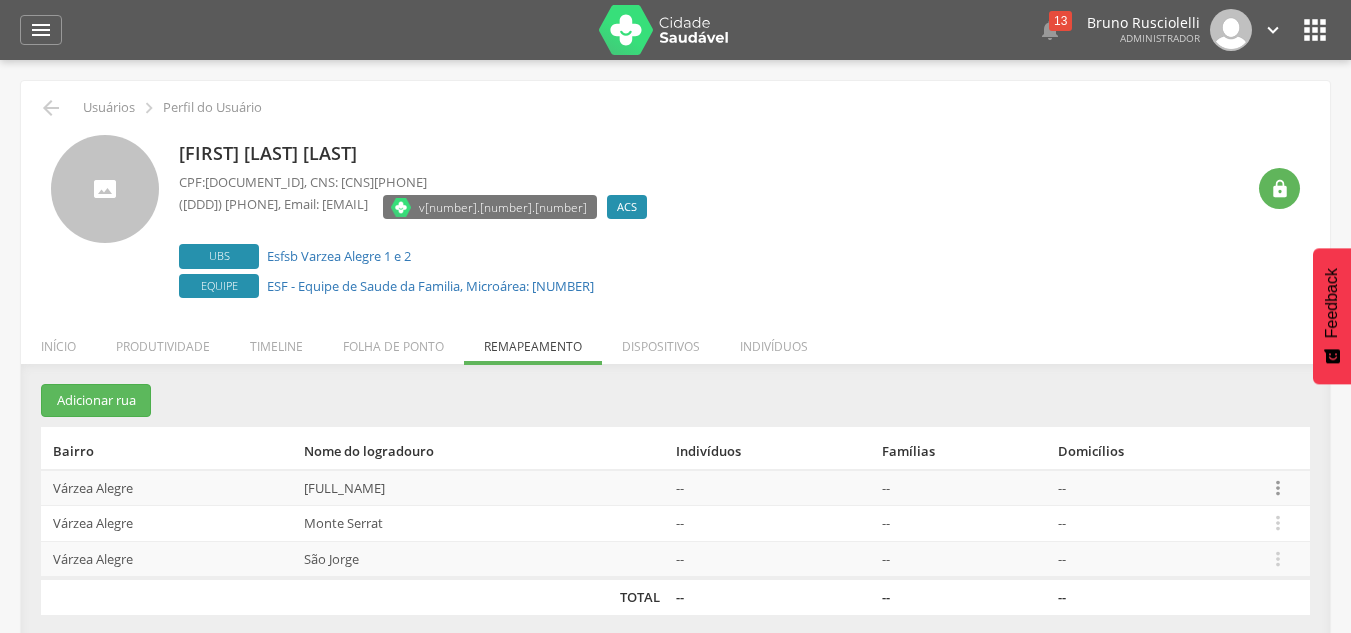 click on "" at bounding box center [1278, 488] 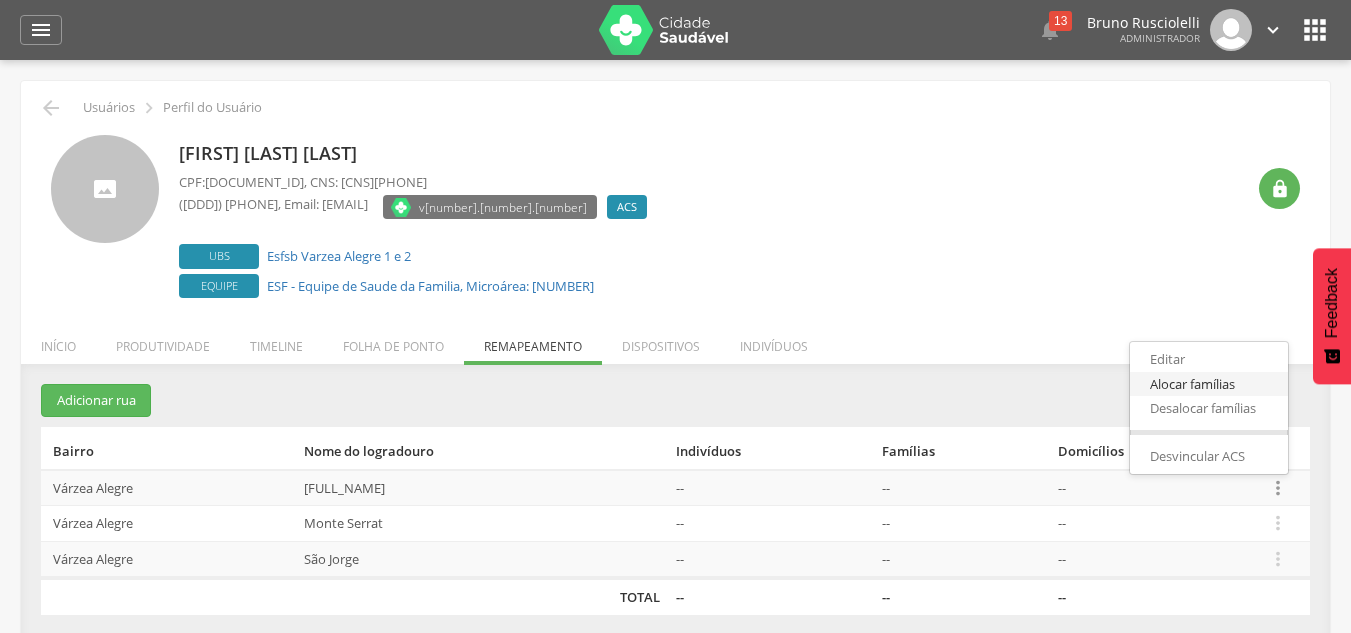 click on "Alocar famílias" at bounding box center (1209, 384) 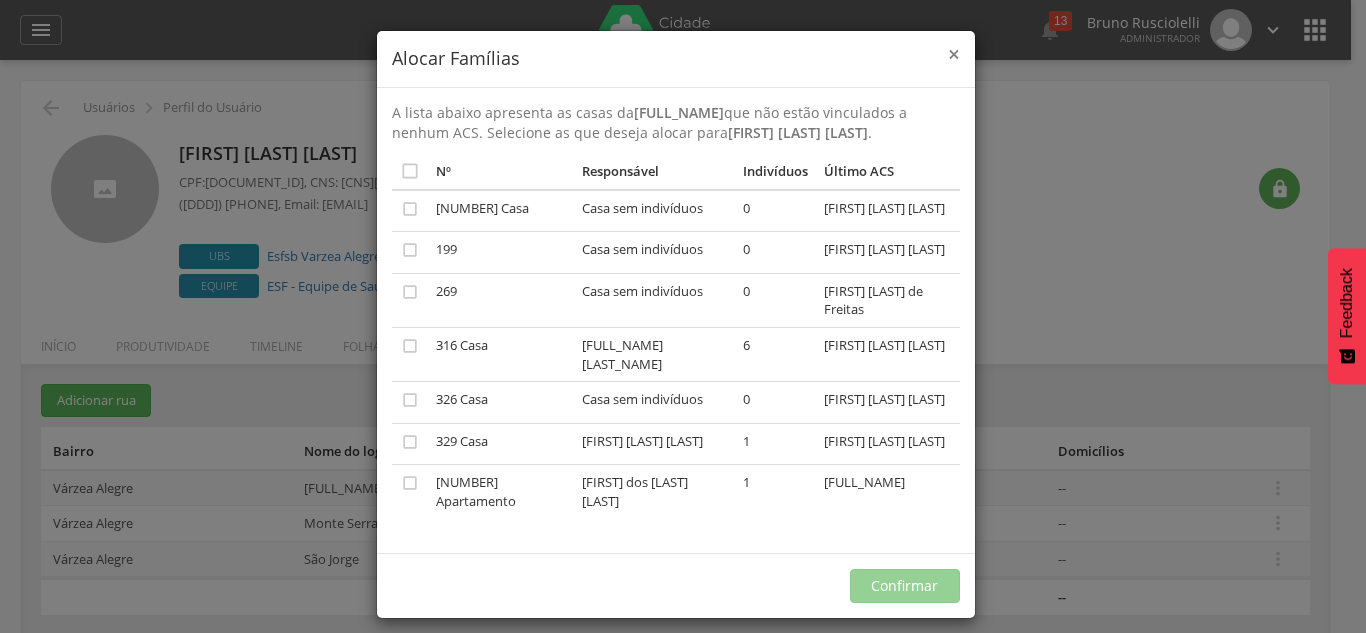 drag, startPoint x: 951, startPoint y: 59, endPoint x: 917, endPoint y: 8, distance: 61.294373 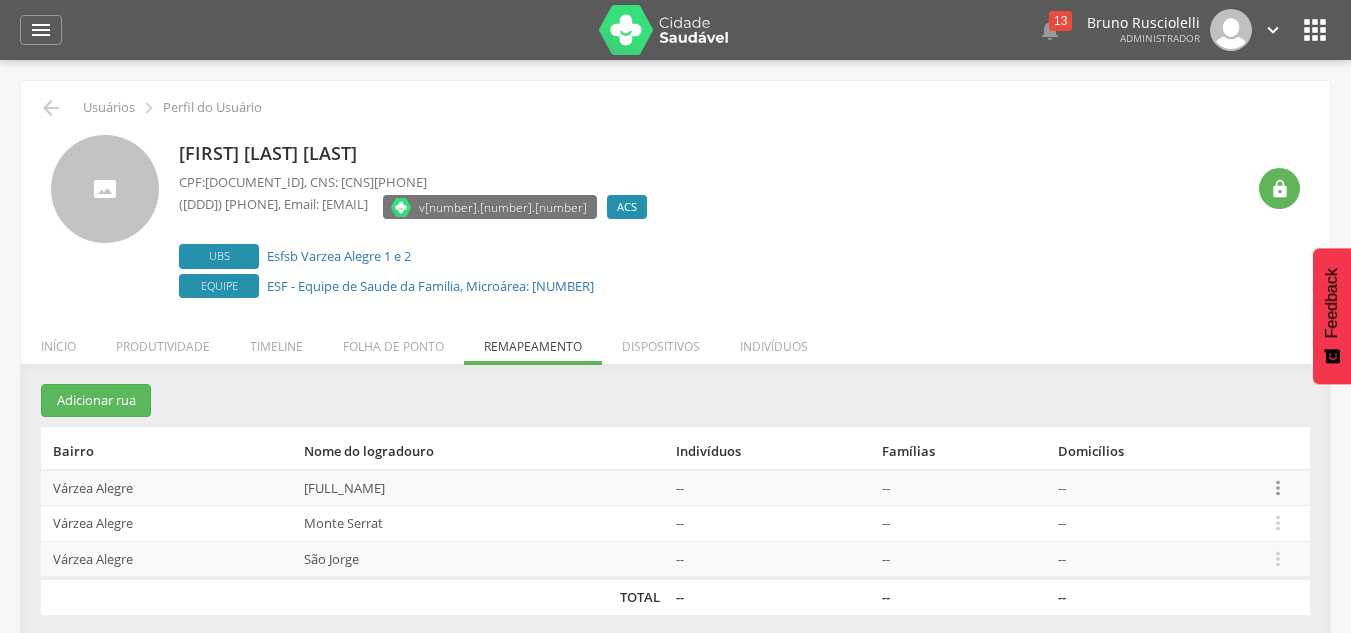 click on "" at bounding box center [1278, 488] 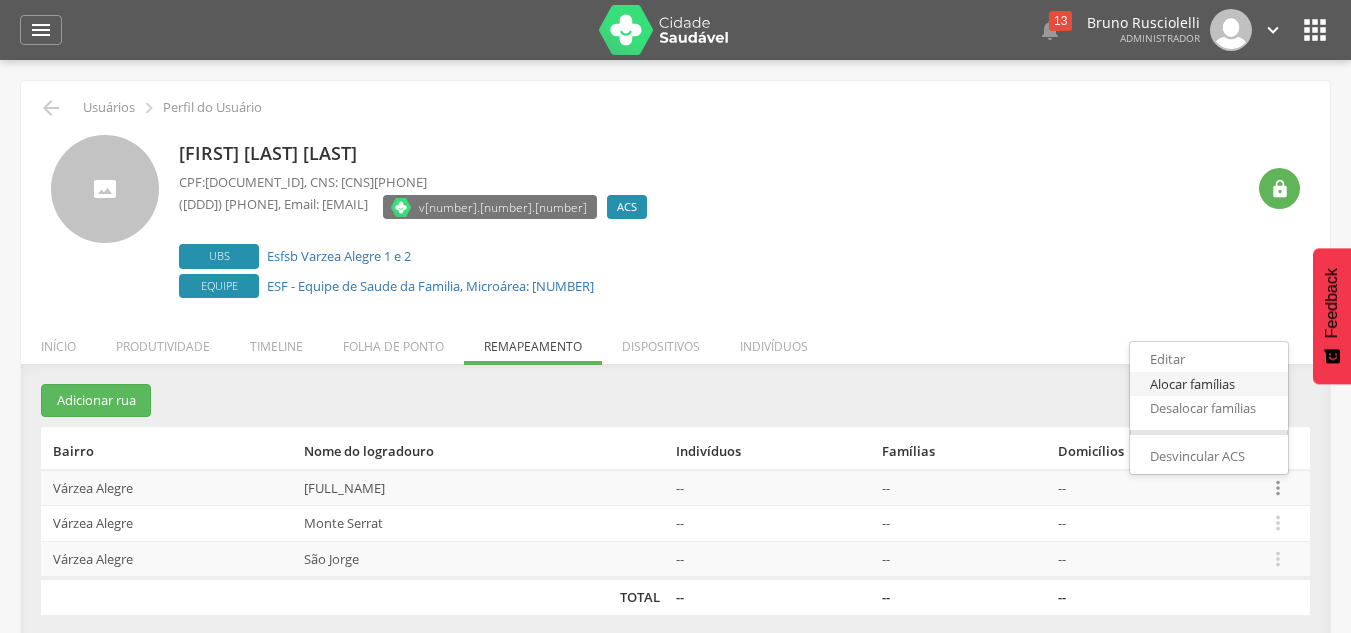 click on "Alocar famílias" at bounding box center (1209, 384) 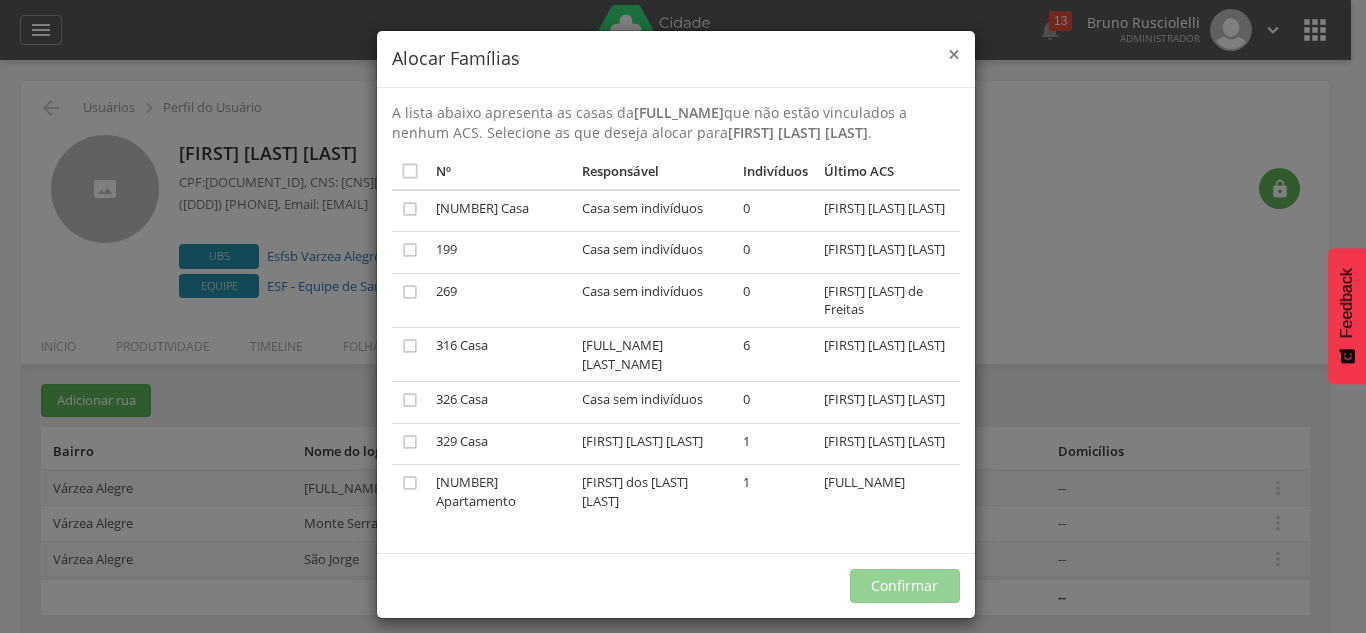 click on "×" at bounding box center [954, 54] 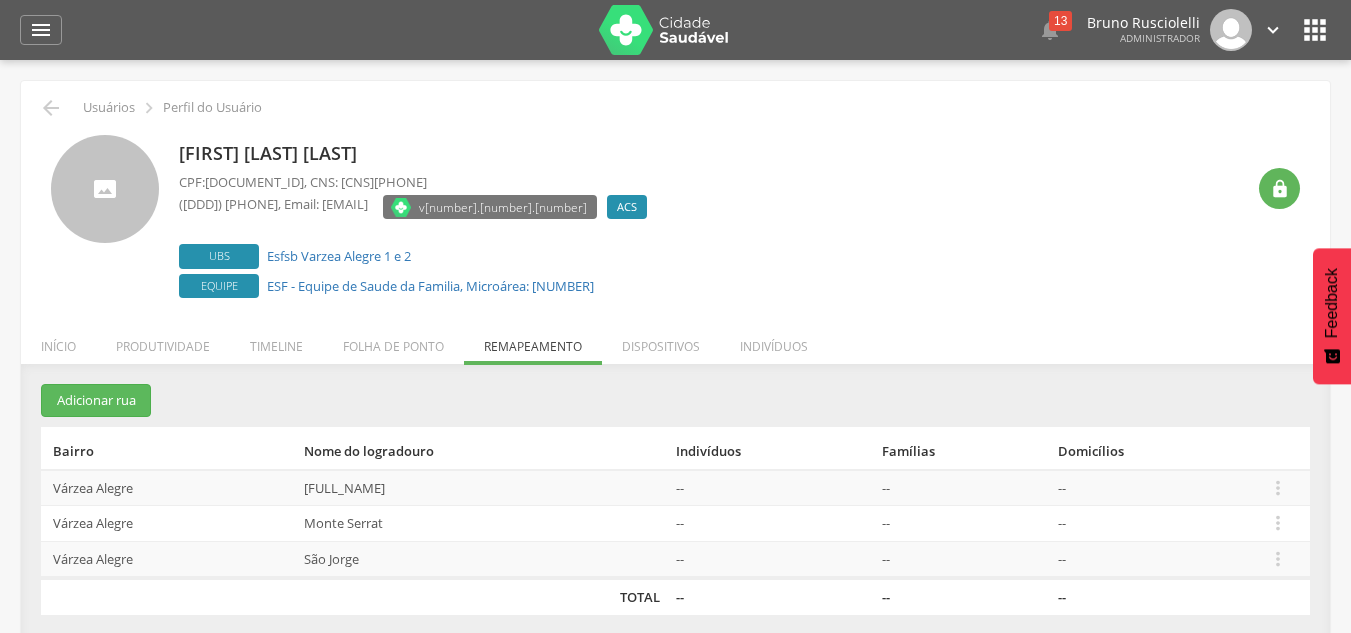 click on " Editar Alocar famílias Desalocar famílias Desvincular ACS" at bounding box center [1284, 488] 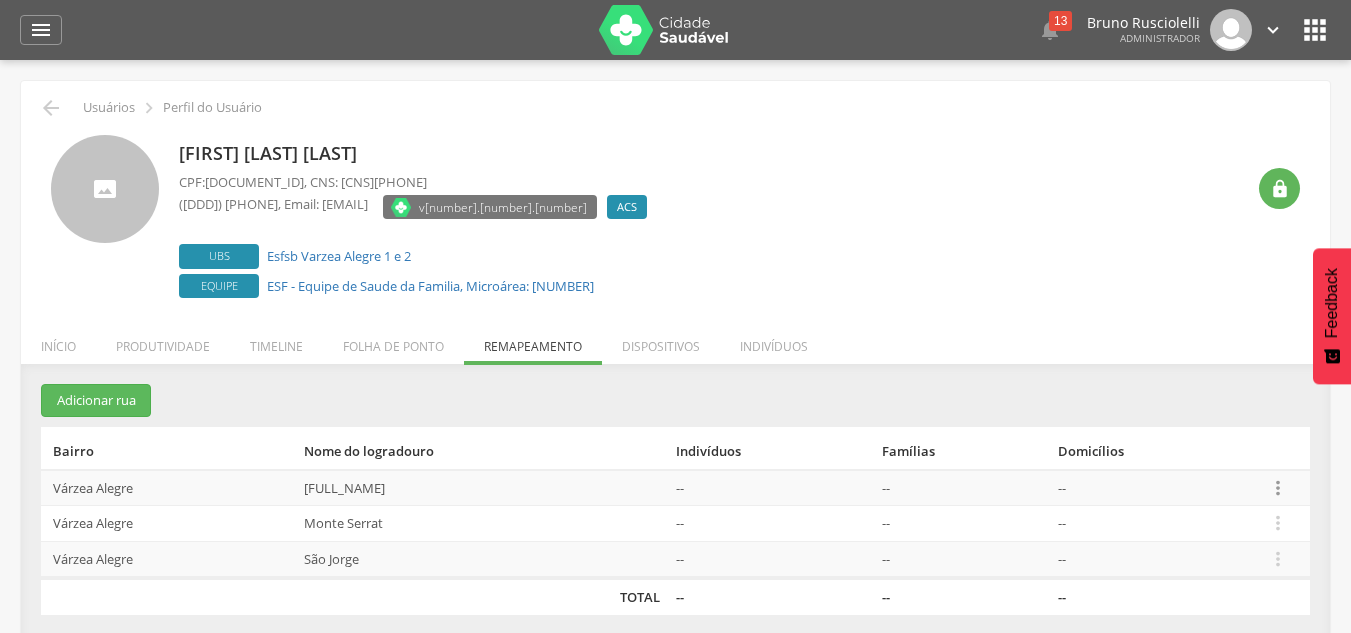 click on "" at bounding box center [1278, 488] 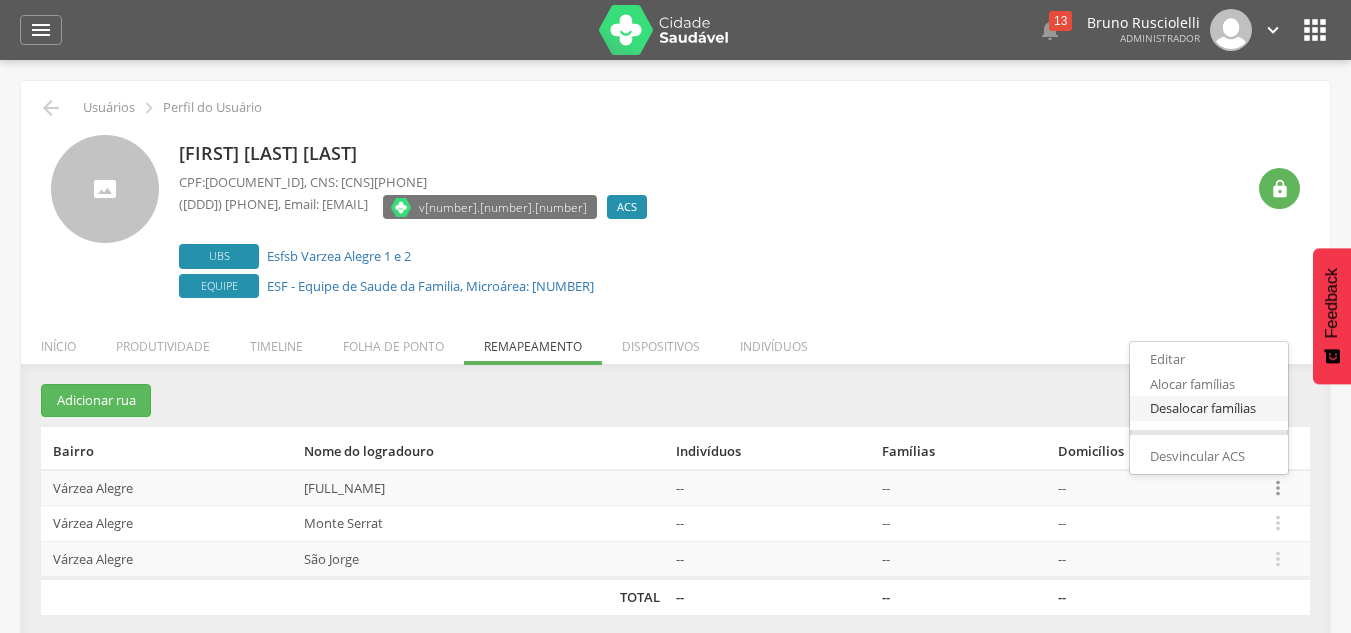 click on "Desalocar famílias" at bounding box center (1209, 408) 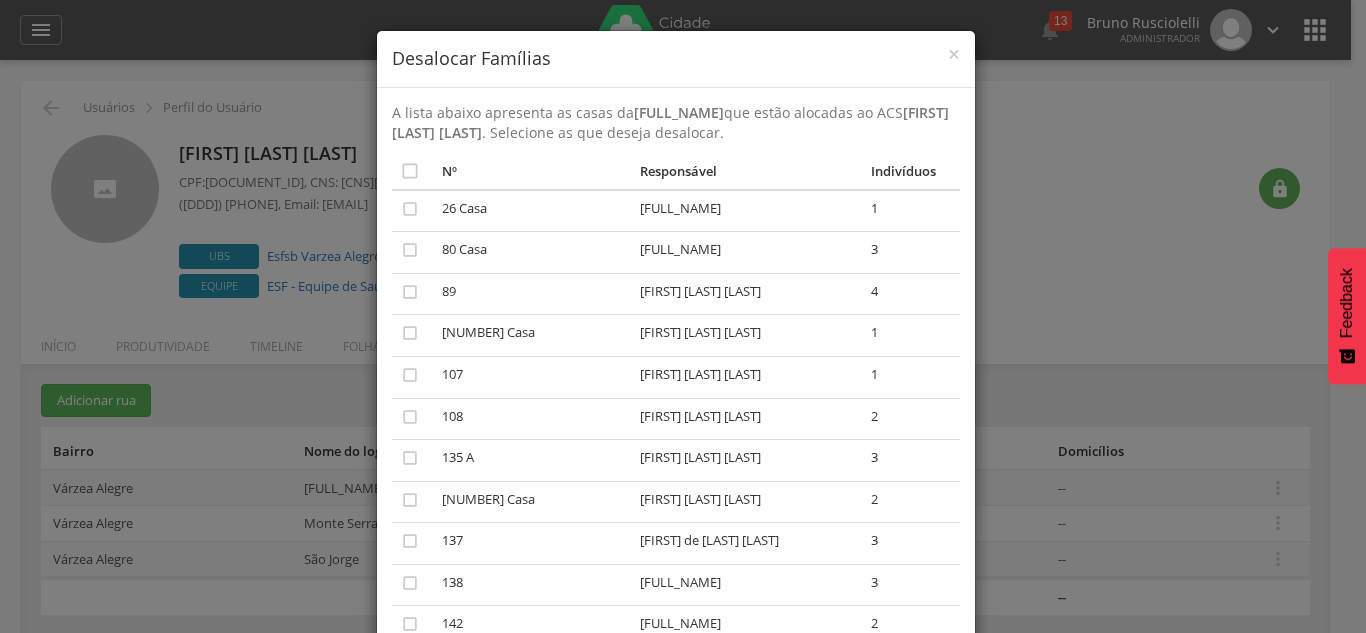 drag, startPoint x: 620, startPoint y: 109, endPoint x: 752, endPoint y: 114, distance: 132.09467 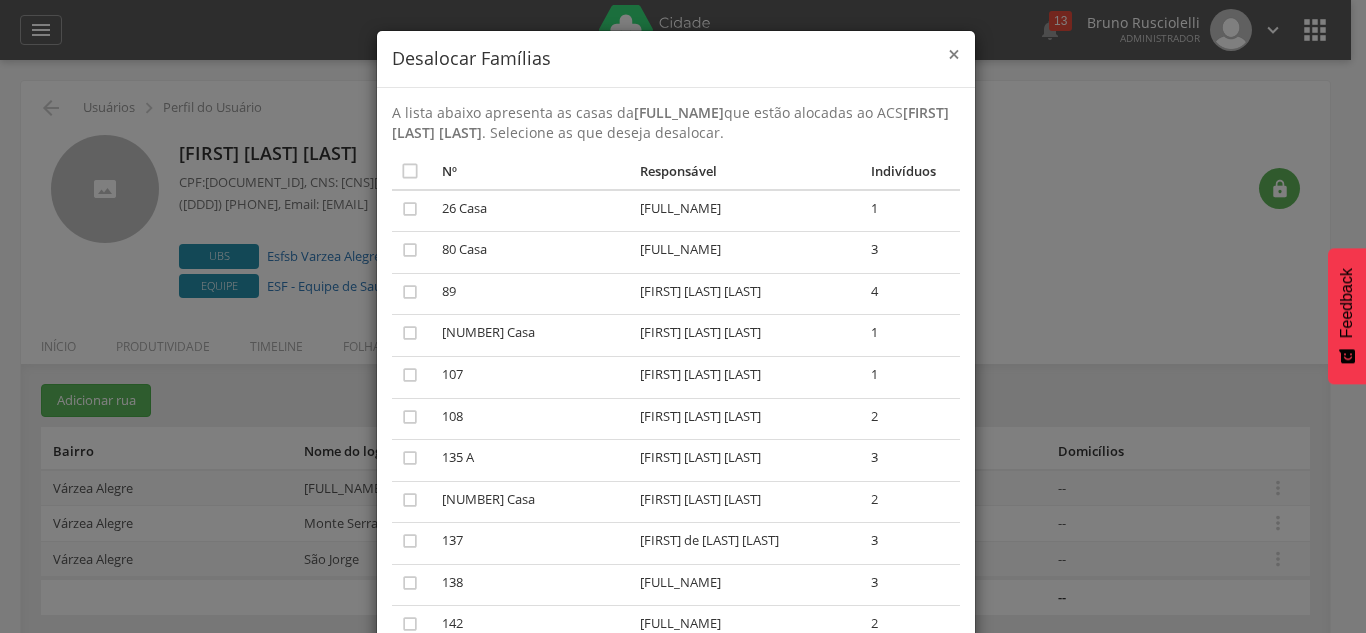 drag, startPoint x: 941, startPoint y: 45, endPoint x: 932, endPoint y: 53, distance: 12.0415945 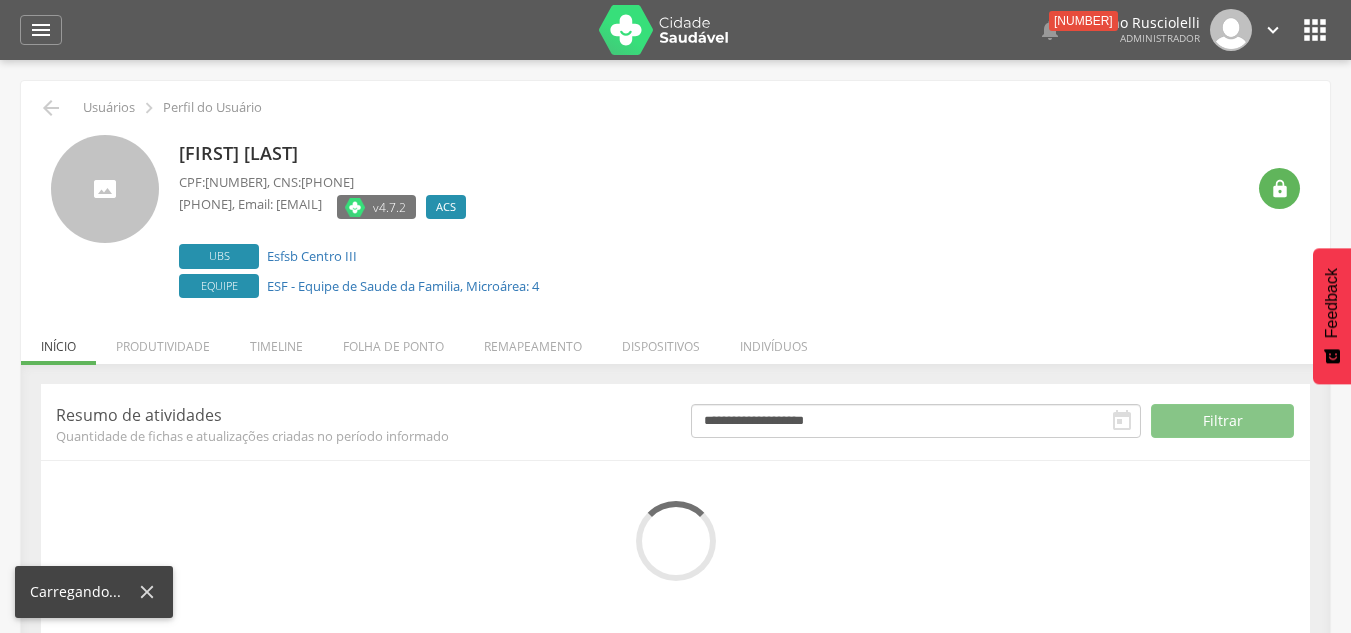scroll, scrollTop: 0, scrollLeft: 0, axis: both 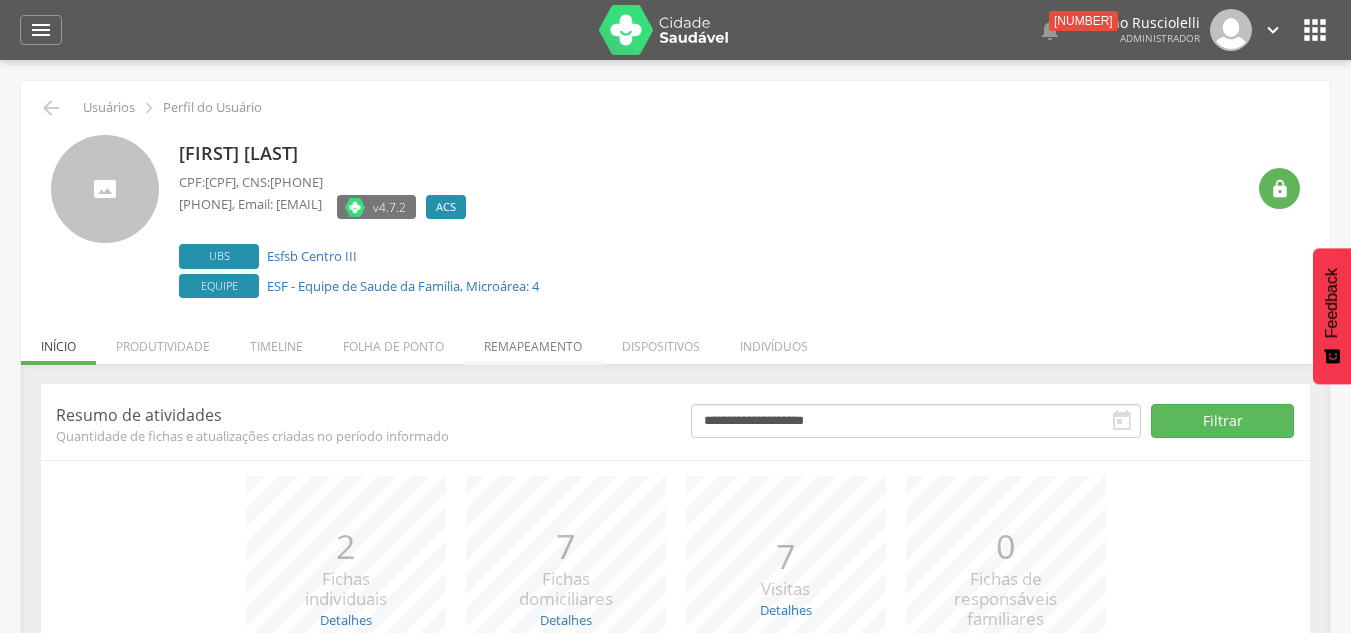click on "Remapeamento" at bounding box center (533, 341) 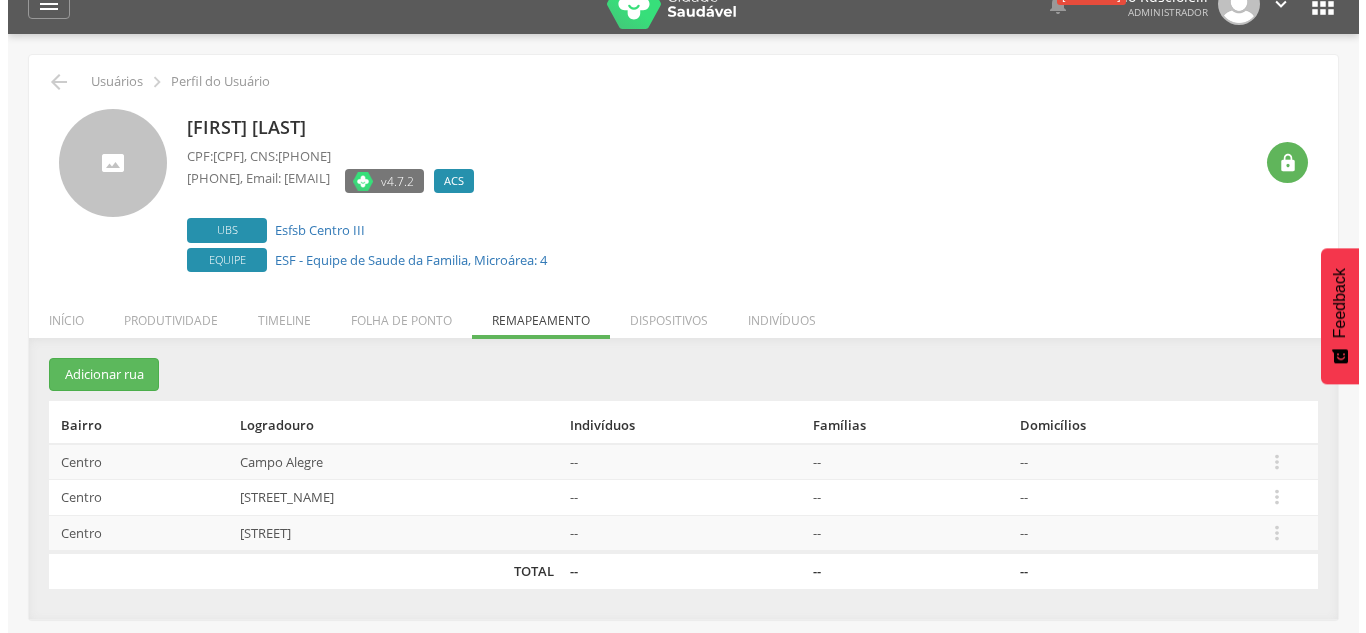 scroll, scrollTop: 60, scrollLeft: 0, axis: vertical 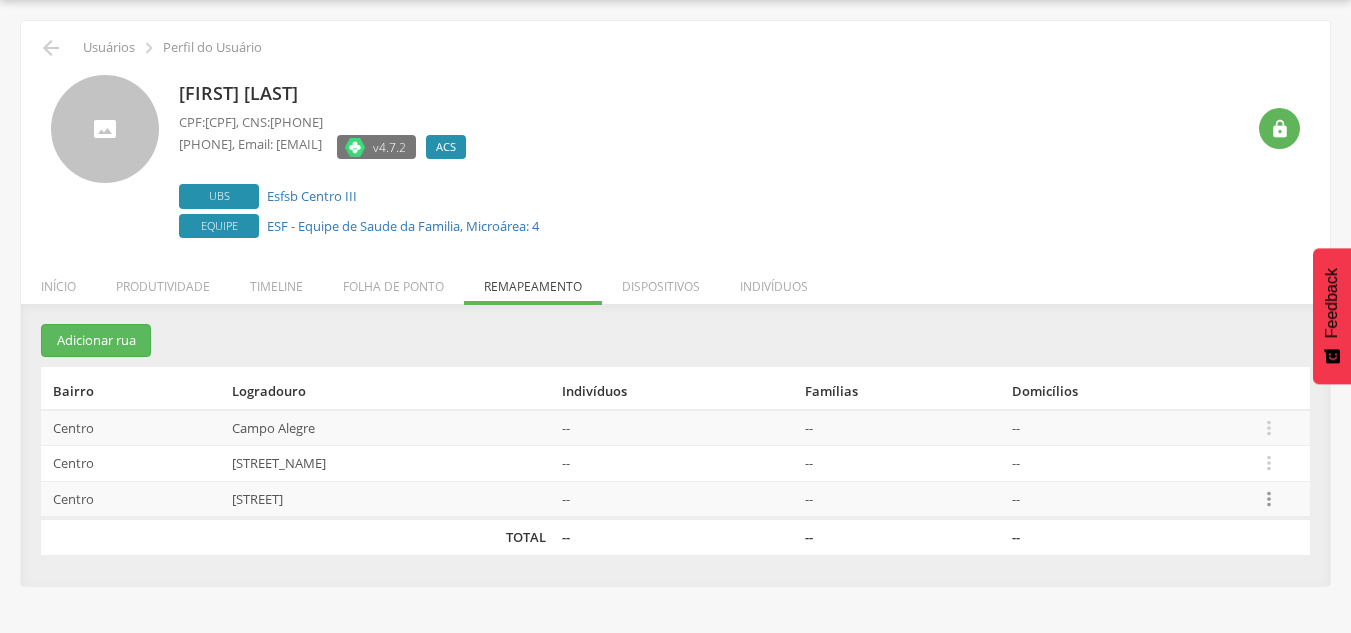 click on "" at bounding box center (1269, 499) 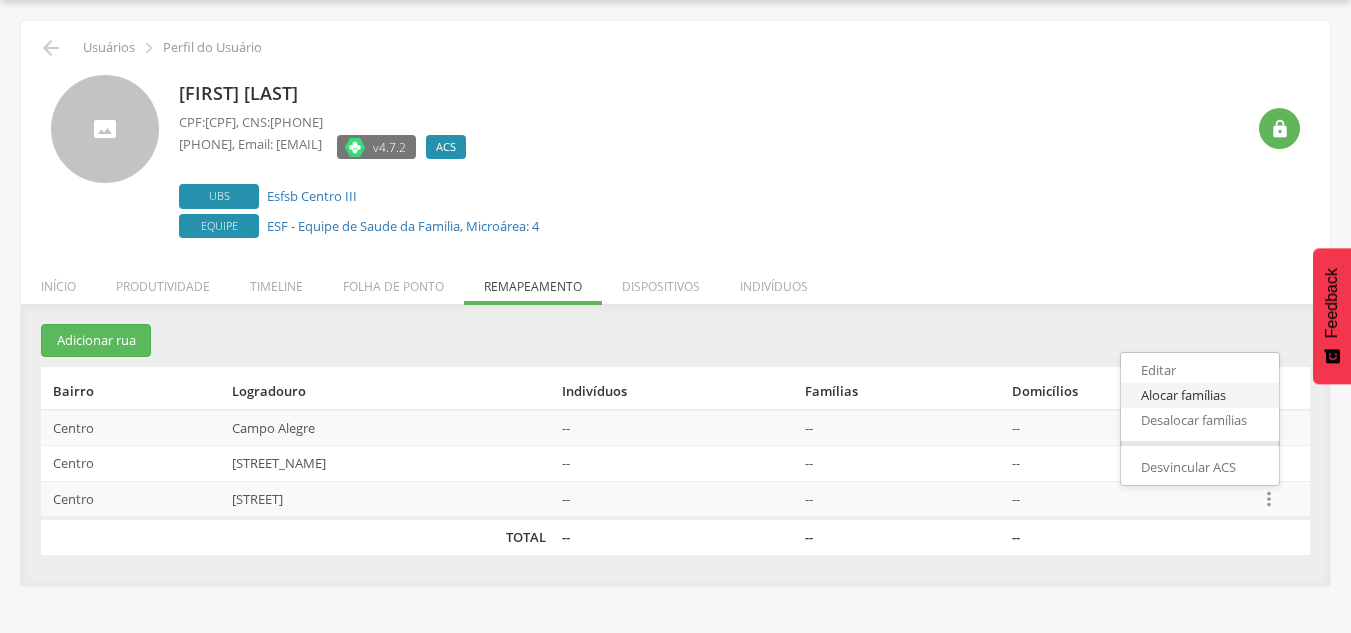 click on "Alocar famílias" at bounding box center (1200, 395) 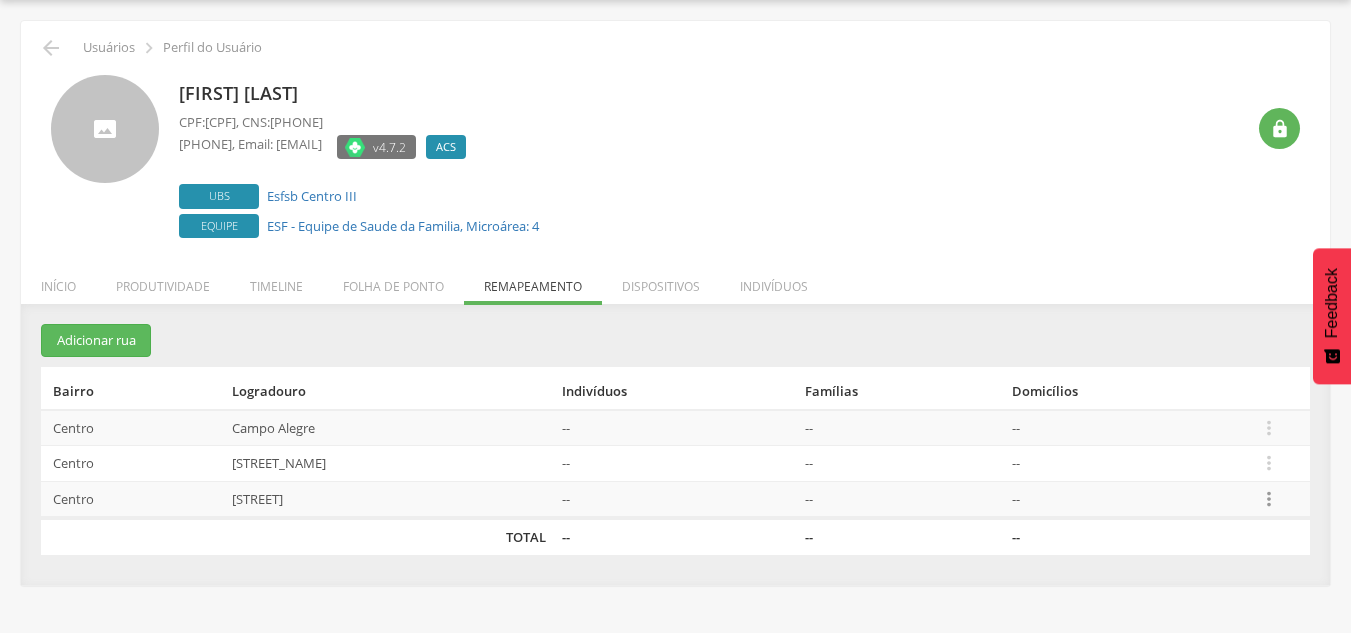 click on "" at bounding box center [1269, 499] 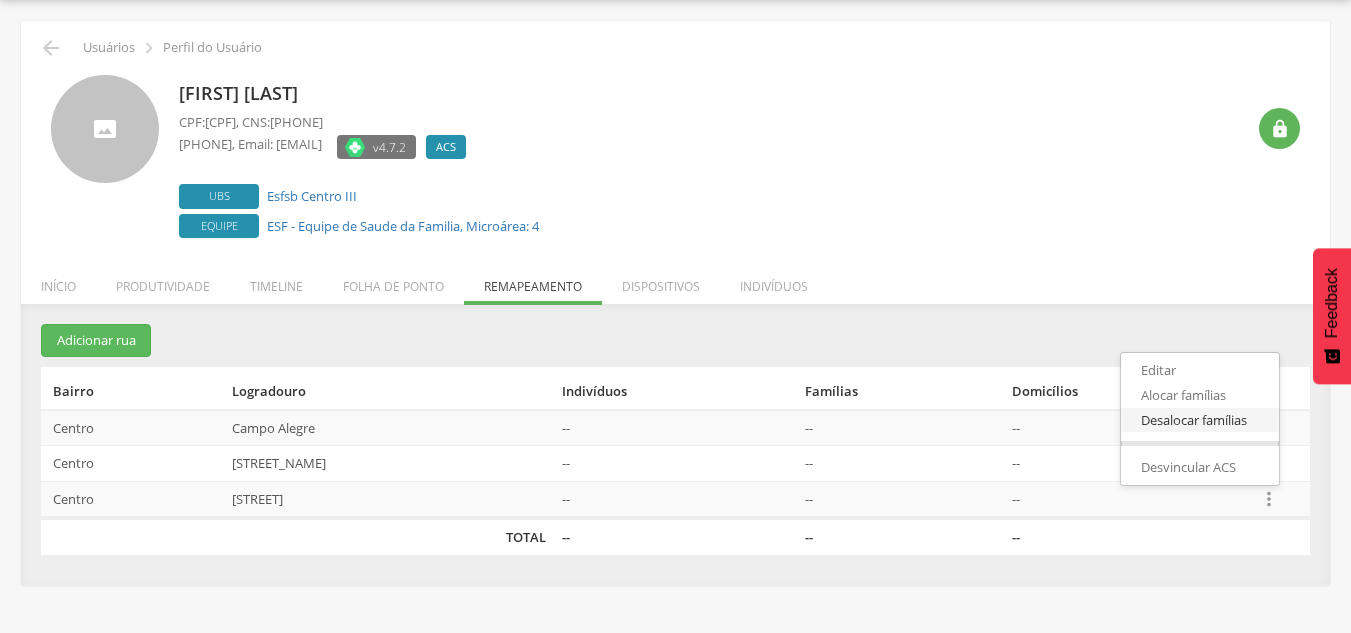 click on "Desalocar famílias" at bounding box center [1200, 420] 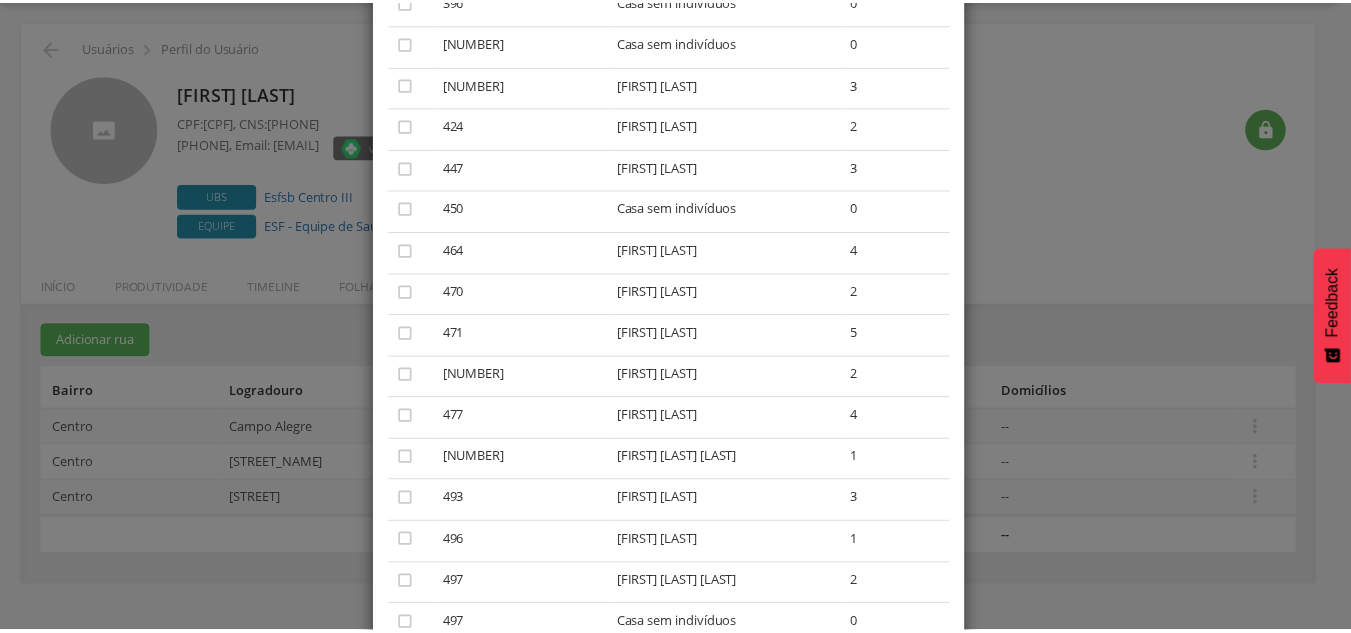 scroll, scrollTop: 497, scrollLeft: 0, axis: vertical 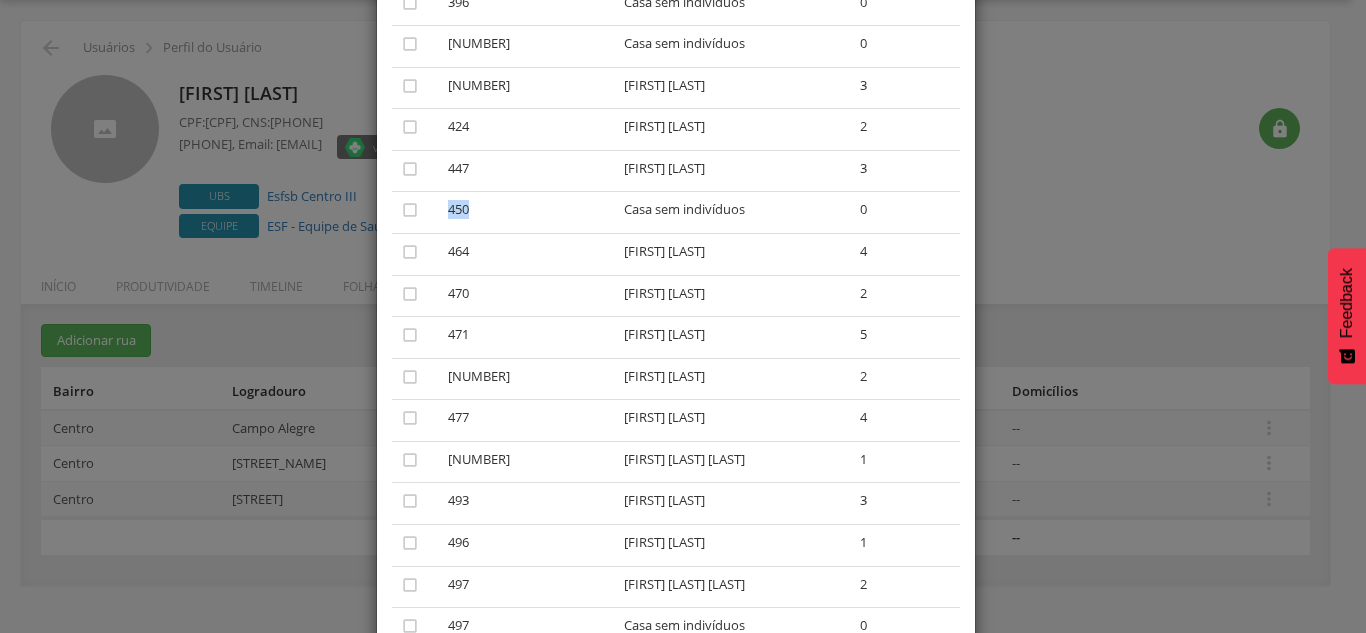 drag, startPoint x: 448, startPoint y: 211, endPoint x: 470, endPoint y: 213, distance: 22.090721 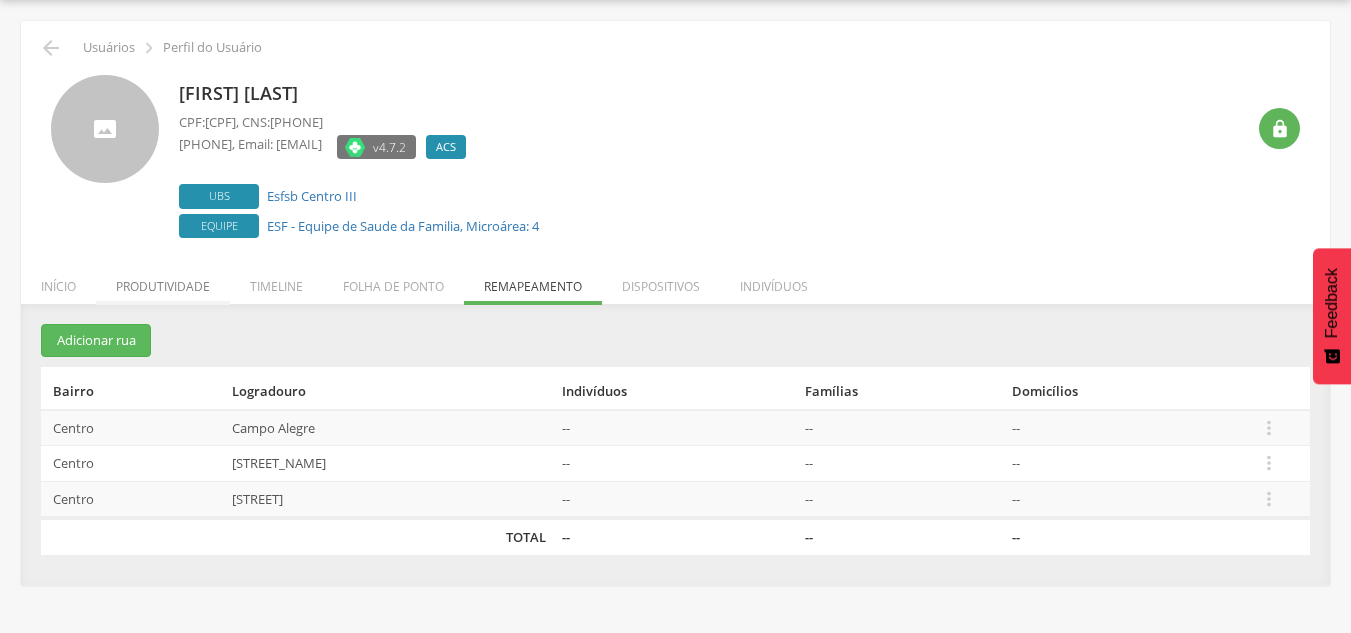 click on "Produtividade" at bounding box center (163, 281) 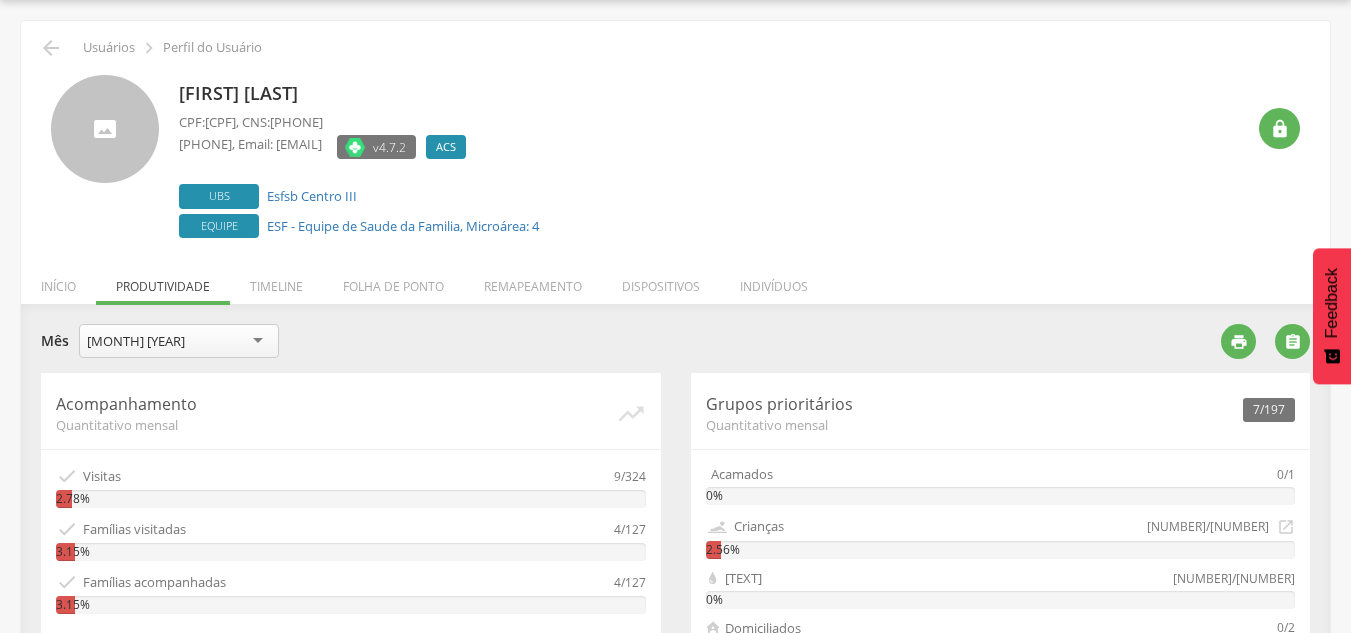 click on "Timeline" at bounding box center [276, 281] 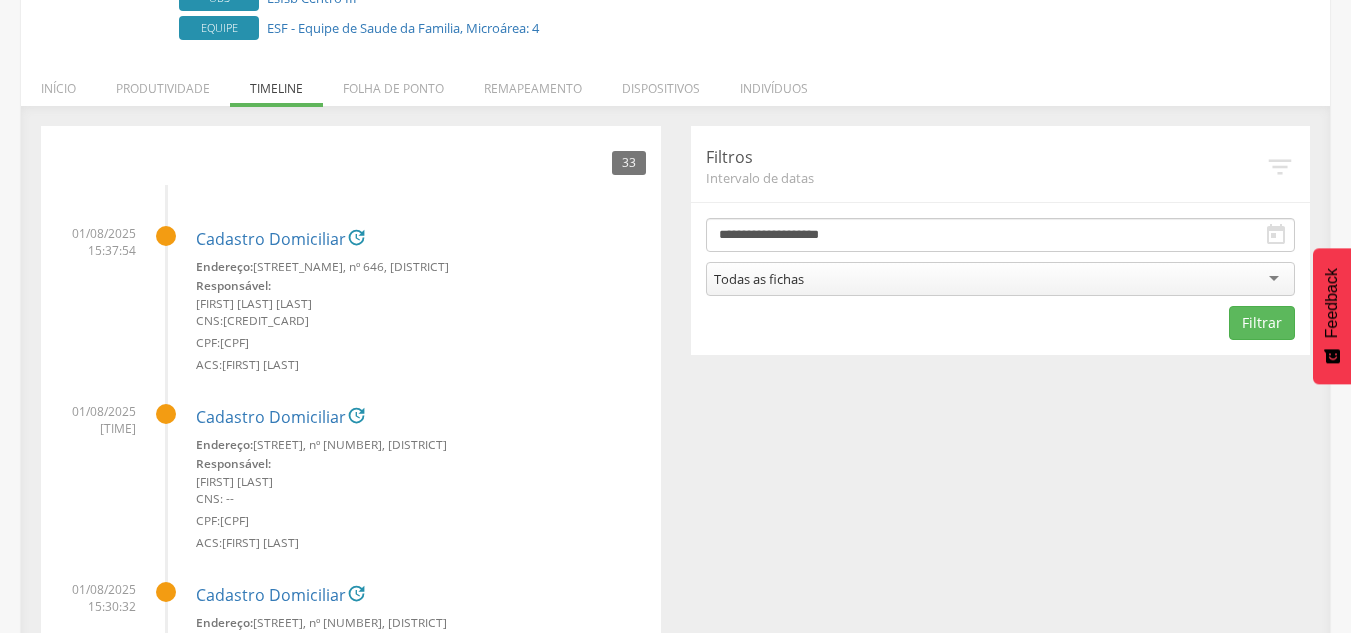 scroll, scrollTop: 259, scrollLeft: 0, axis: vertical 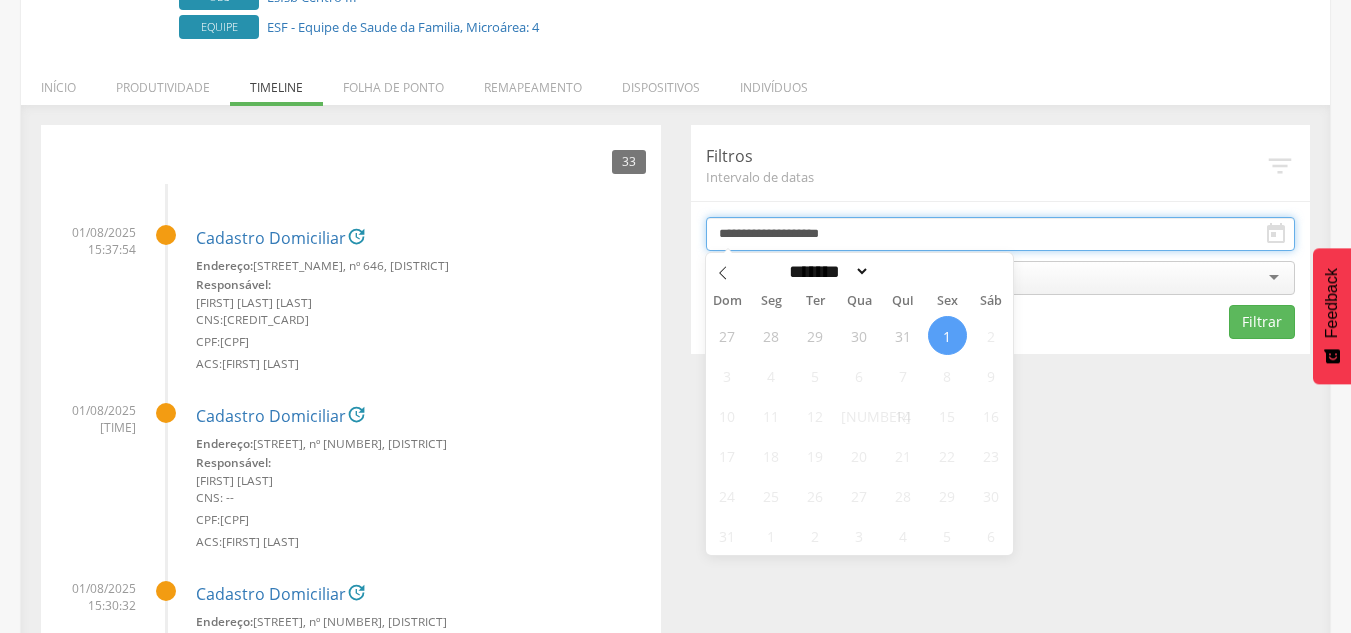 click on "**********" at bounding box center [1001, 234] 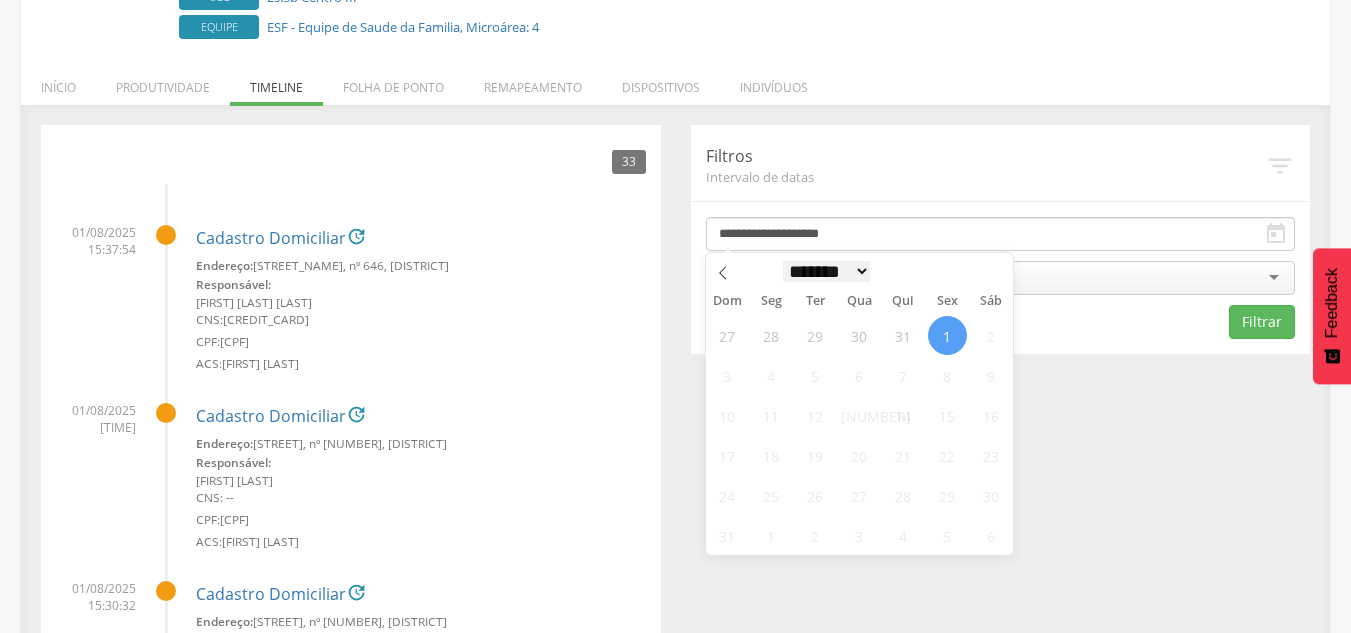 click on "******* ********* ***** ***** **** ***** ***** ******" at bounding box center [827, 271] 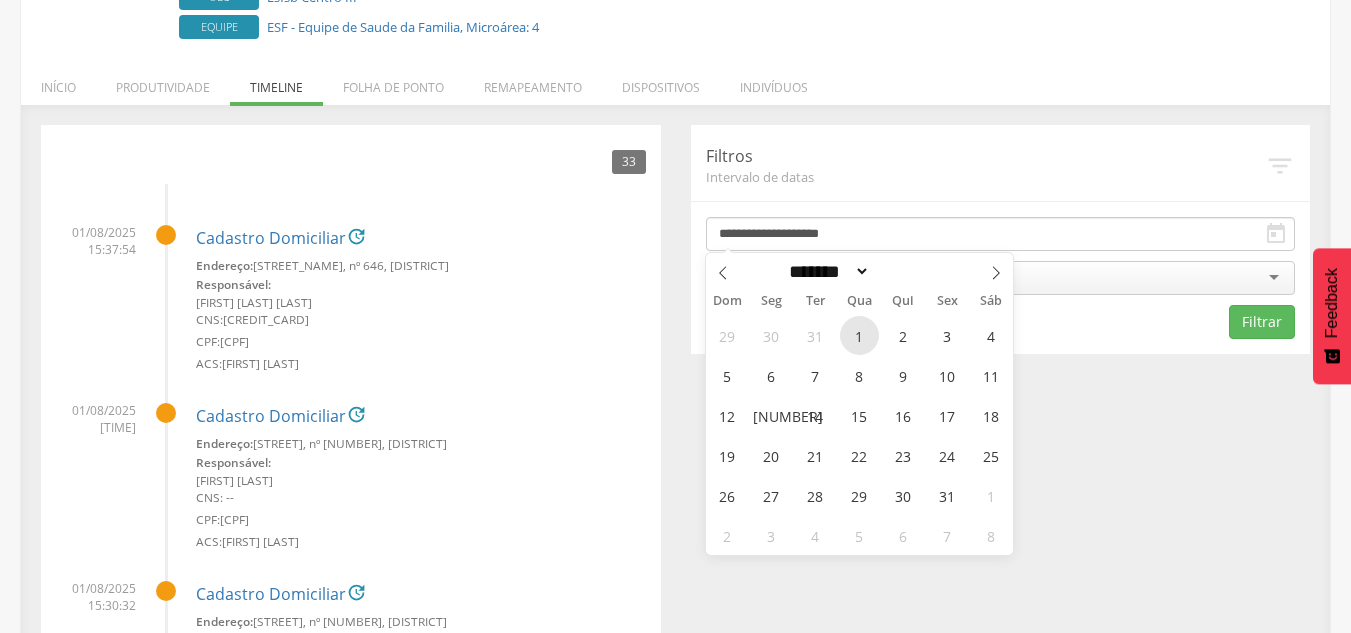 click on "1" at bounding box center (859, 335) 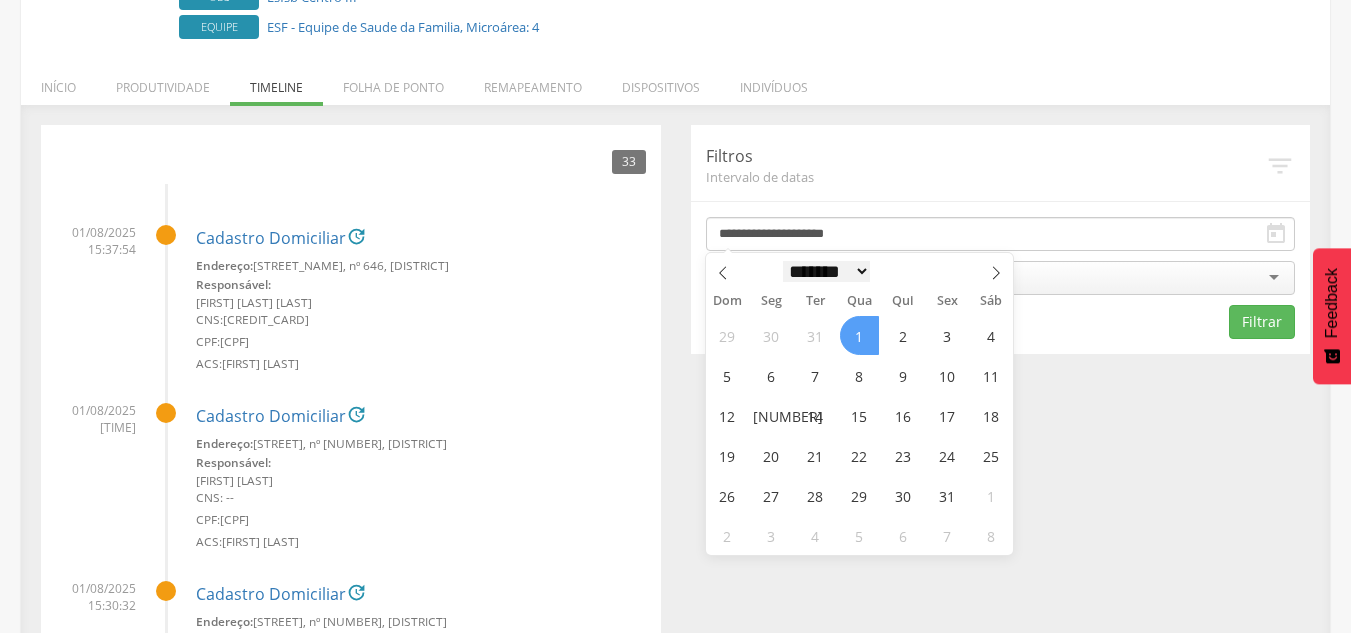 click on "******* ********* ***** ***** **** ***** ***** ******" at bounding box center [827, 271] 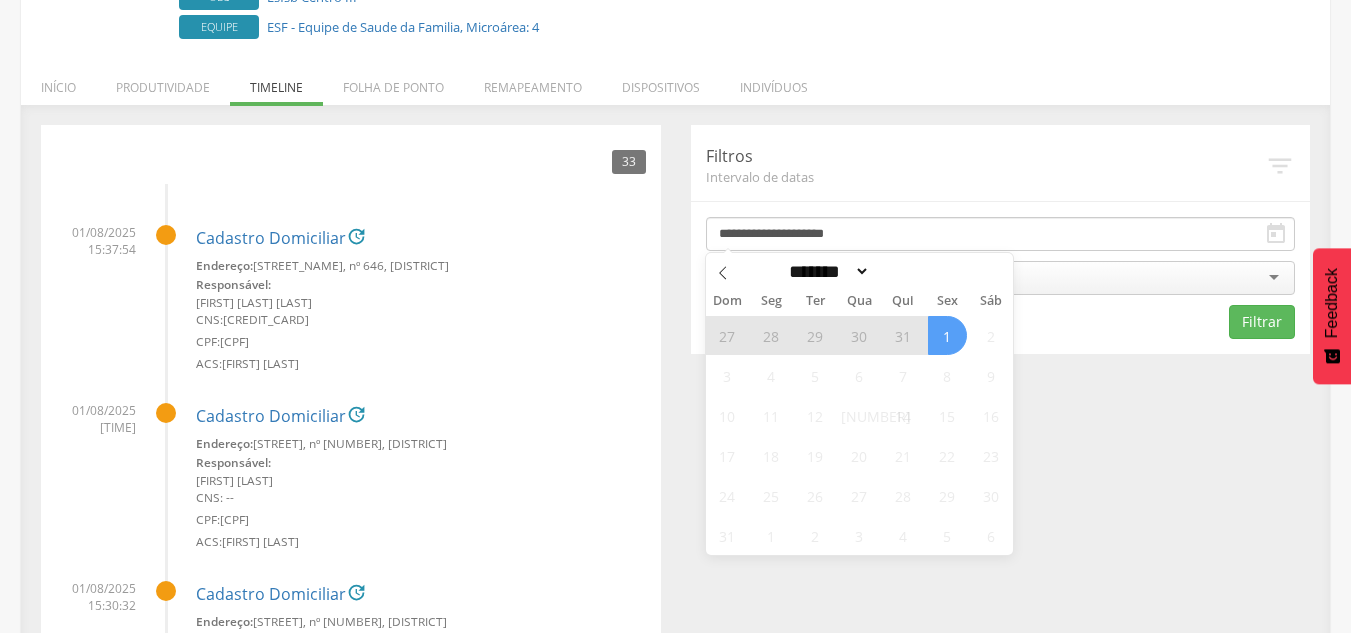 click on "1" at bounding box center [947, 335] 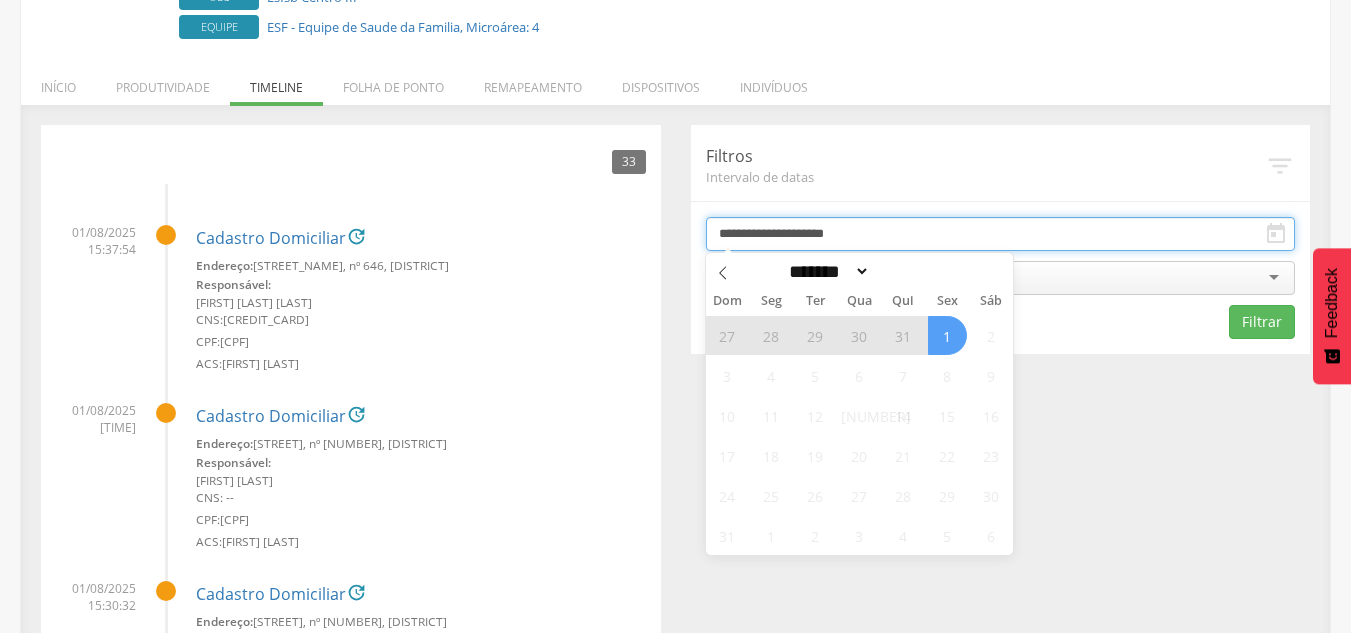 type on "**********" 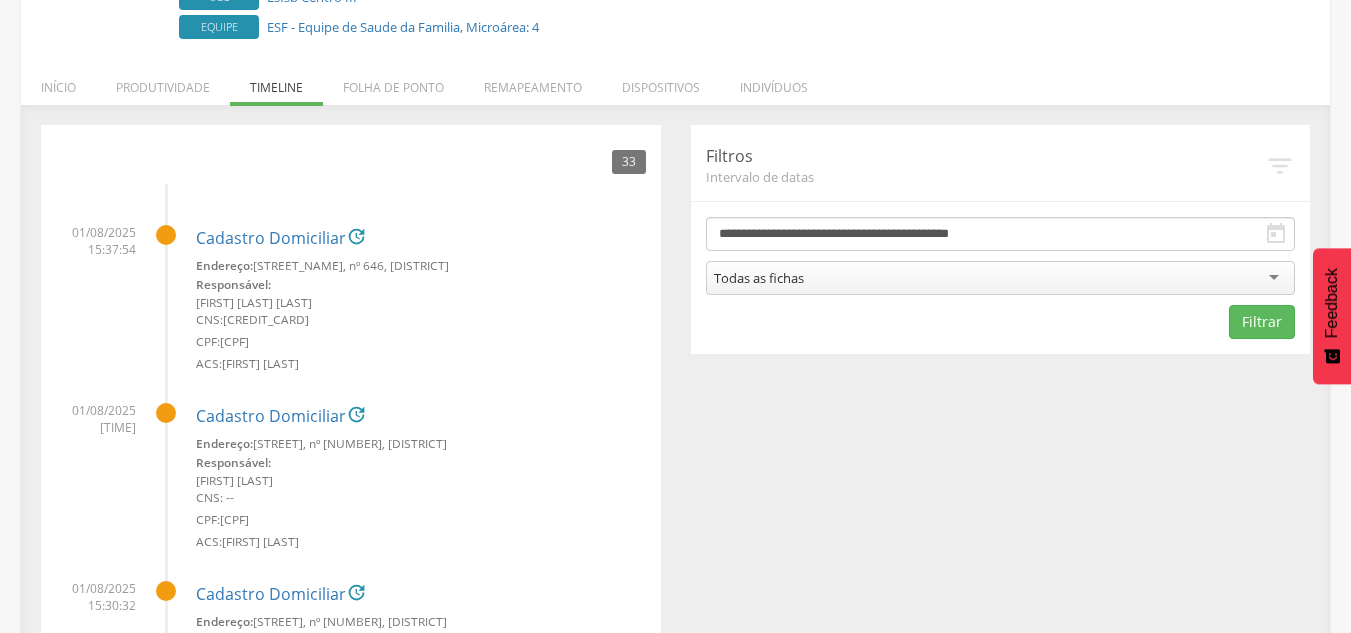 click on "**********" at bounding box center [1001, 278] 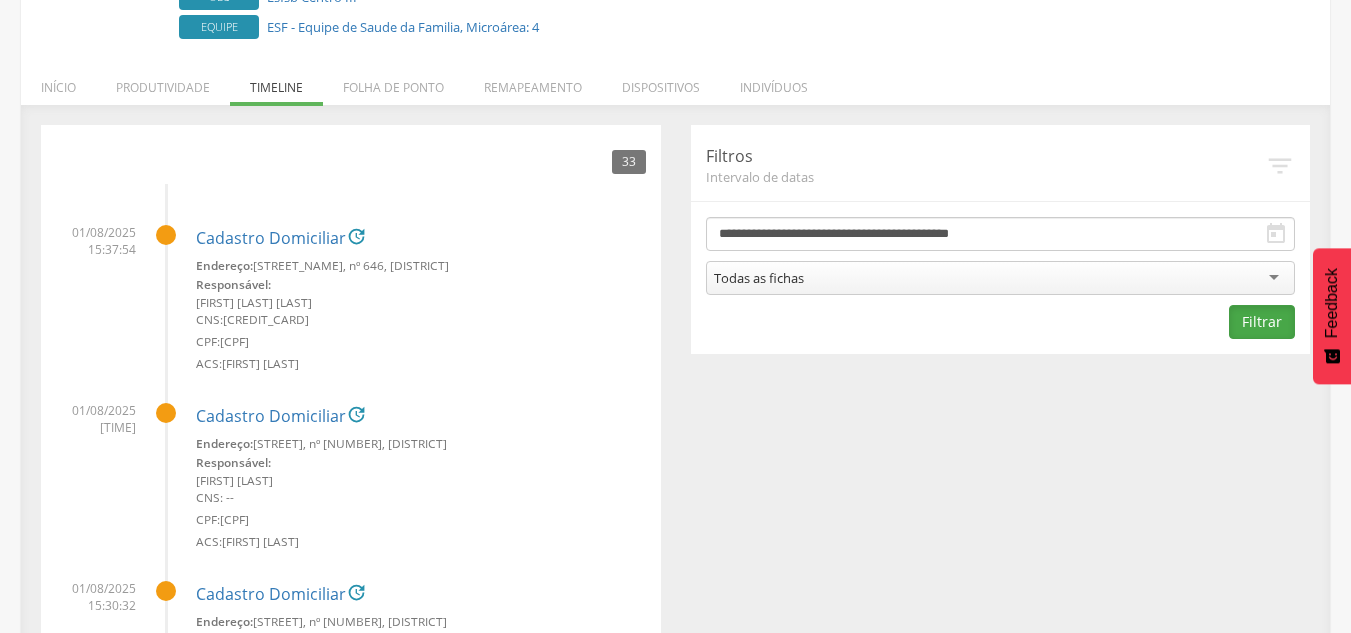 click on "Filtrar" at bounding box center [1262, 322] 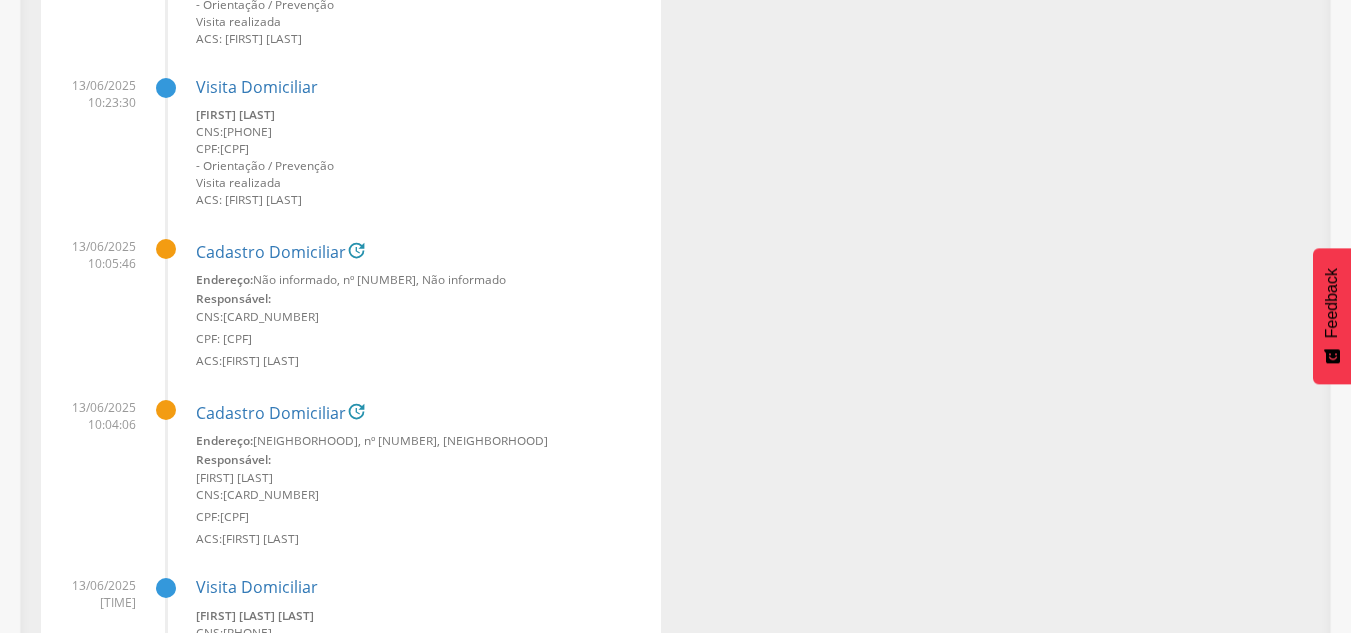 scroll, scrollTop: 1097, scrollLeft: 0, axis: vertical 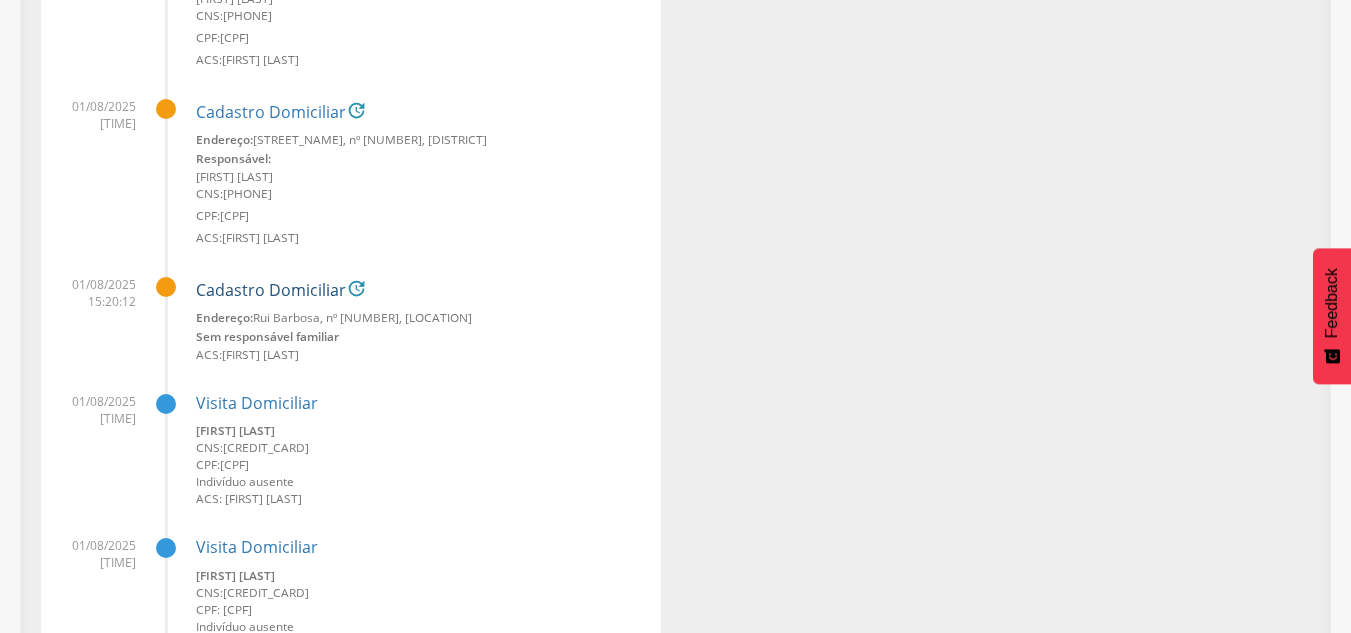click on "Cadastro Domiciliar" at bounding box center [271, 291] 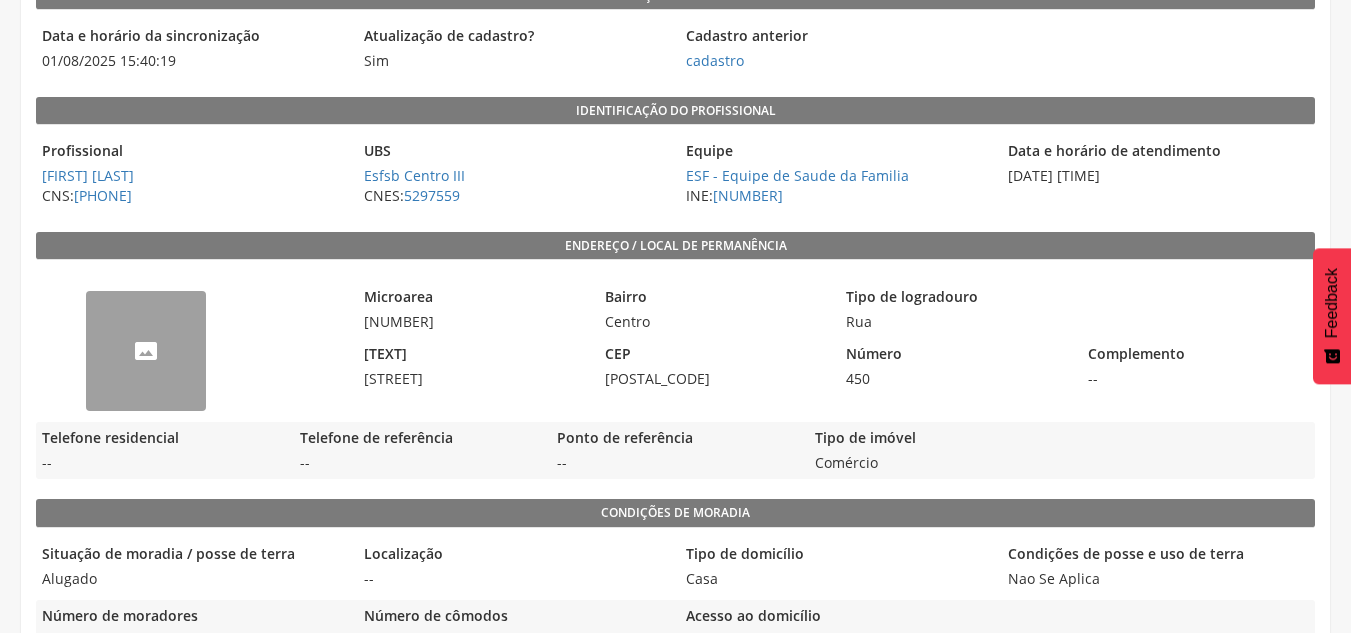 scroll, scrollTop: 0, scrollLeft: 0, axis: both 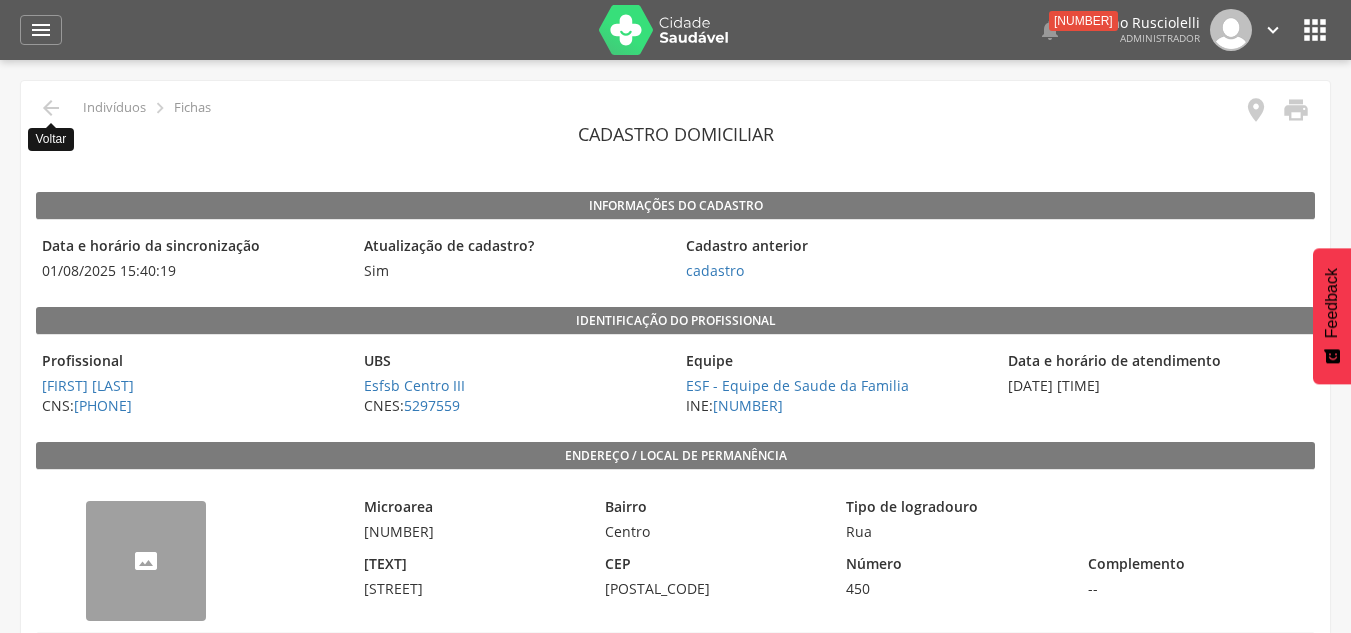 drag, startPoint x: 45, startPoint y: 100, endPoint x: 33, endPoint y: 110, distance: 15.6205 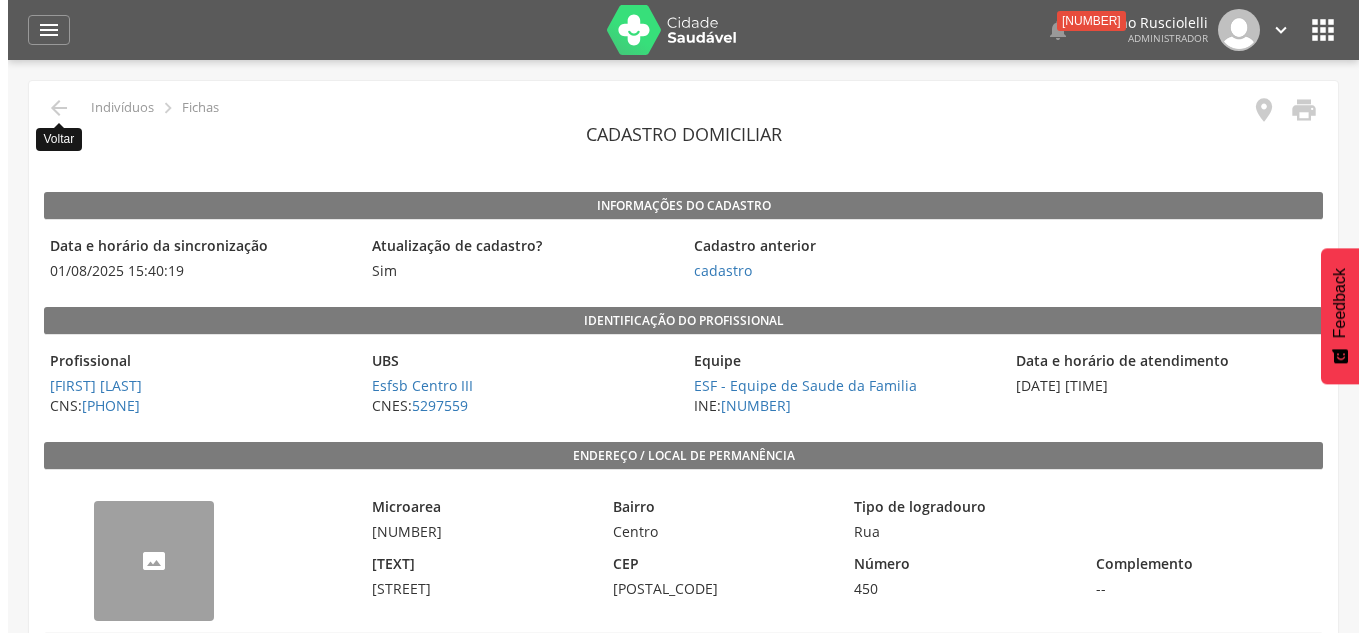 scroll, scrollTop: 60, scrollLeft: 0, axis: vertical 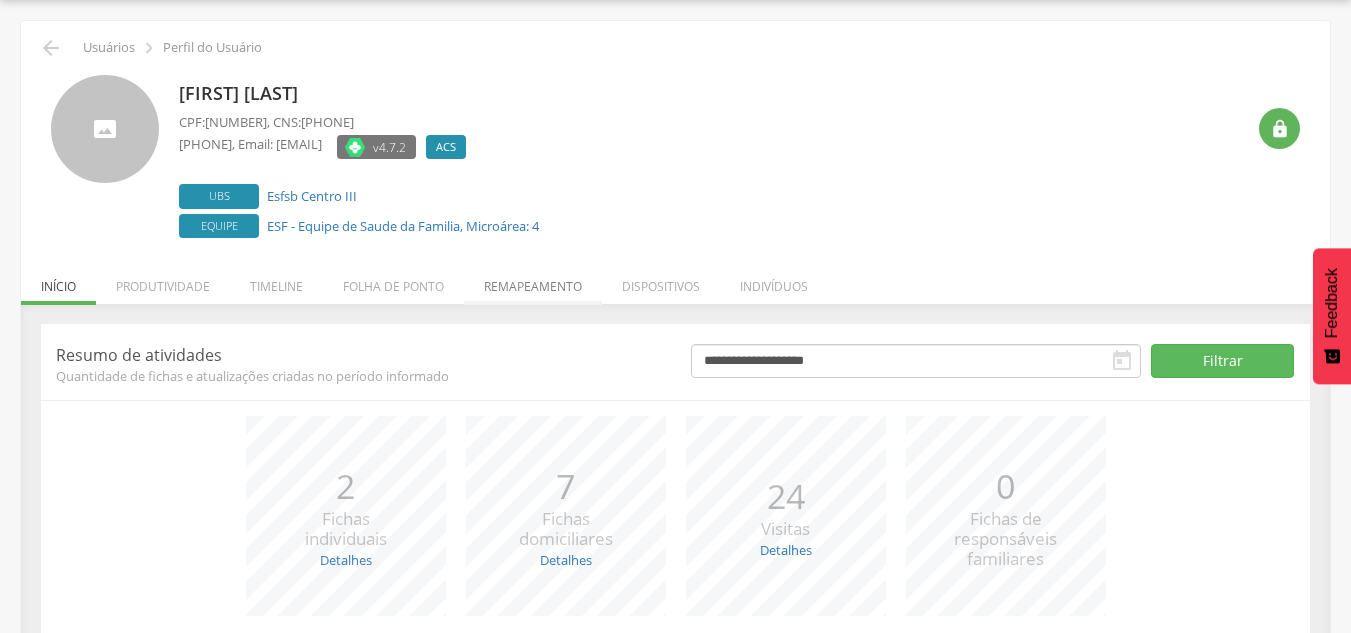 click on "Remapeamento" at bounding box center [533, 281] 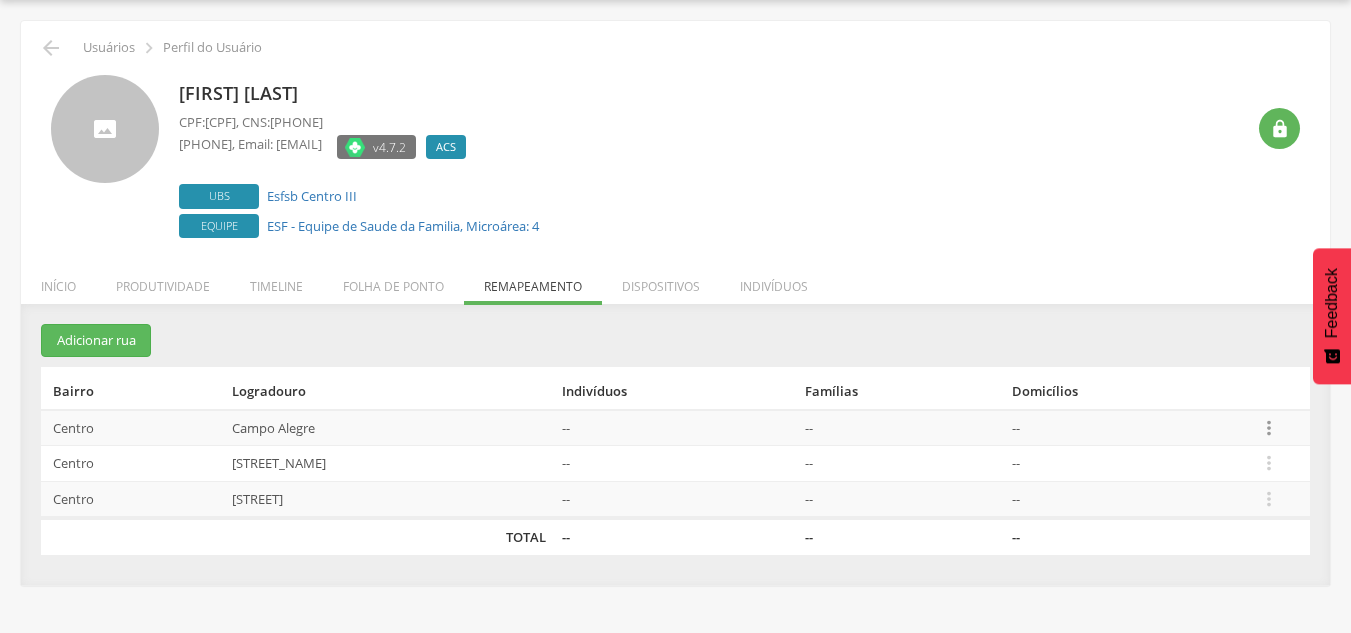 click on "" at bounding box center (1269, 428) 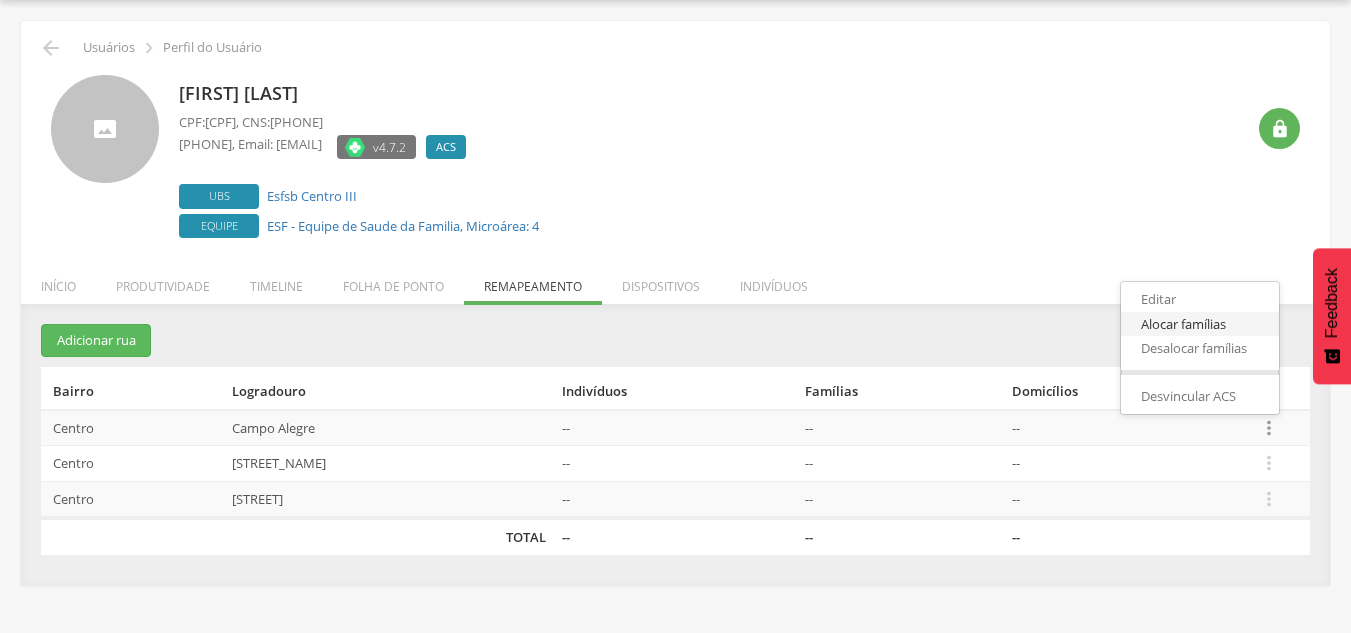 click on "Alocar famílias" at bounding box center (1200, 324) 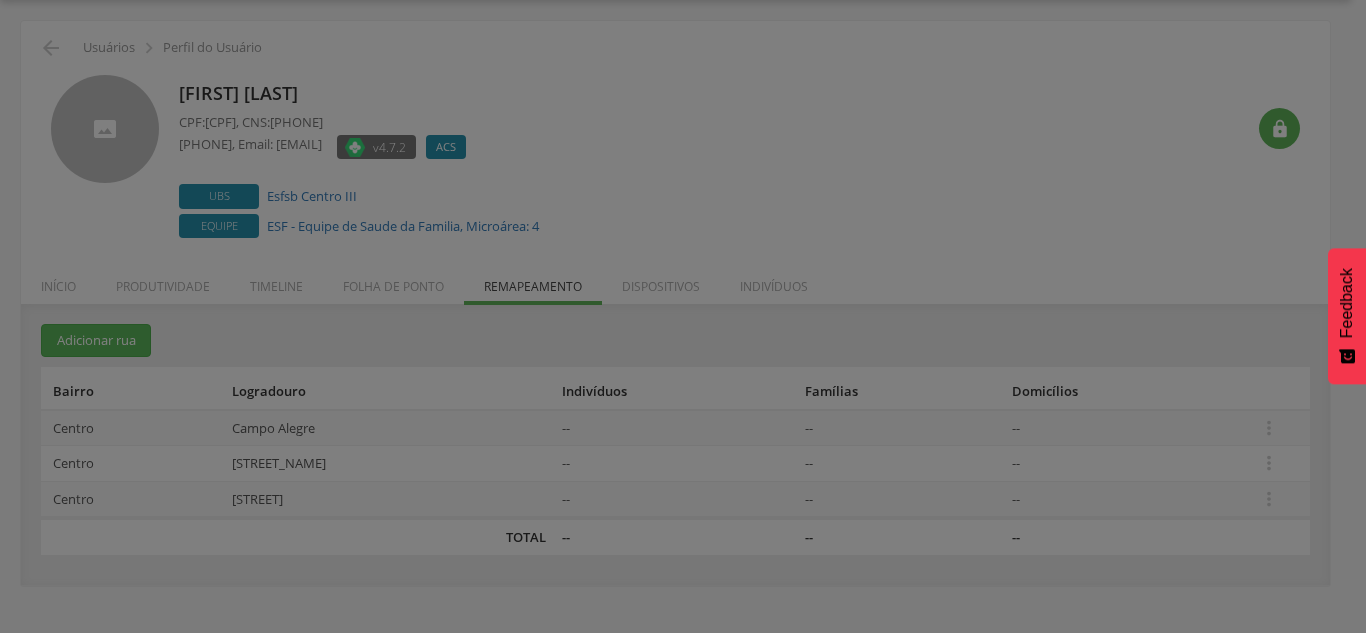 scroll, scrollTop: 0, scrollLeft: 0, axis: both 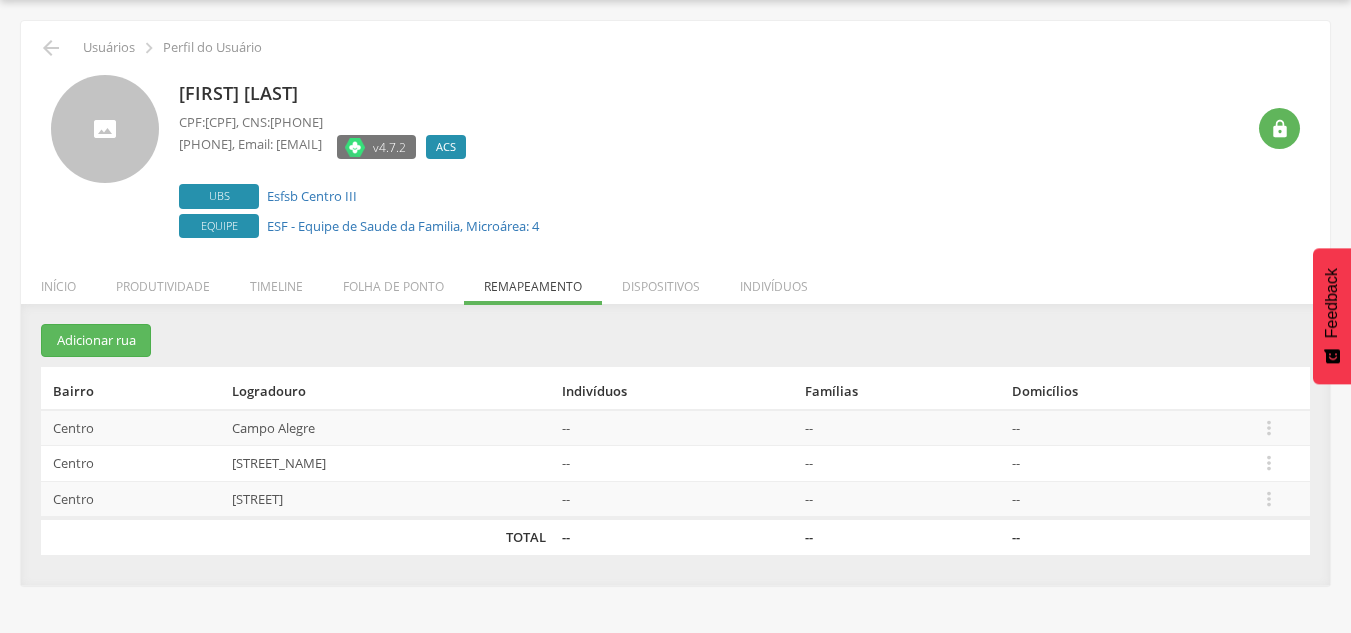 drag, startPoint x: 1267, startPoint y: 434, endPoint x: 1260, endPoint y: 415, distance: 20.248457 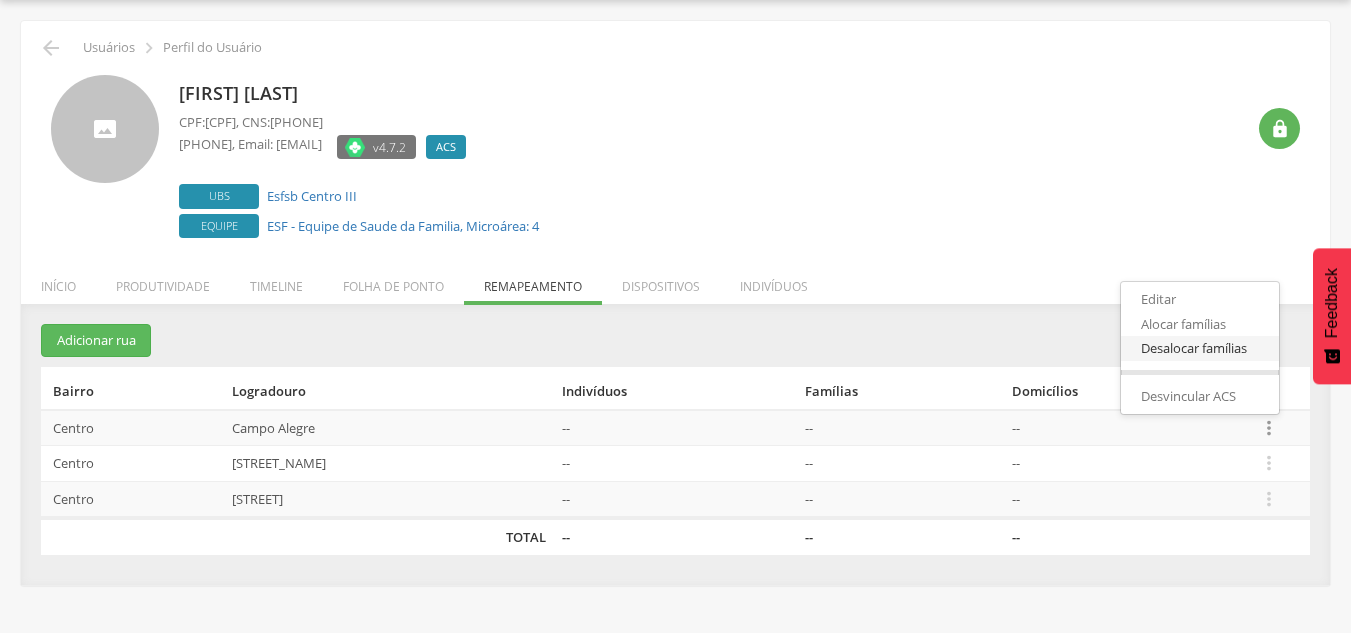 click on "Desalocar famílias" at bounding box center (1200, 348) 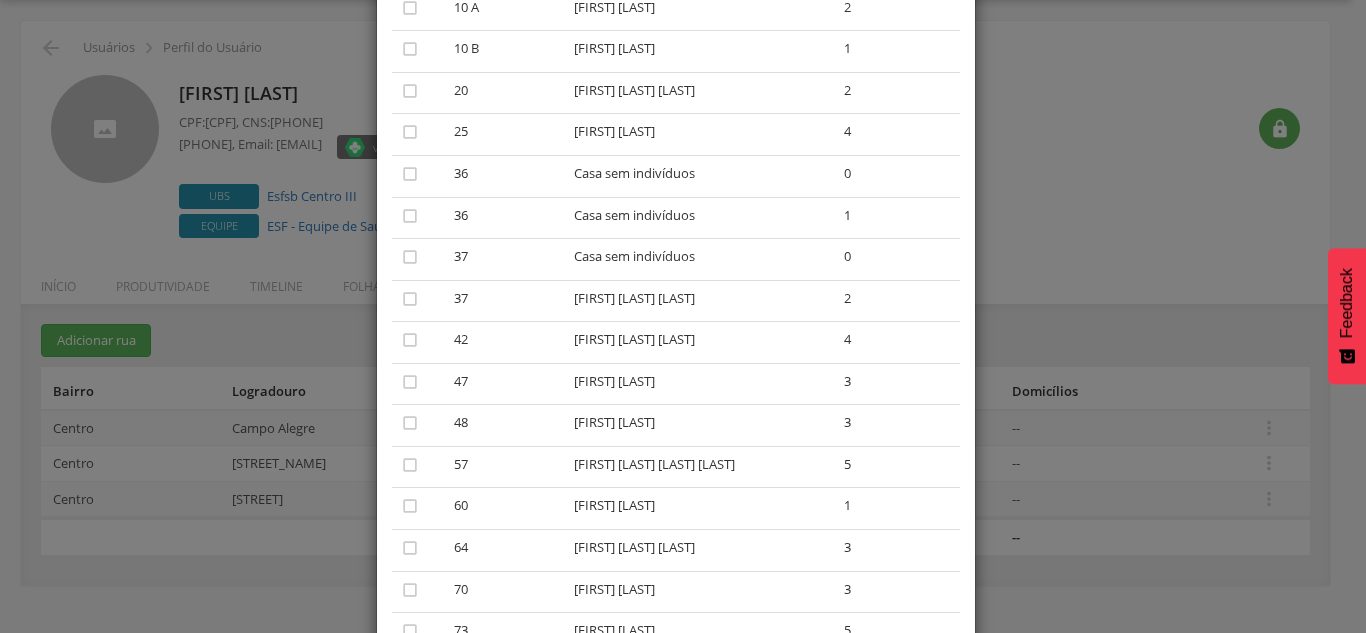 scroll, scrollTop: 200, scrollLeft: 0, axis: vertical 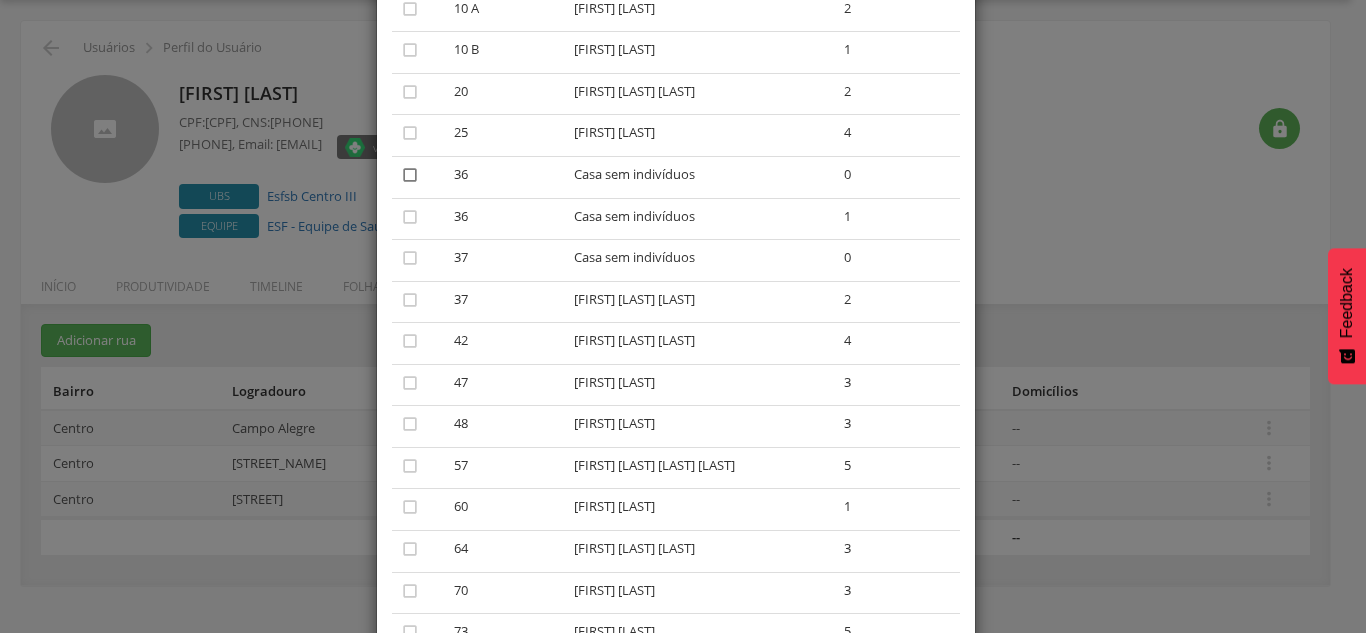 click on "" at bounding box center (410, 175) 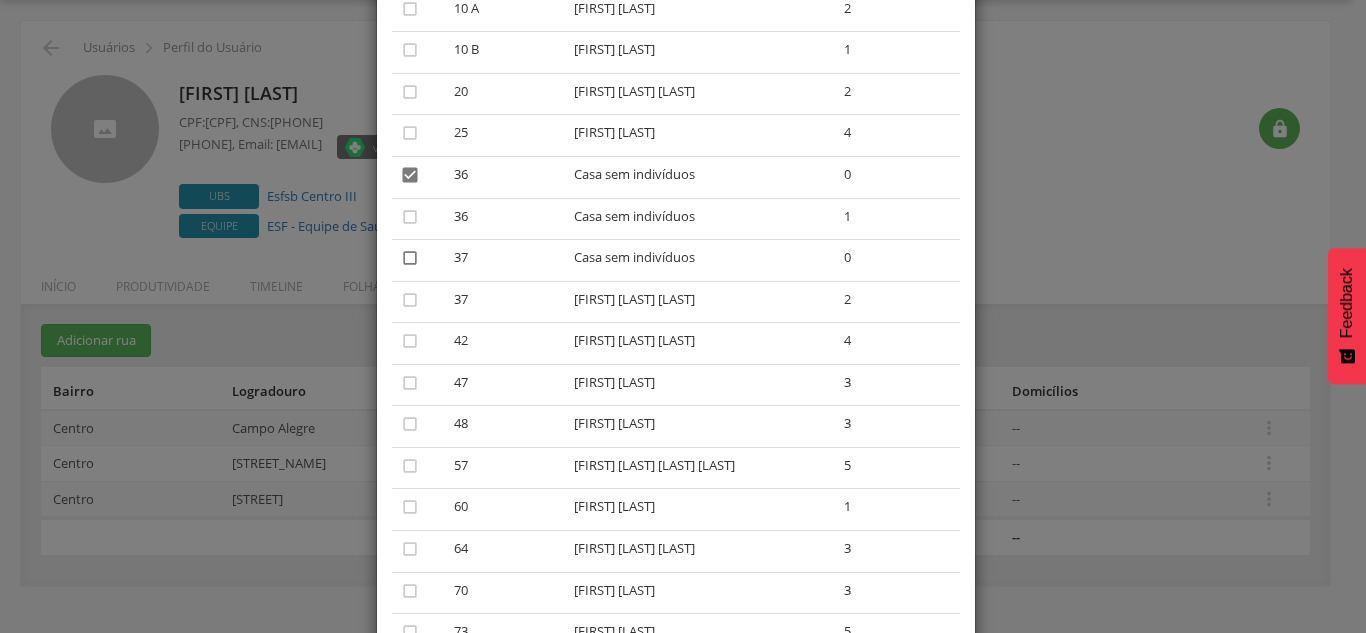 click on "" at bounding box center [410, 258] 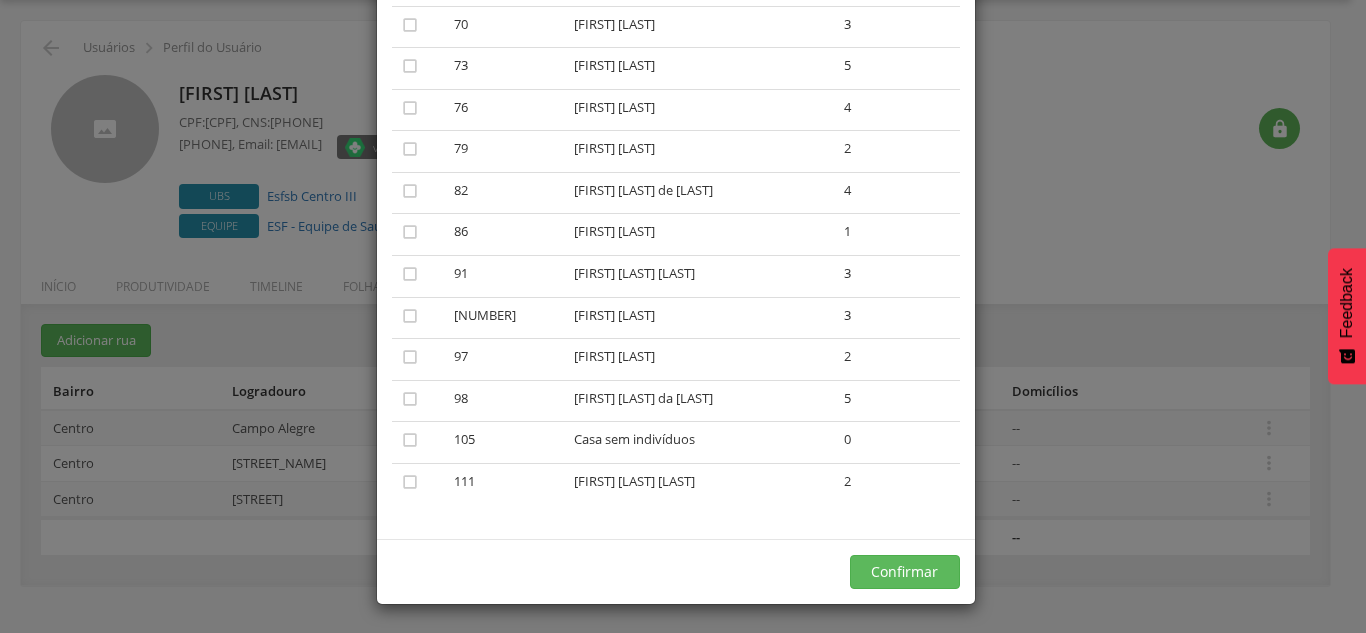 scroll, scrollTop: 768, scrollLeft: 0, axis: vertical 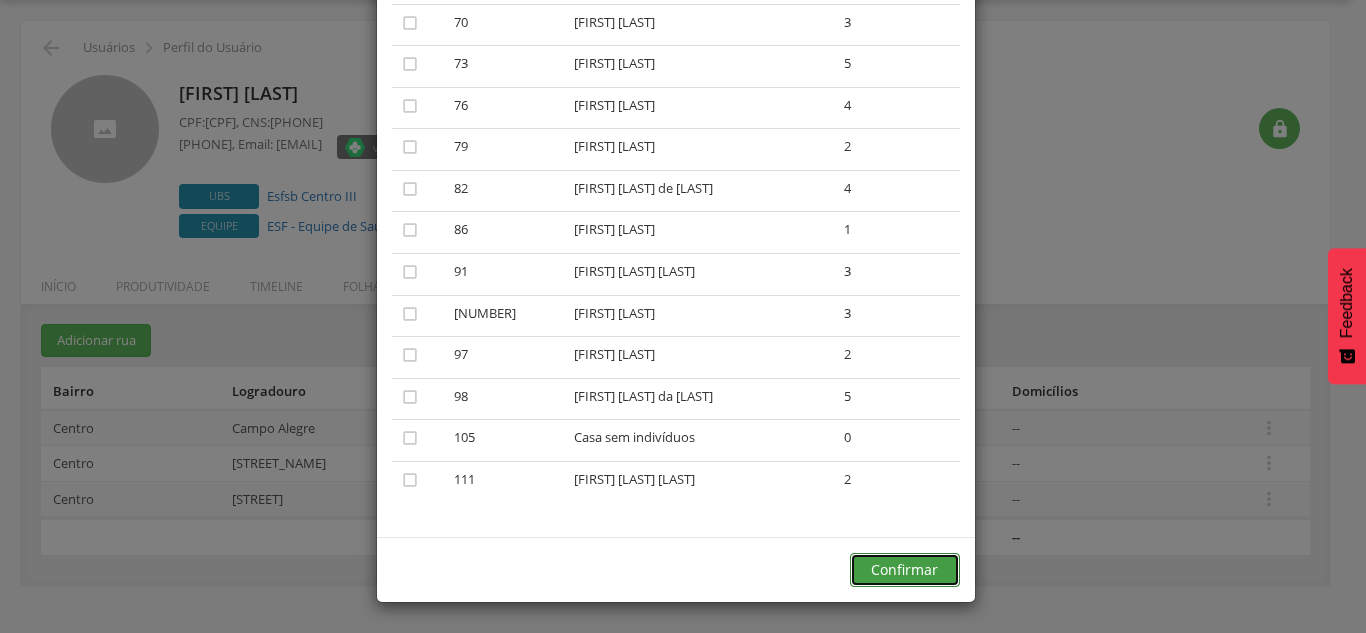 click on "Confirmar" at bounding box center (905, 570) 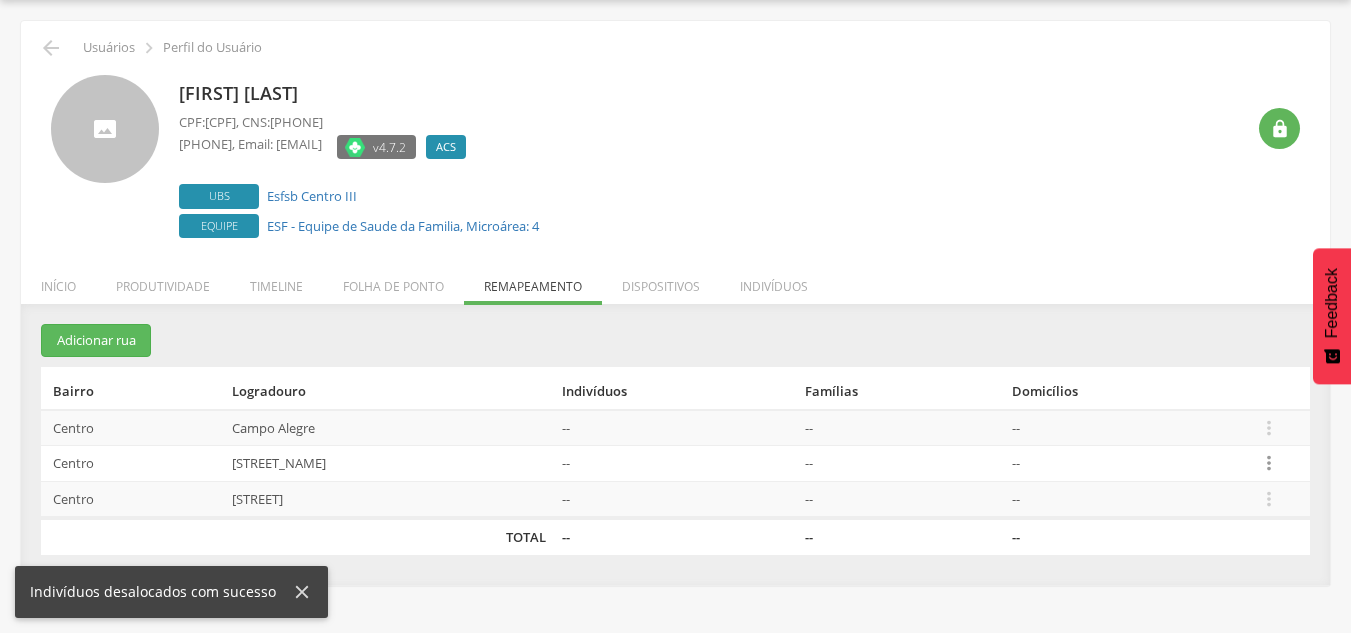 click on "" at bounding box center [1269, 463] 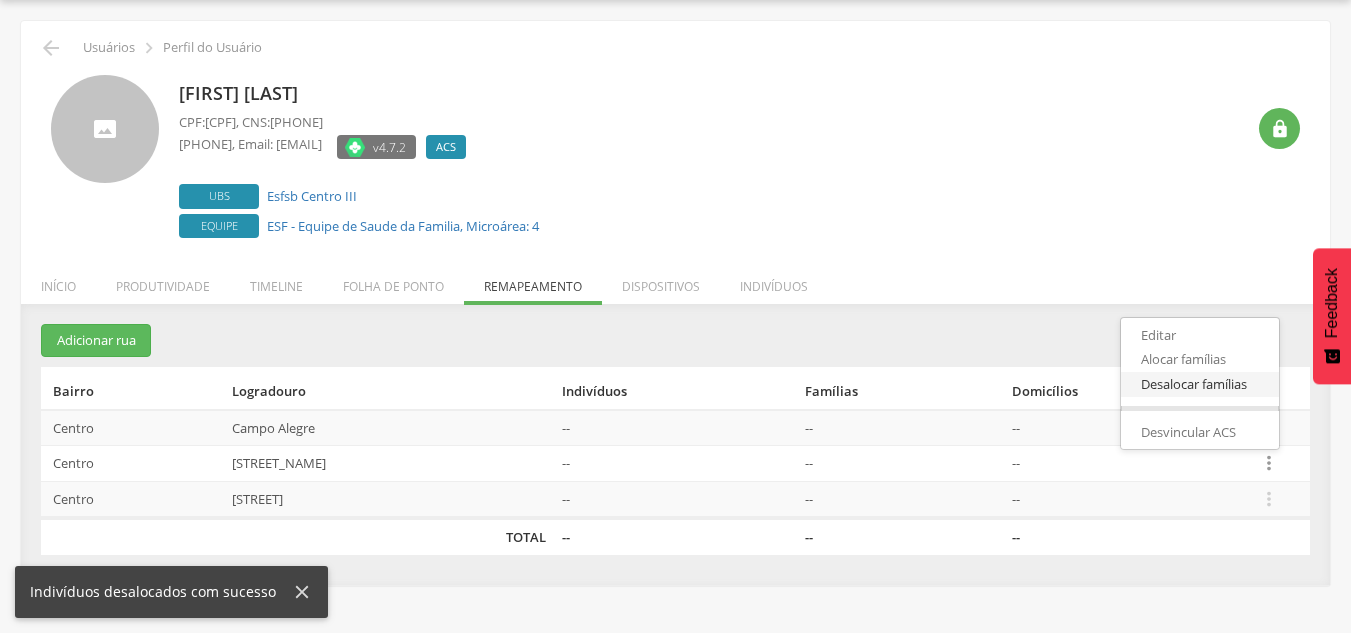 click on "Desalocar famílias" at bounding box center [1200, 384] 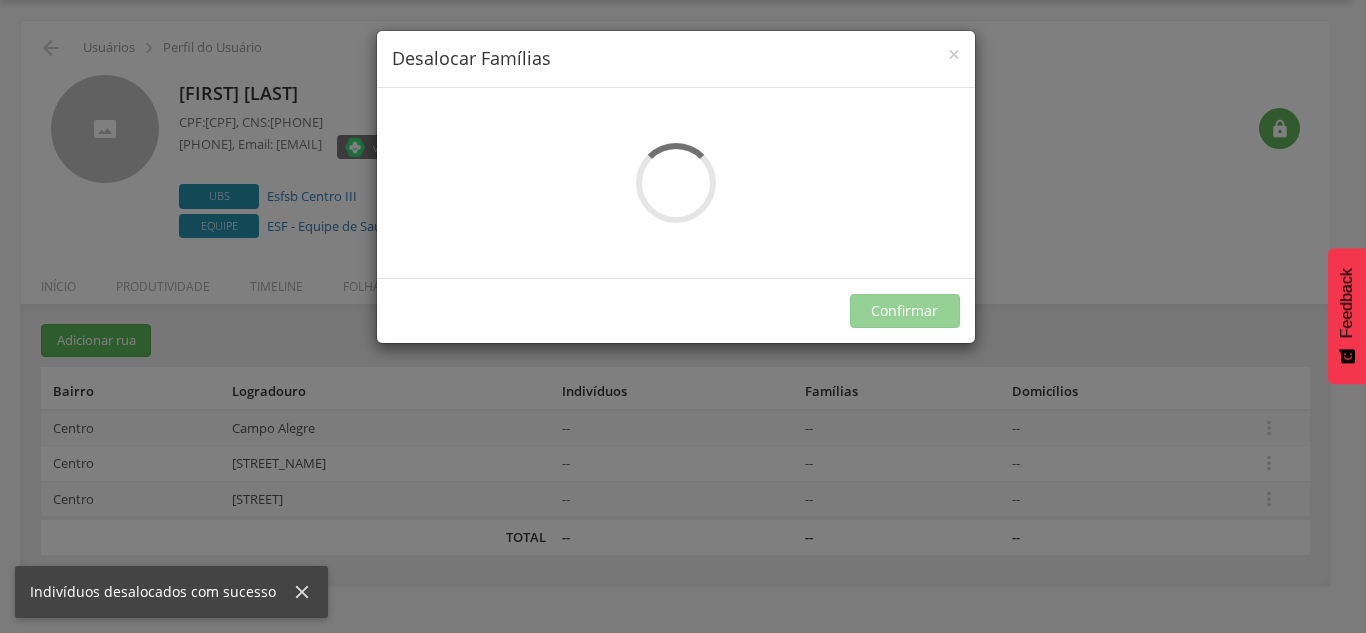scroll, scrollTop: 0, scrollLeft: 0, axis: both 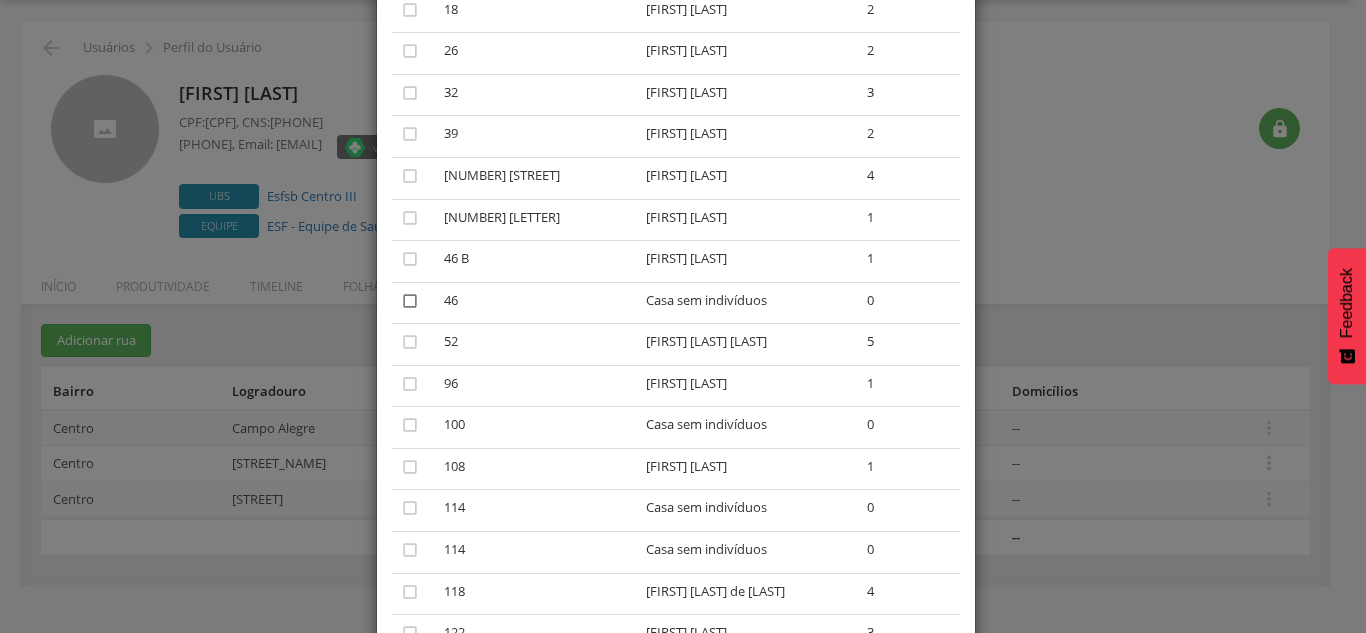 click on "" at bounding box center [410, 301] 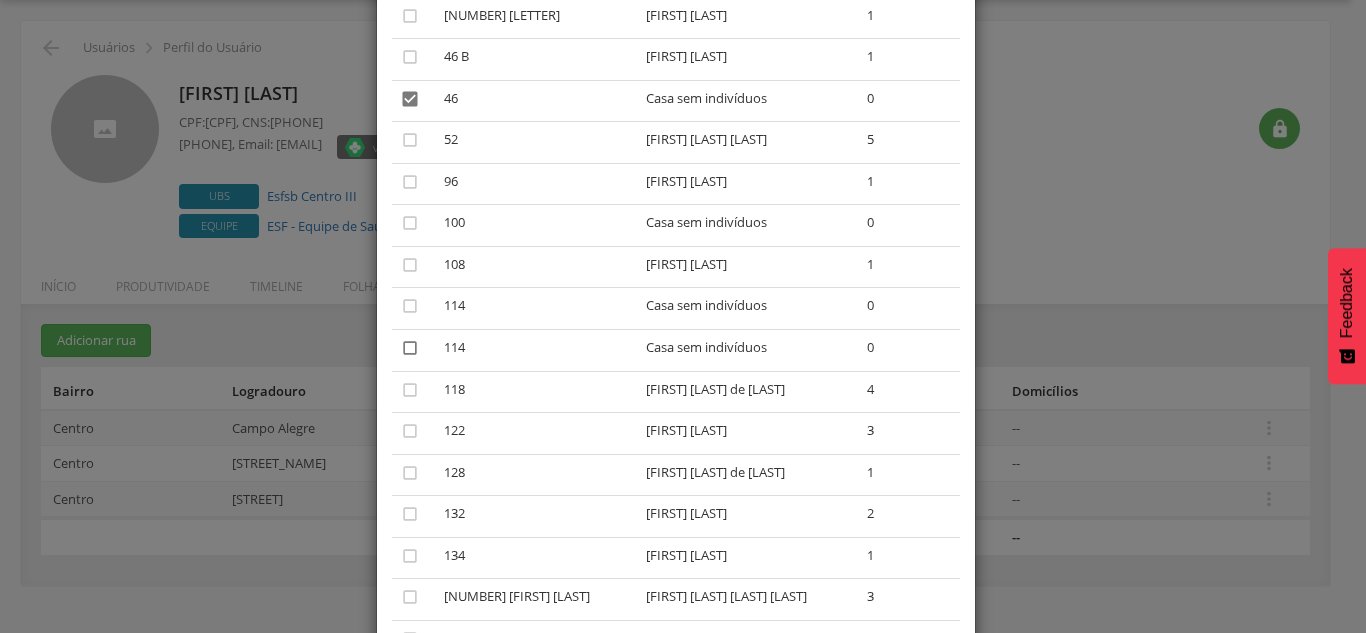 scroll, scrollTop: 400, scrollLeft: 0, axis: vertical 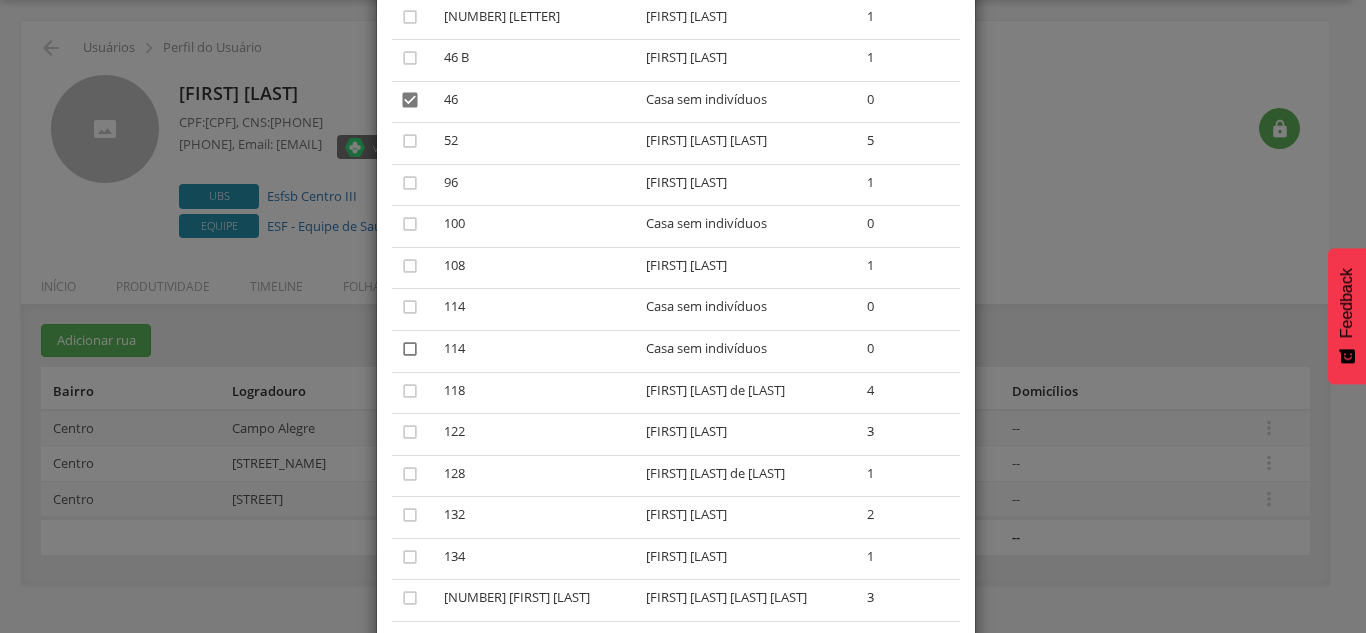 click on "" at bounding box center (410, 349) 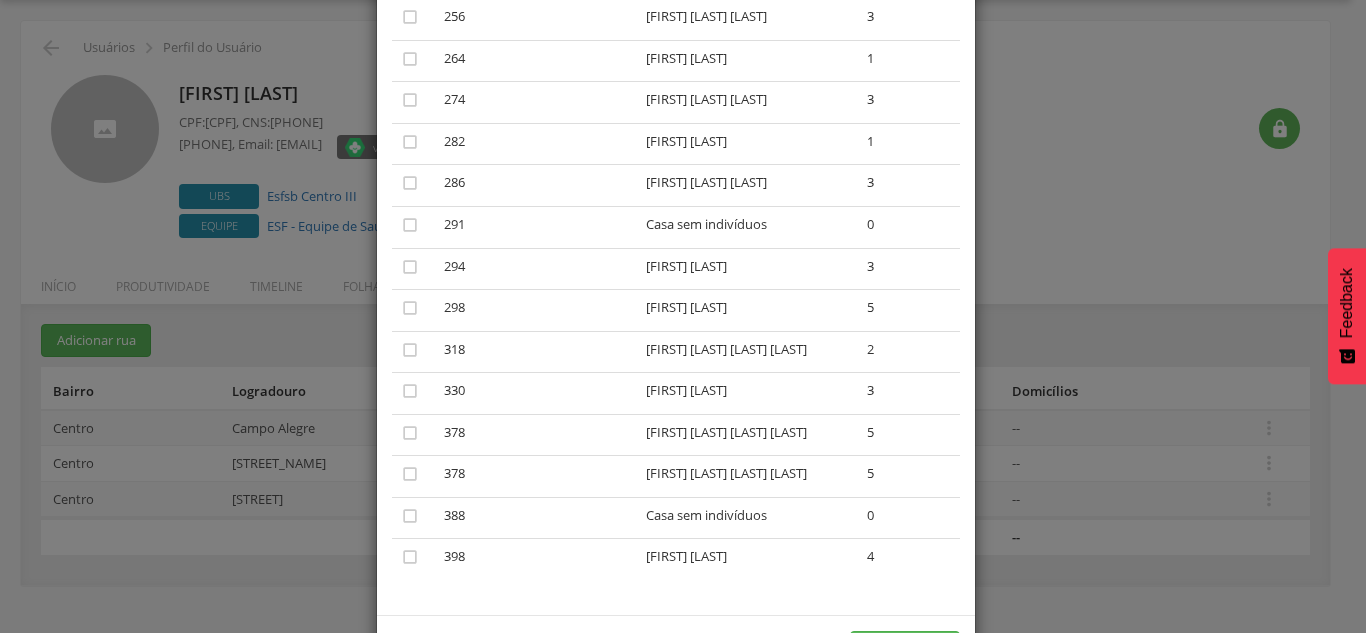 scroll, scrollTop: 1558, scrollLeft: 0, axis: vertical 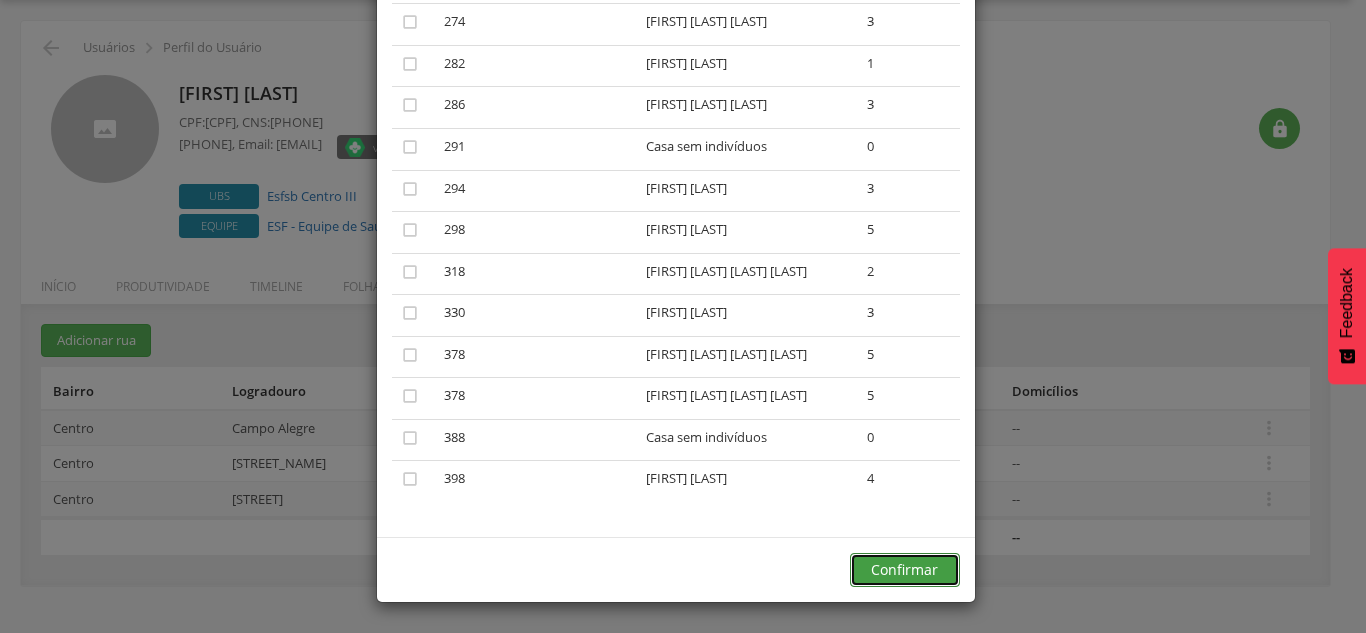 click on "Confirmar" at bounding box center [905, 570] 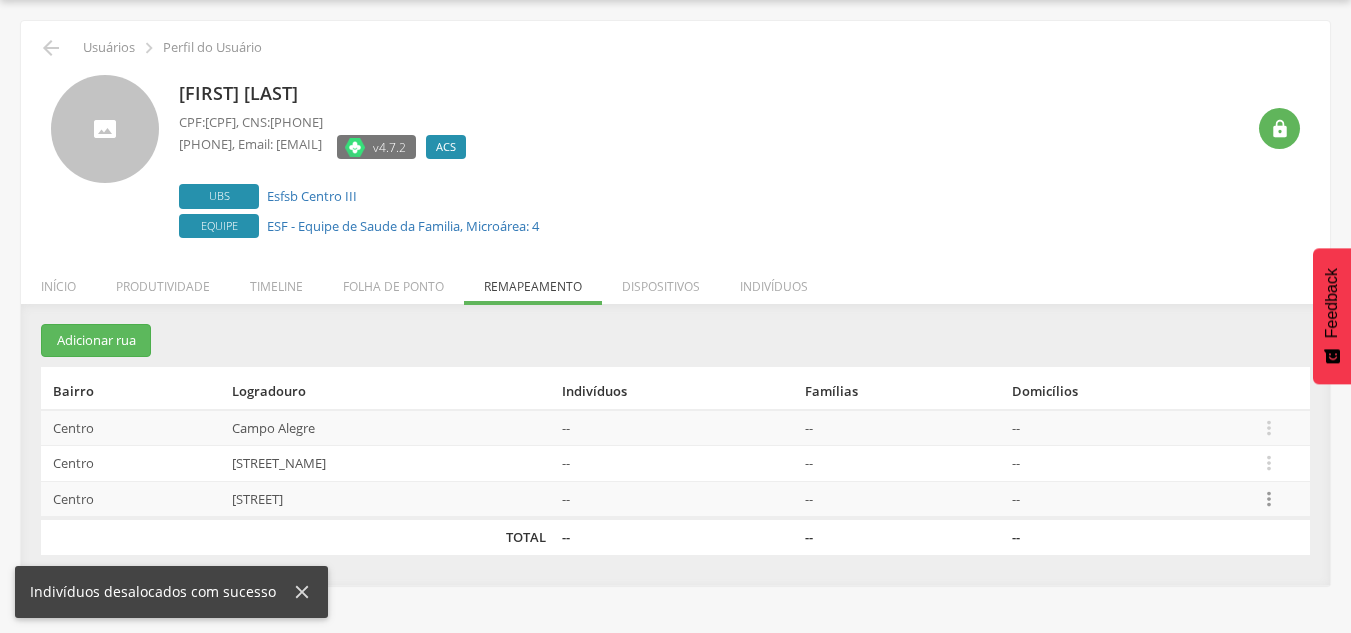 click on "" at bounding box center (1269, 499) 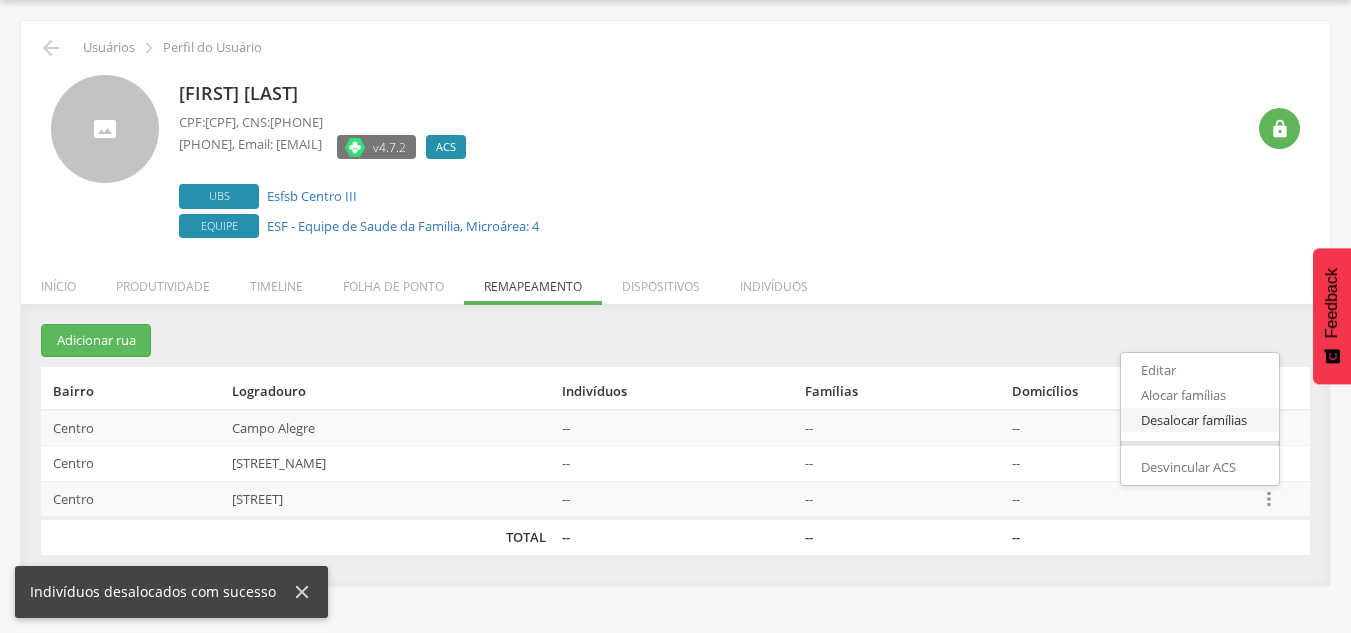 click on "Desalocar famílias" at bounding box center (1200, 420) 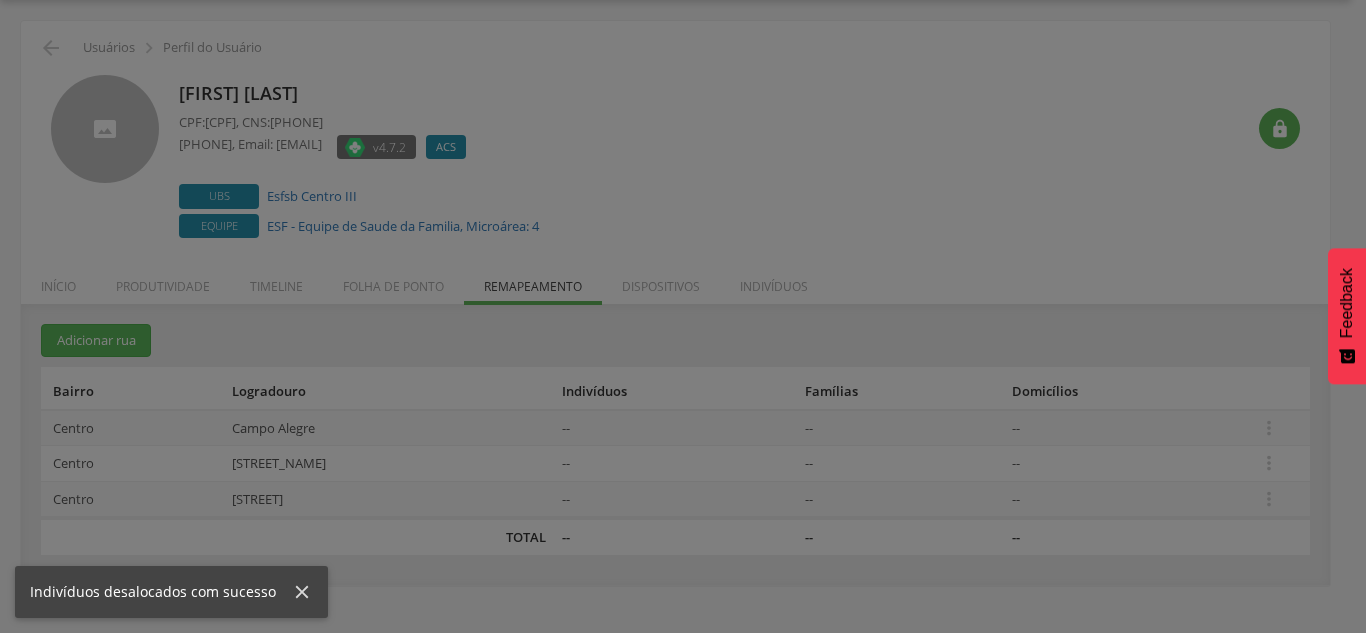 scroll, scrollTop: 0, scrollLeft: 0, axis: both 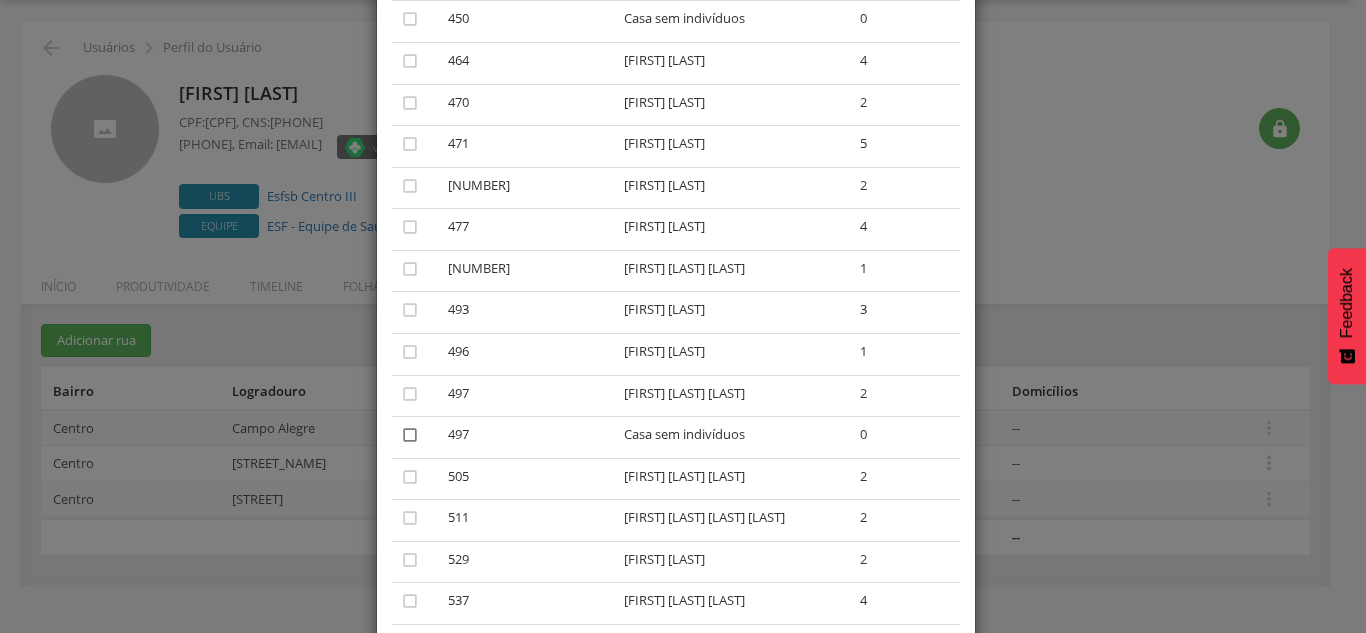 click on "" at bounding box center [410, 435] 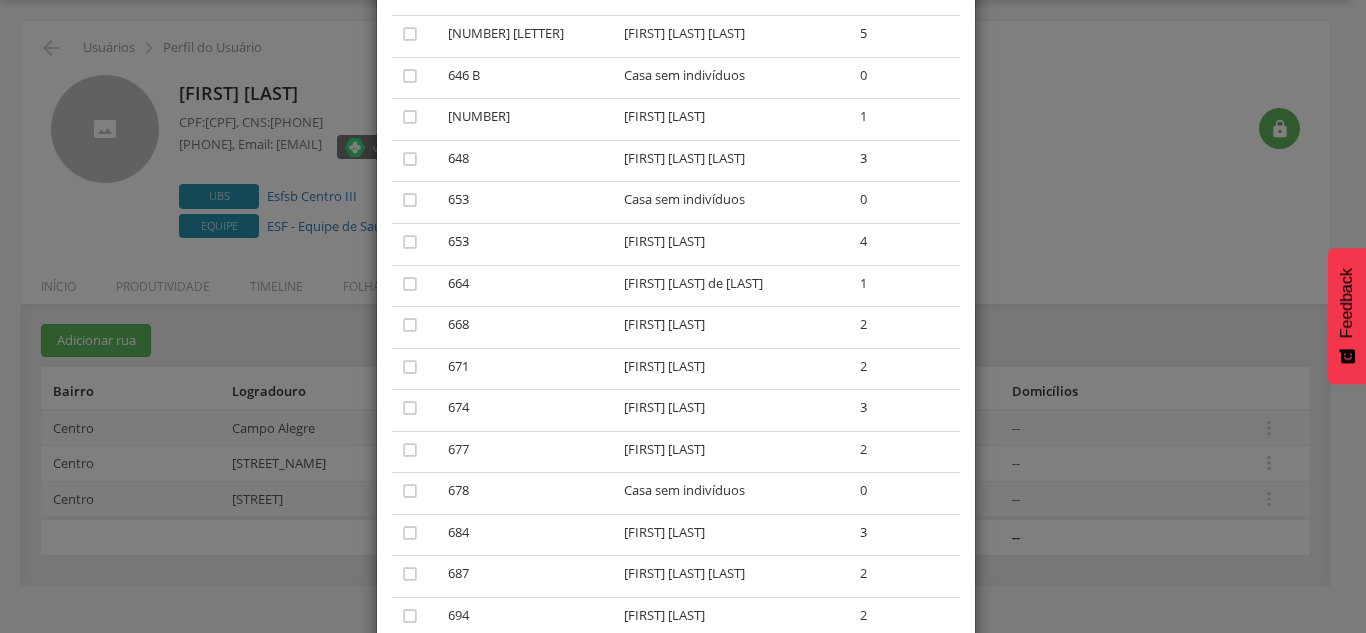 scroll, scrollTop: 2129, scrollLeft: 0, axis: vertical 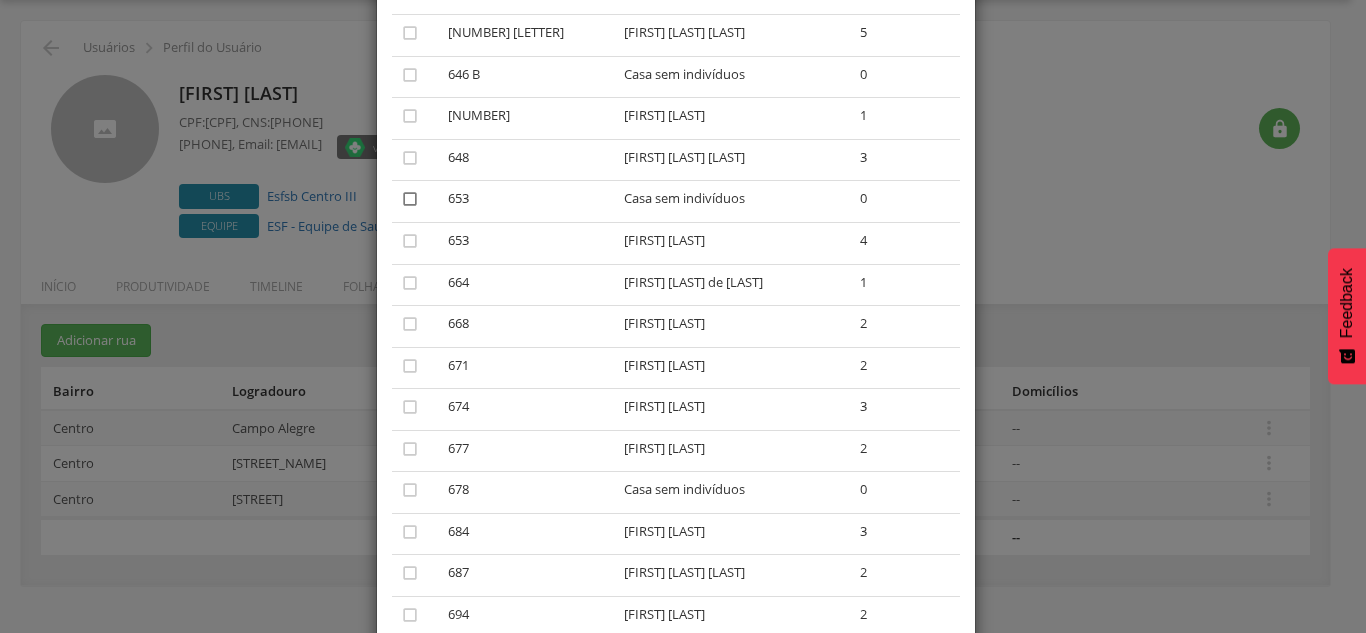 click on "" at bounding box center (410, 199) 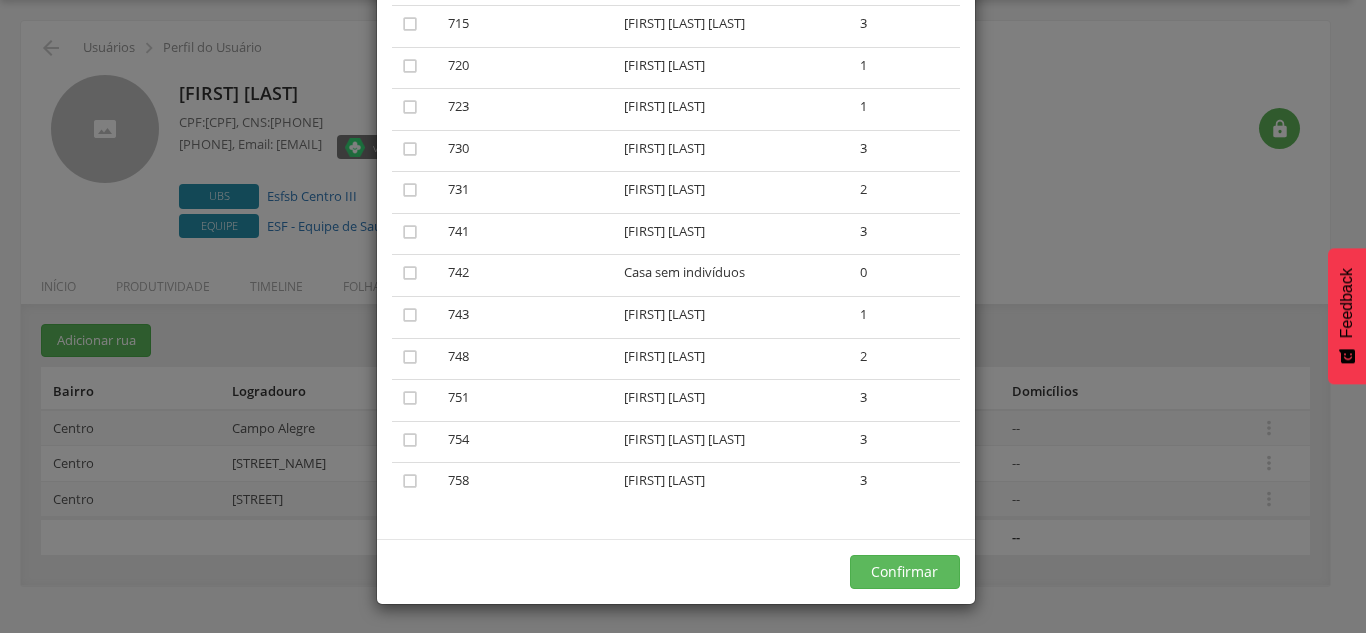 scroll, scrollTop: 3096, scrollLeft: 0, axis: vertical 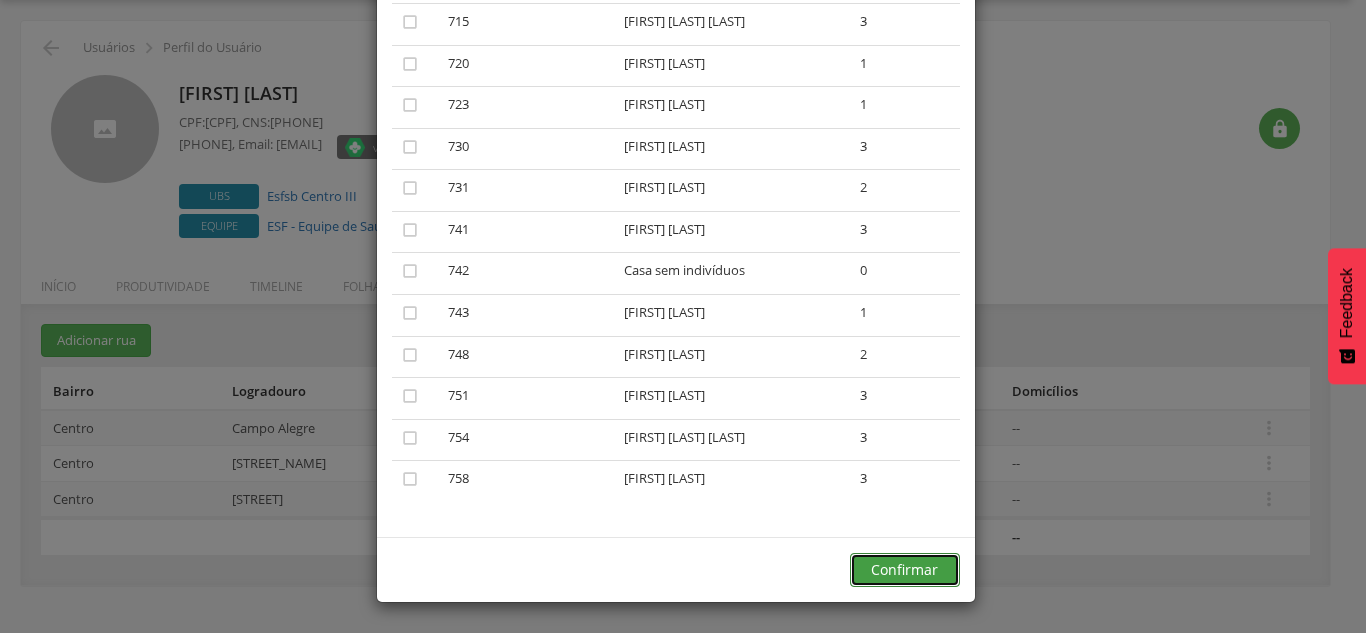 click on "Confirmar" at bounding box center [905, 570] 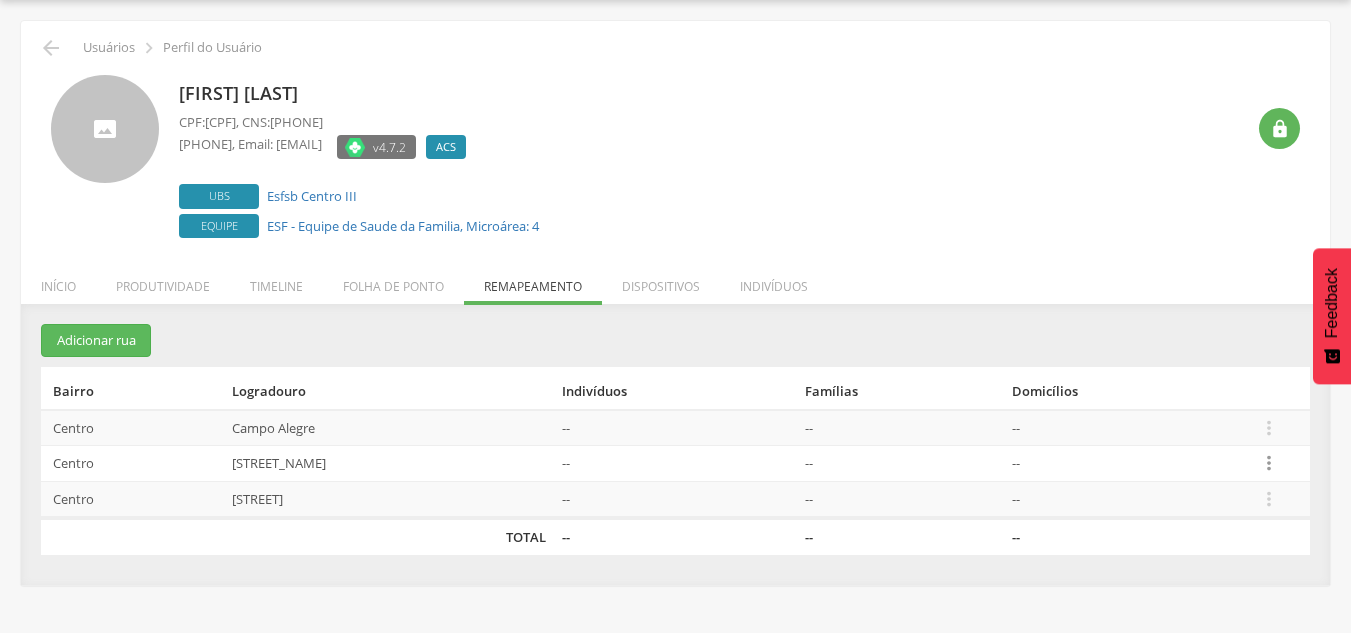 click on "" at bounding box center [1269, 463] 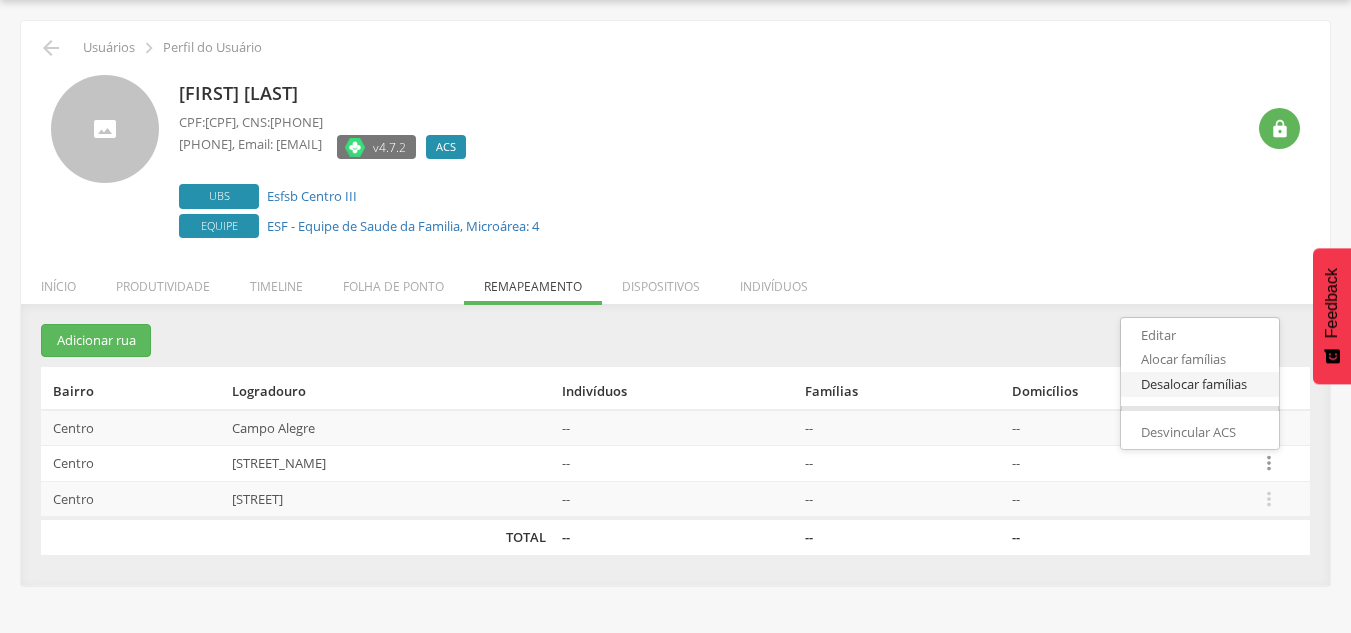 click on "Desalocar famílias" at bounding box center (1200, 384) 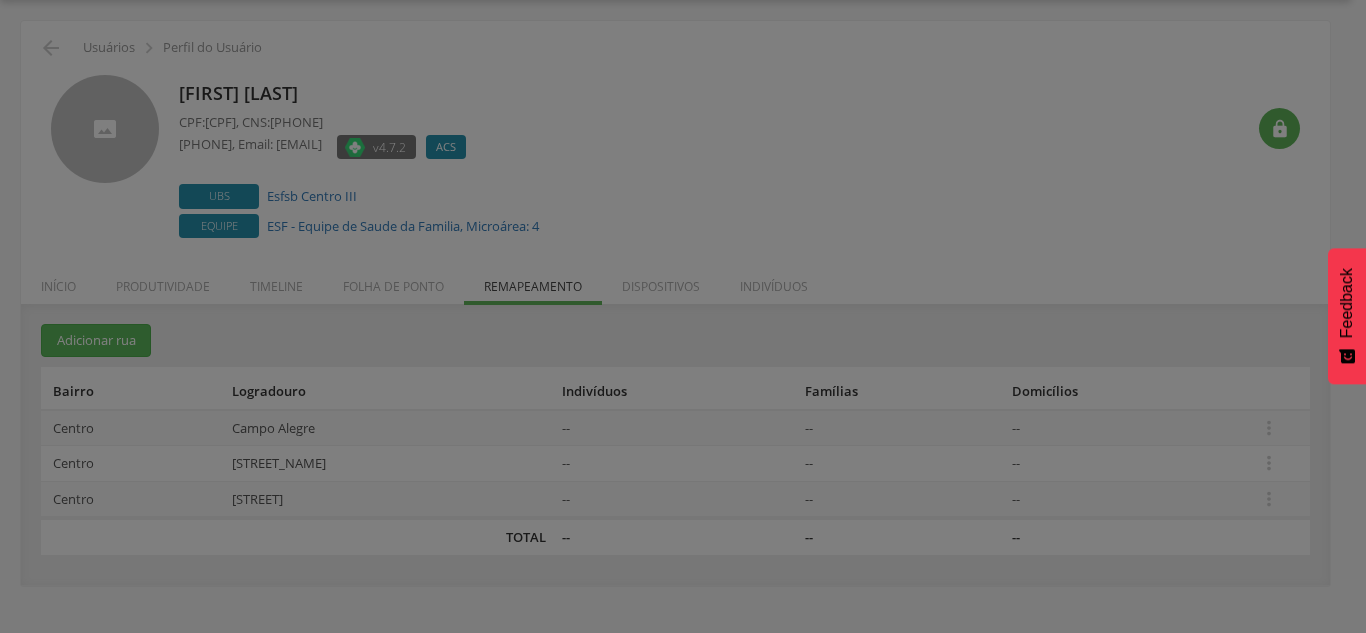 scroll, scrollTop: 0, scrollLeft: 0, axis: both 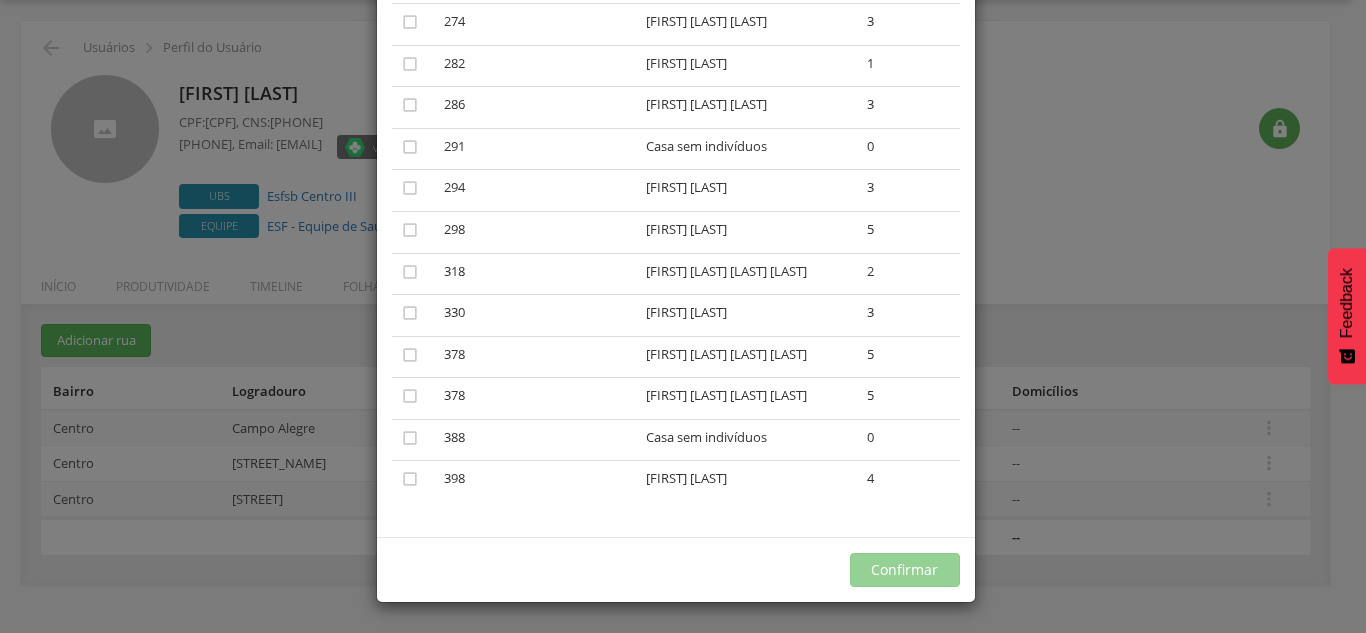 click on "A lista abaixo apresenta as casas da Praça Walter Carvalho que estão alocadas ao ACS Sandra da Silva Lima. Selecione as que deseja desalocar." at bounding box center (683, 316) 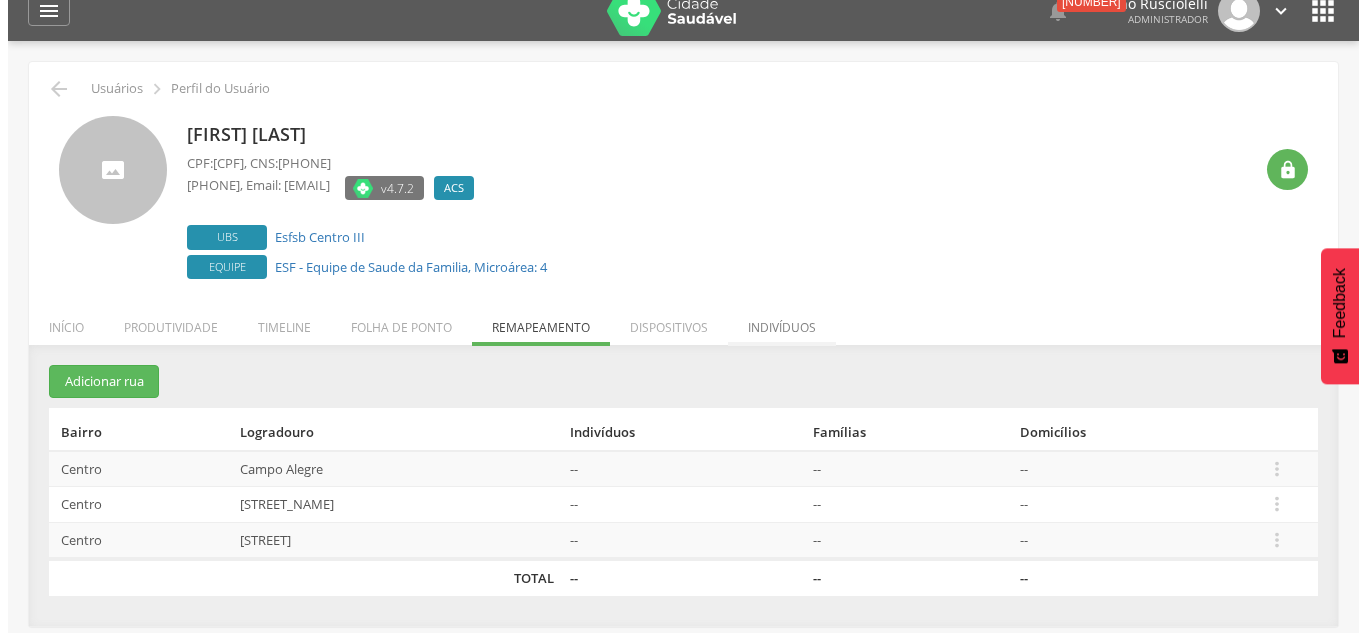 scroll, scrollTop: 0, scrollLeft: 0, axis: both 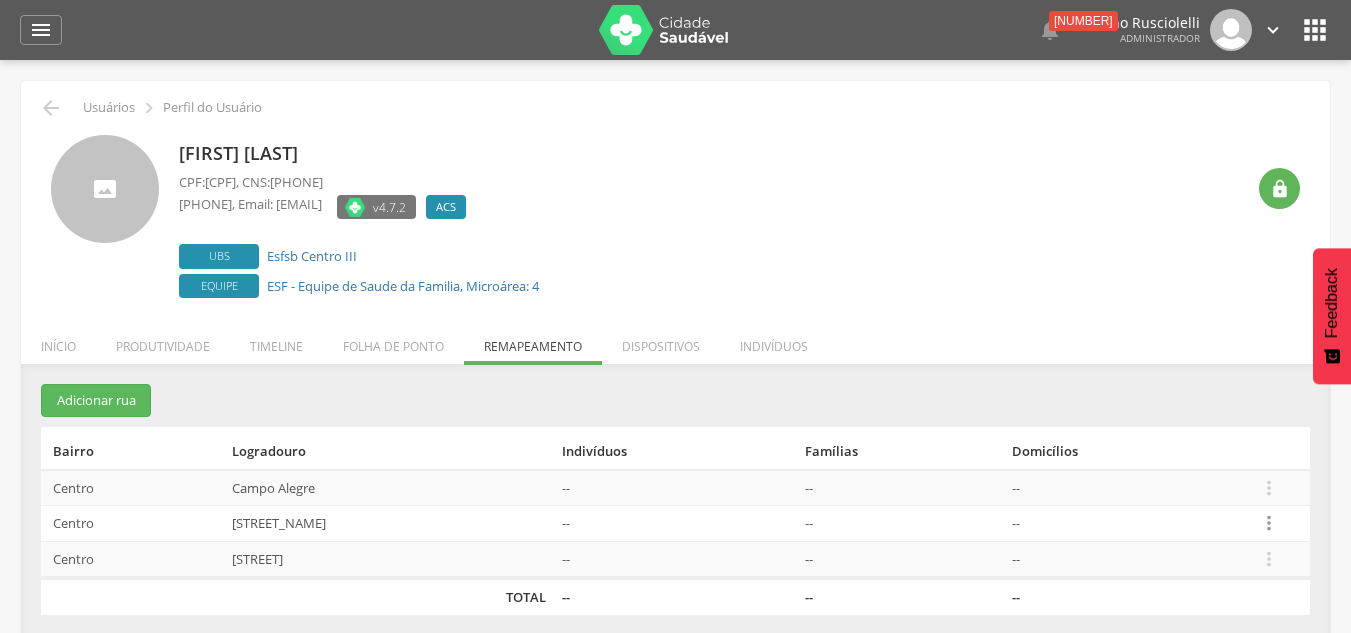 click on "" at bounding box center [1269, 523] 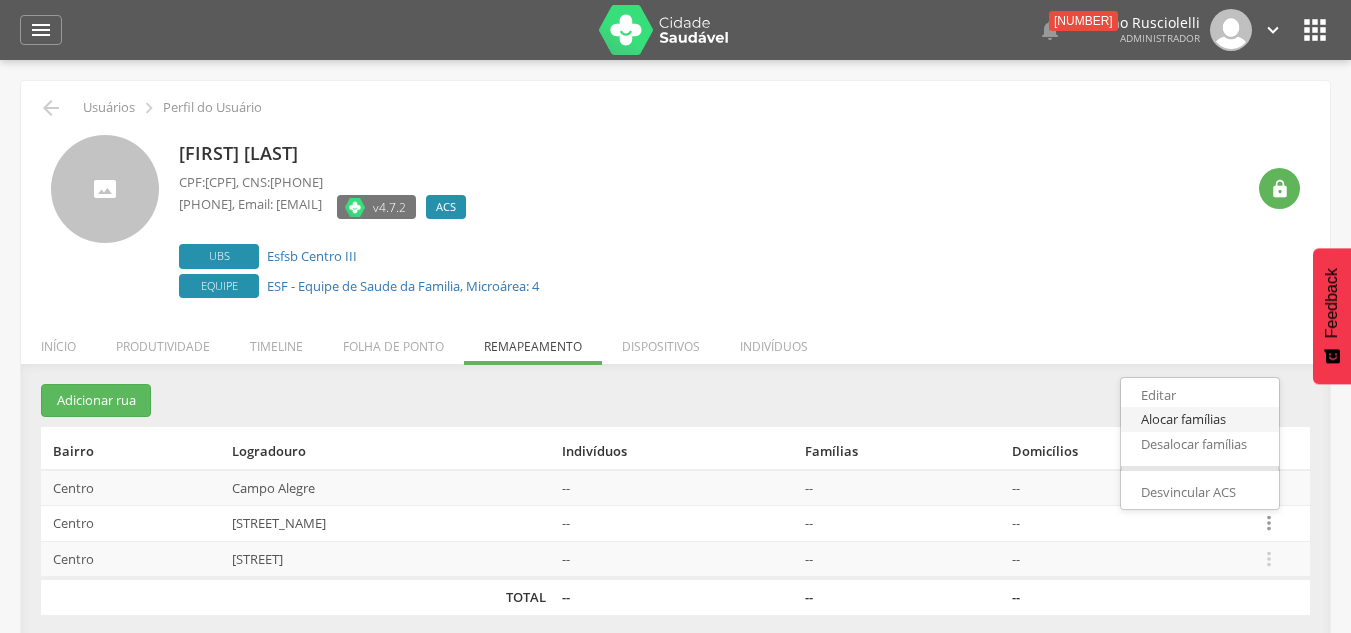 click on "Alocar famílias" at bounding box center (1200, 419) 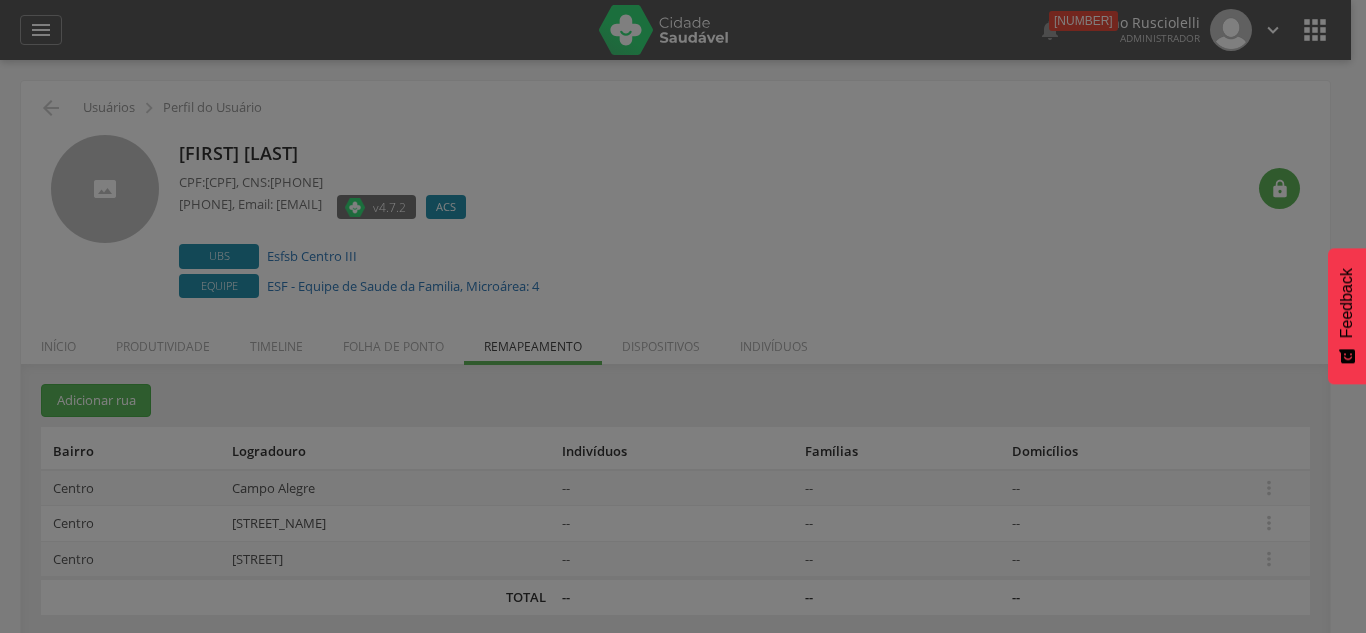 scroll, scrollTop: 0, scrollLeft: 0, axis: both 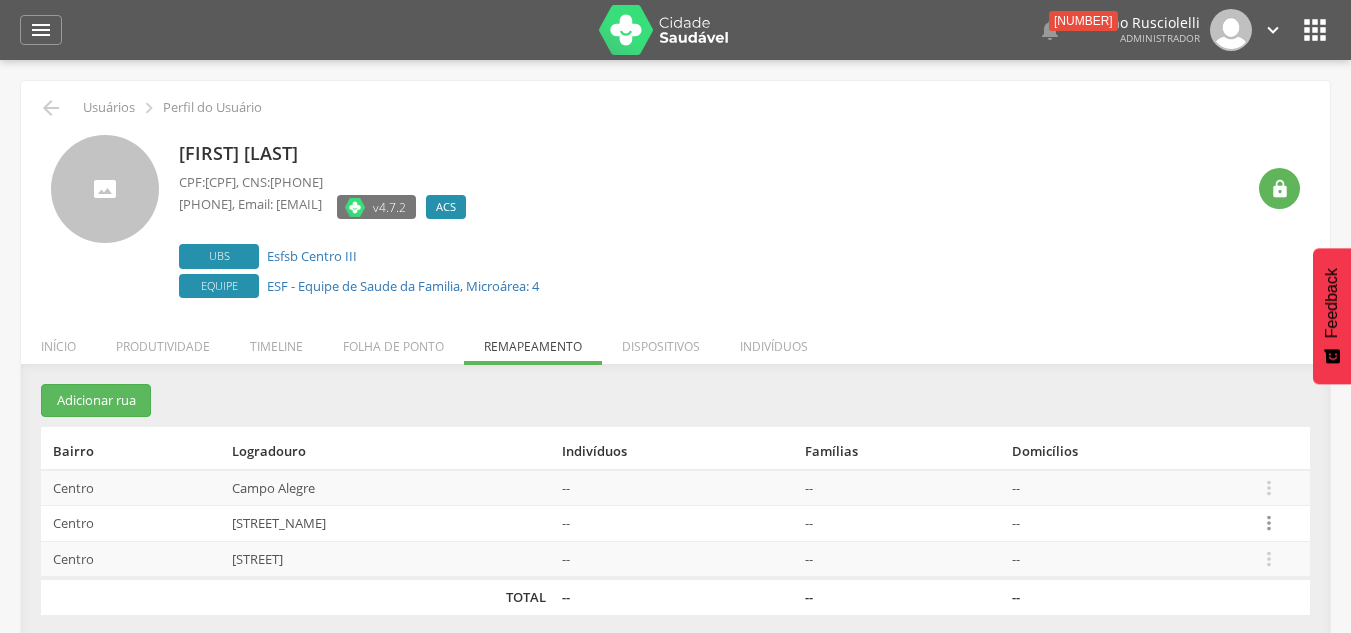 click on "" at bounding box center (1269, 523) 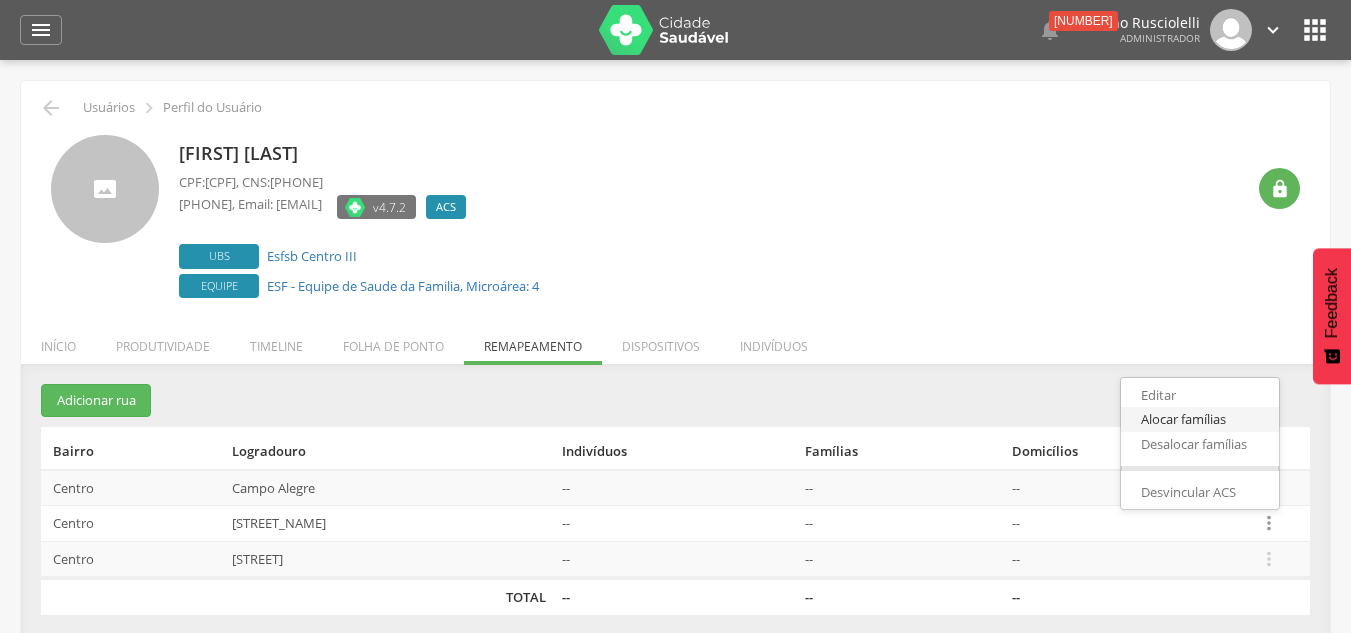 click on "Alocar famílias" at bounding box center [1200, 419] 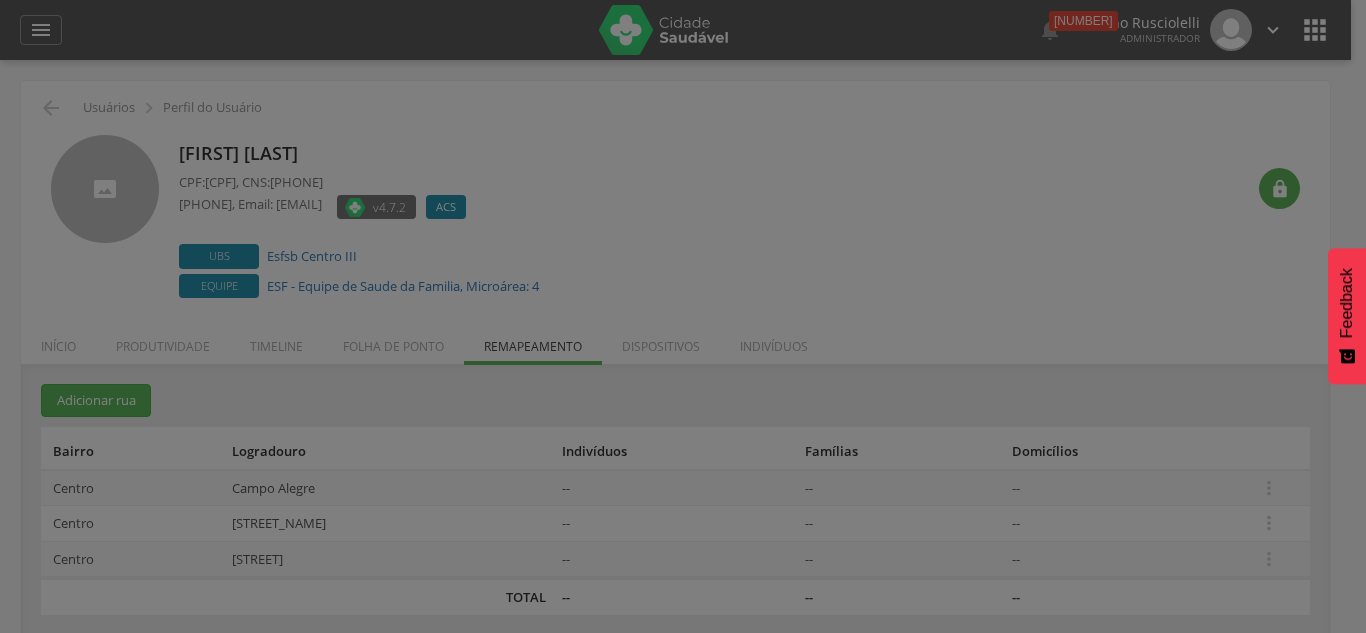 scroll, scrollTop: 0, scrollLeft: 0, axis: both 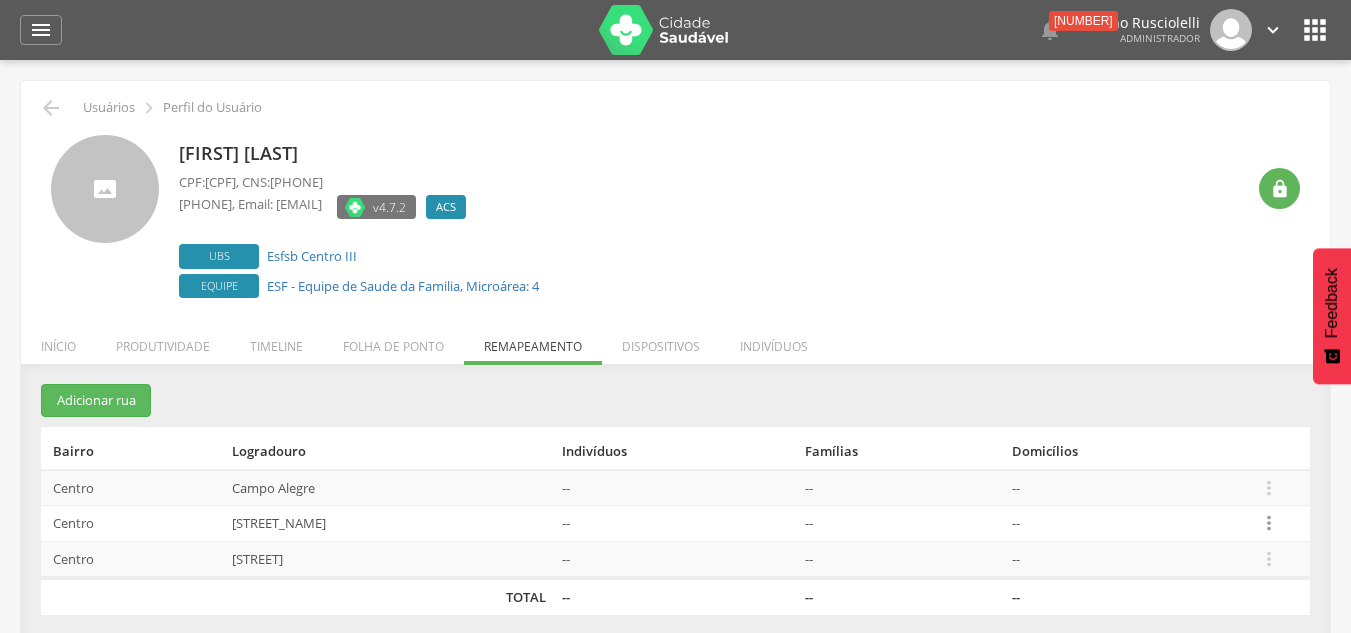 click on "" at bounding box center [1269, 523] 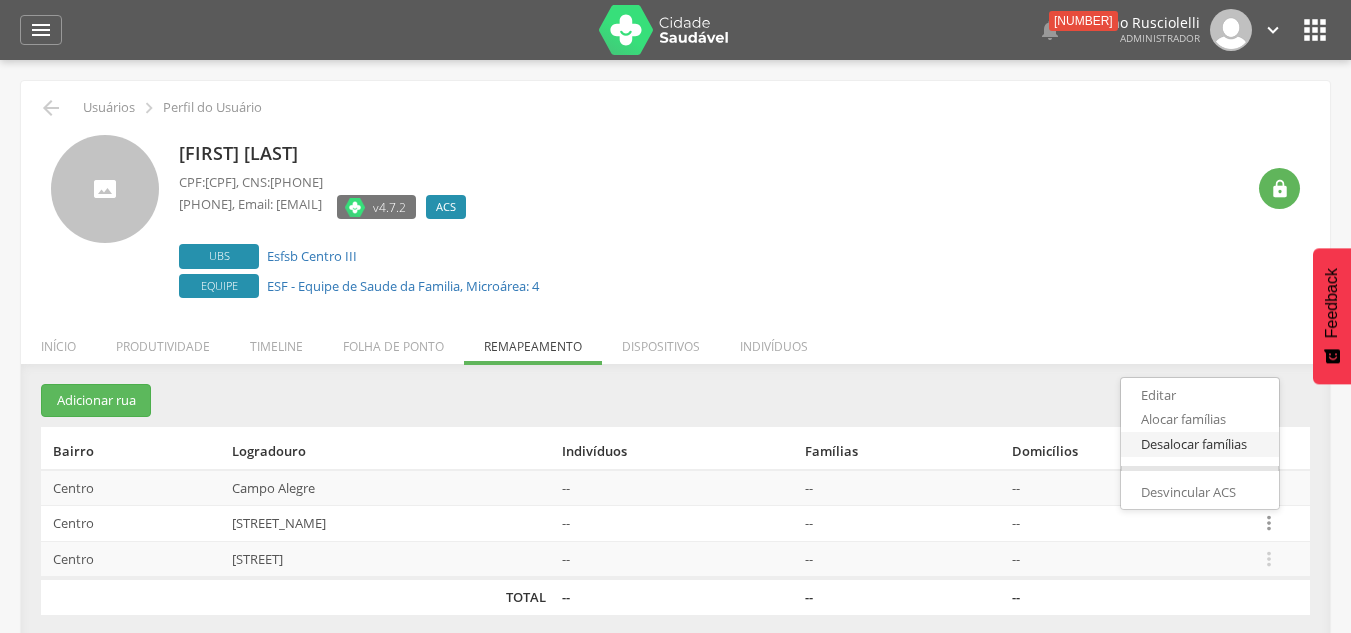 click on "Desalocar famílias" at bounding box center [1200, 444] 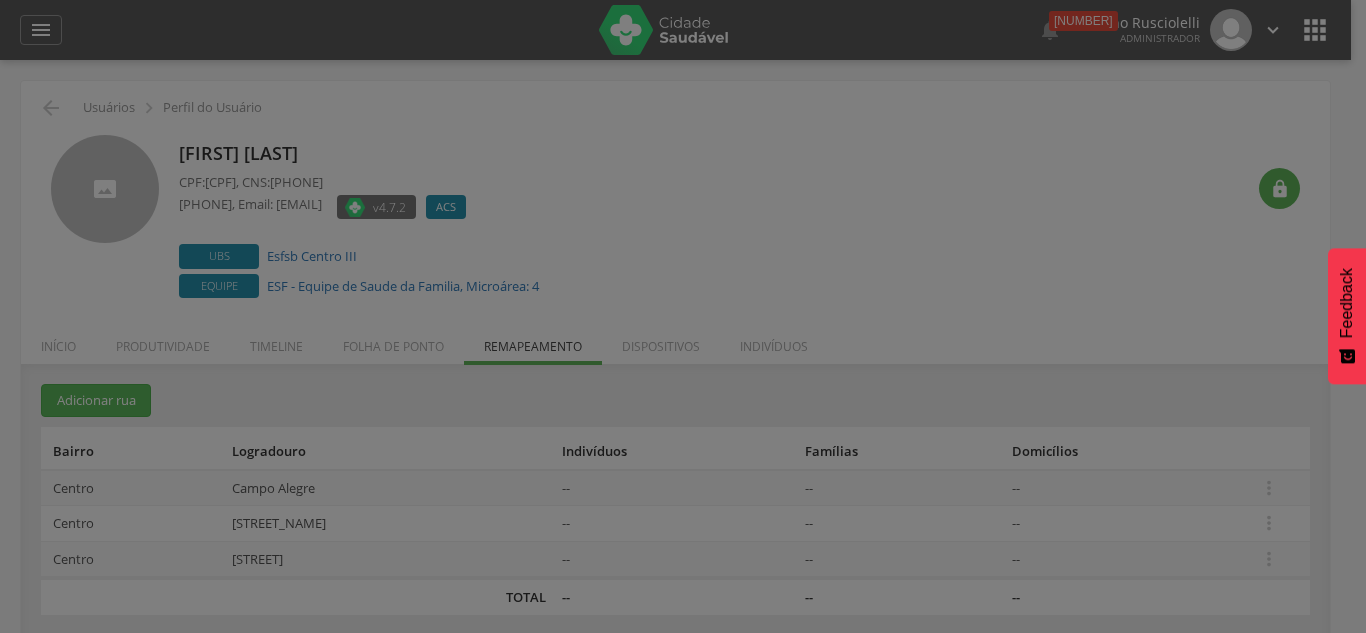 scroll, scrollTop: 0, scrollLeft: 0, axis: both 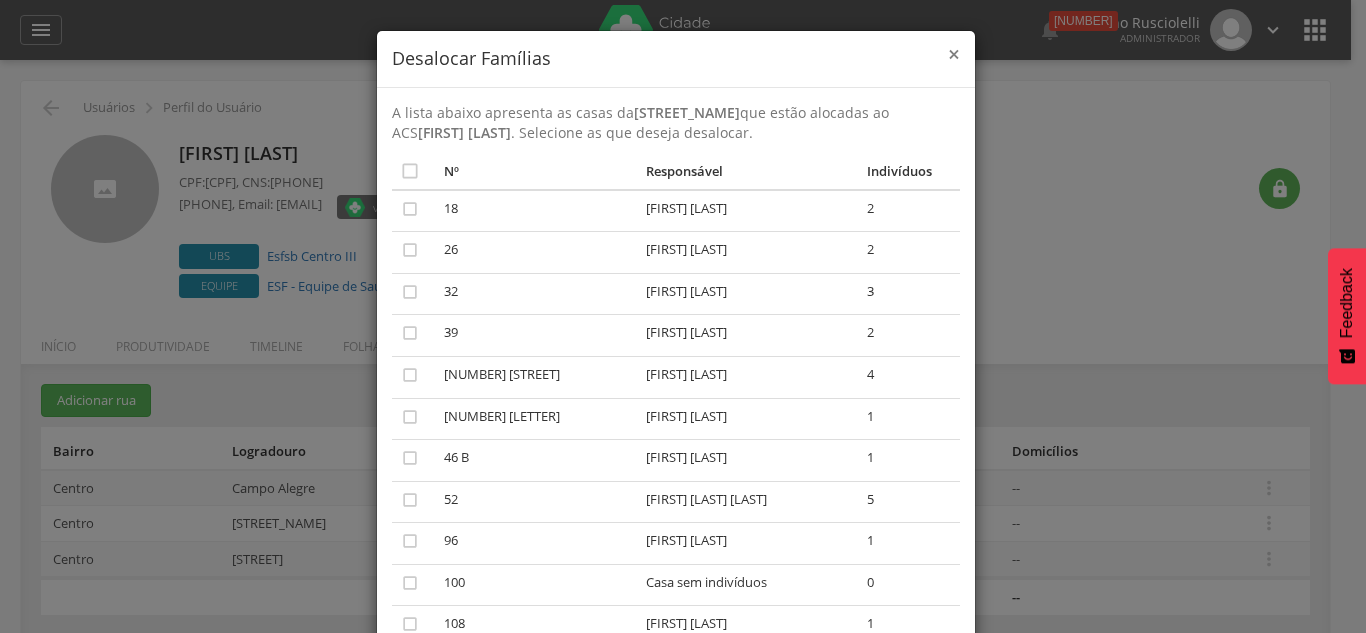 click on "×" at bounding box center [954, 54] 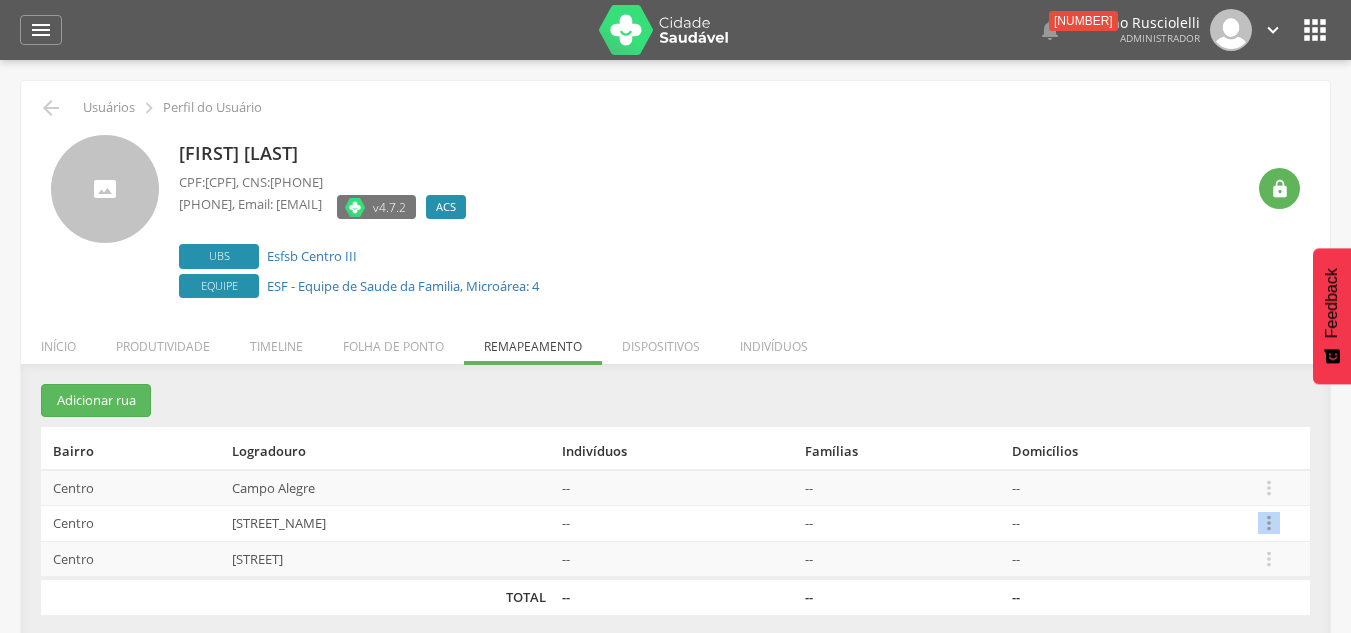 click on "" at bounding box center (1269, 523) 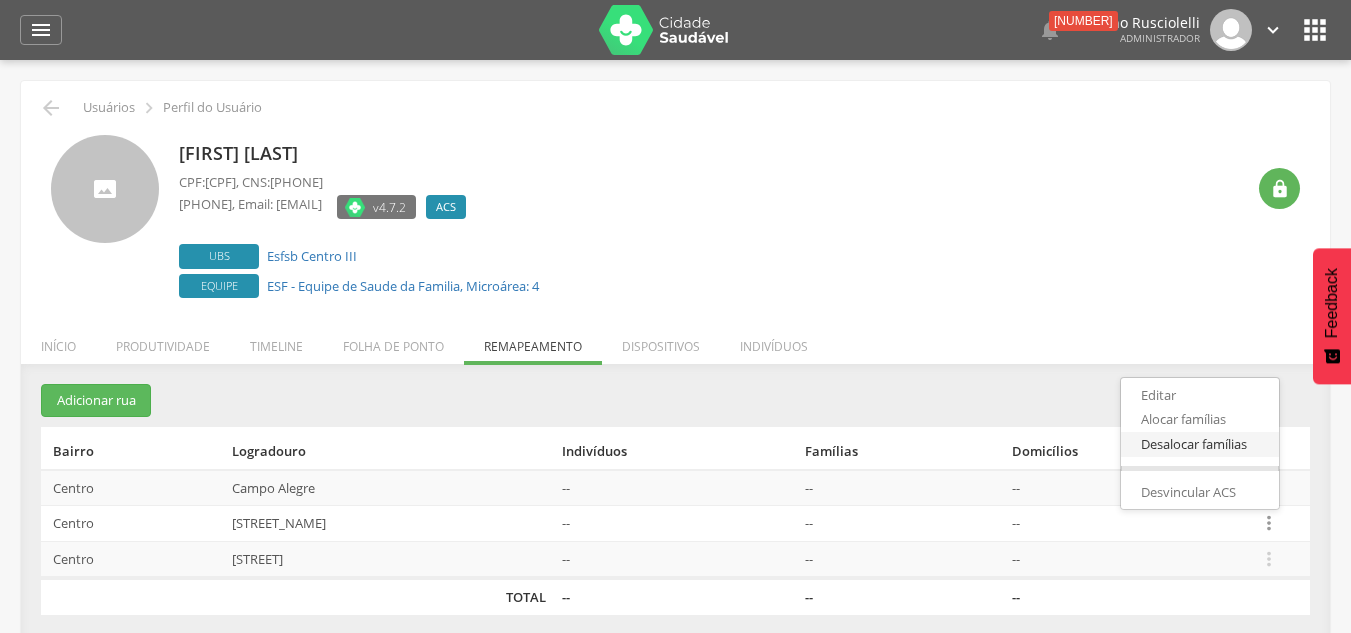 click on "Desalocar famílias" at bounding box center [1200, 444] 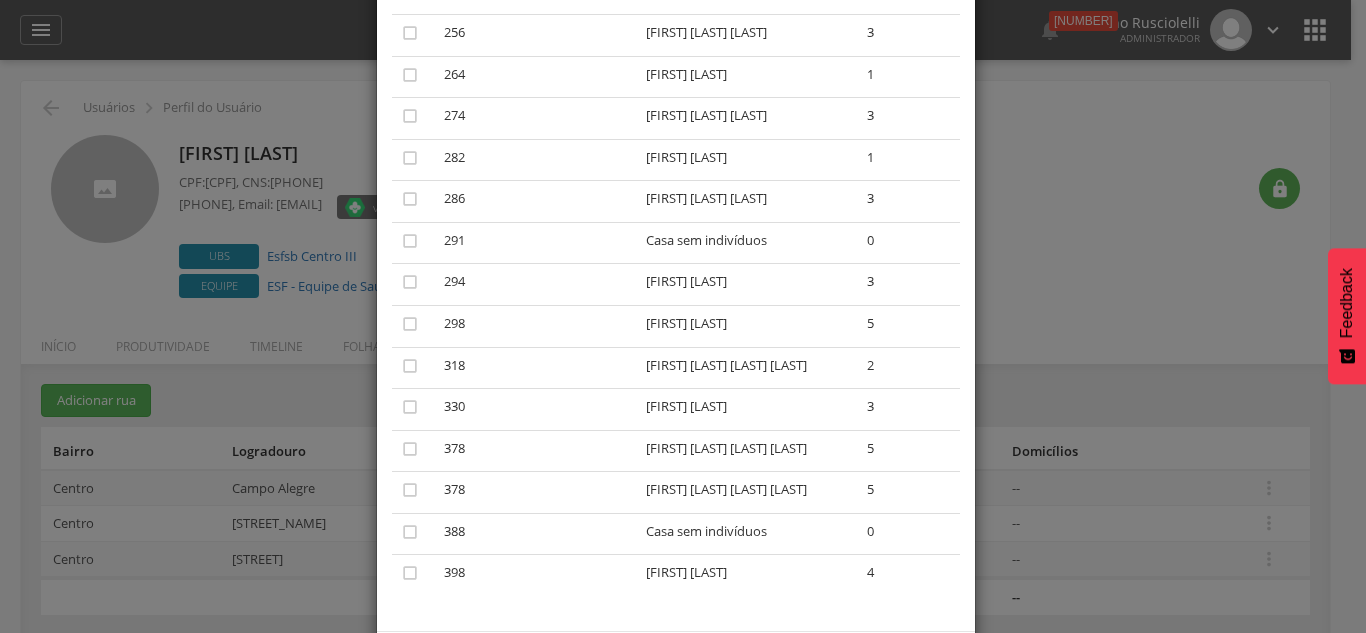 scroll, scrollTop: 1475, scrollLeft: 0, axis: vertical 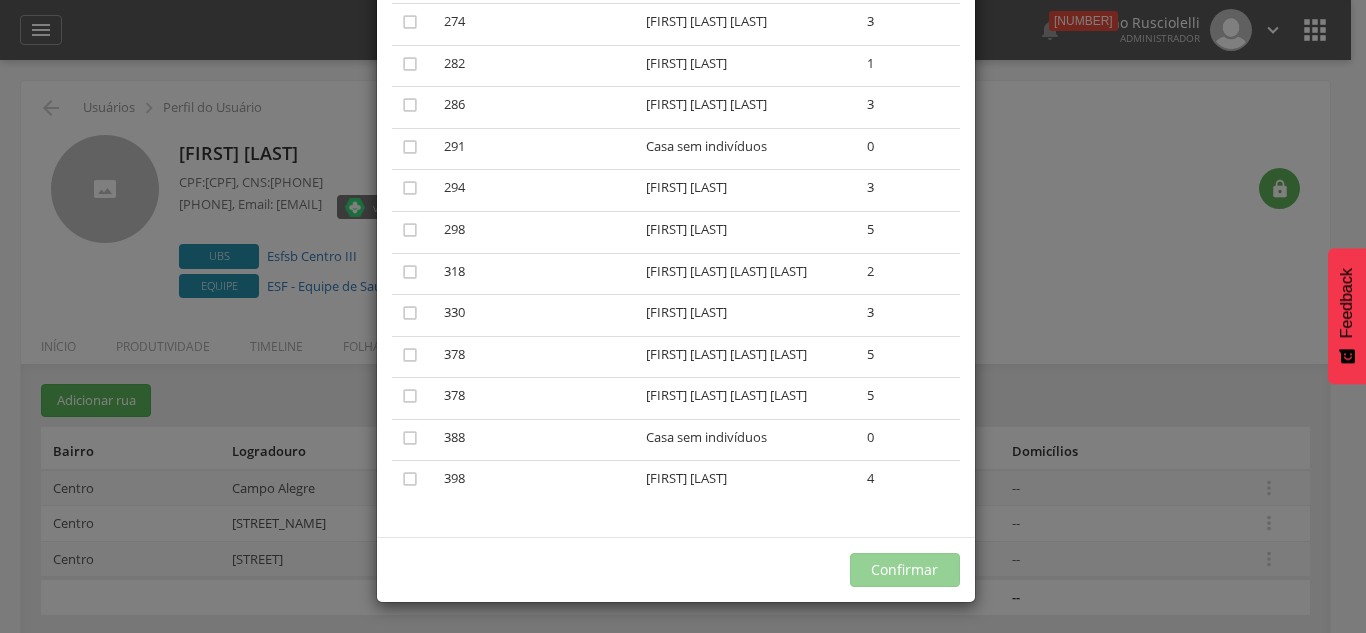 drag, startPoint x: 402, startPoint y: 440, endPoint x: 398, endPoint y: 426, distance: 14.56022 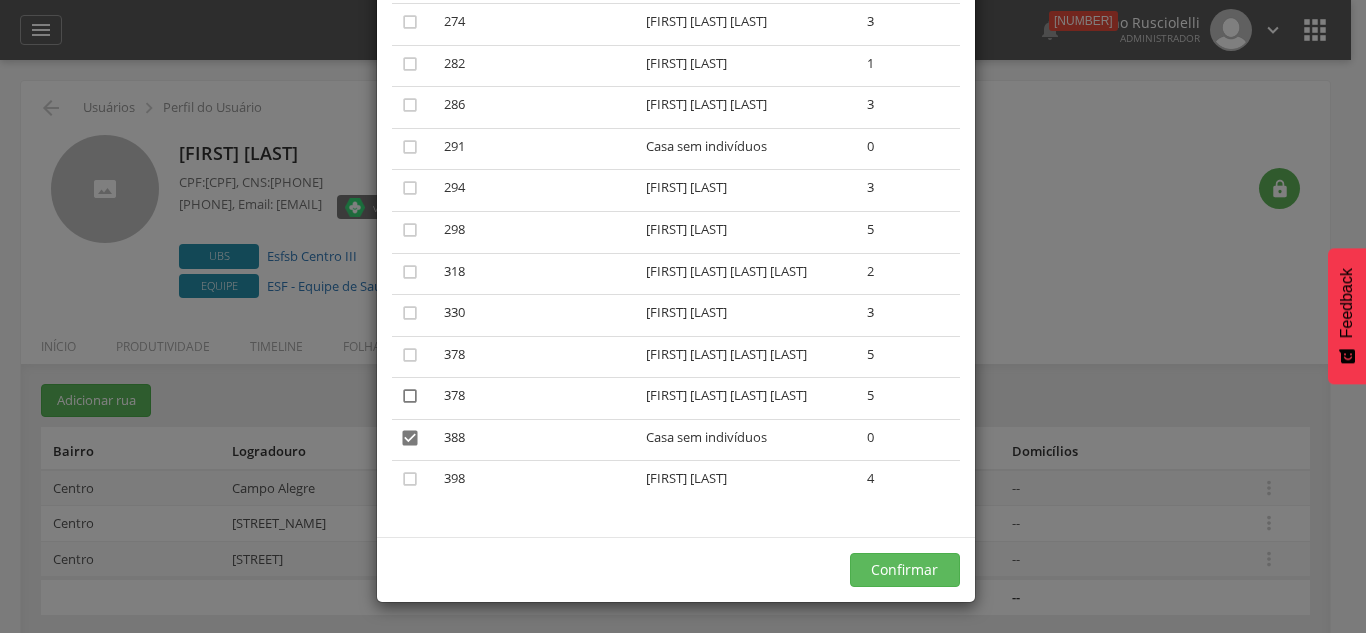 click on "" at bounding box center (410, 396) 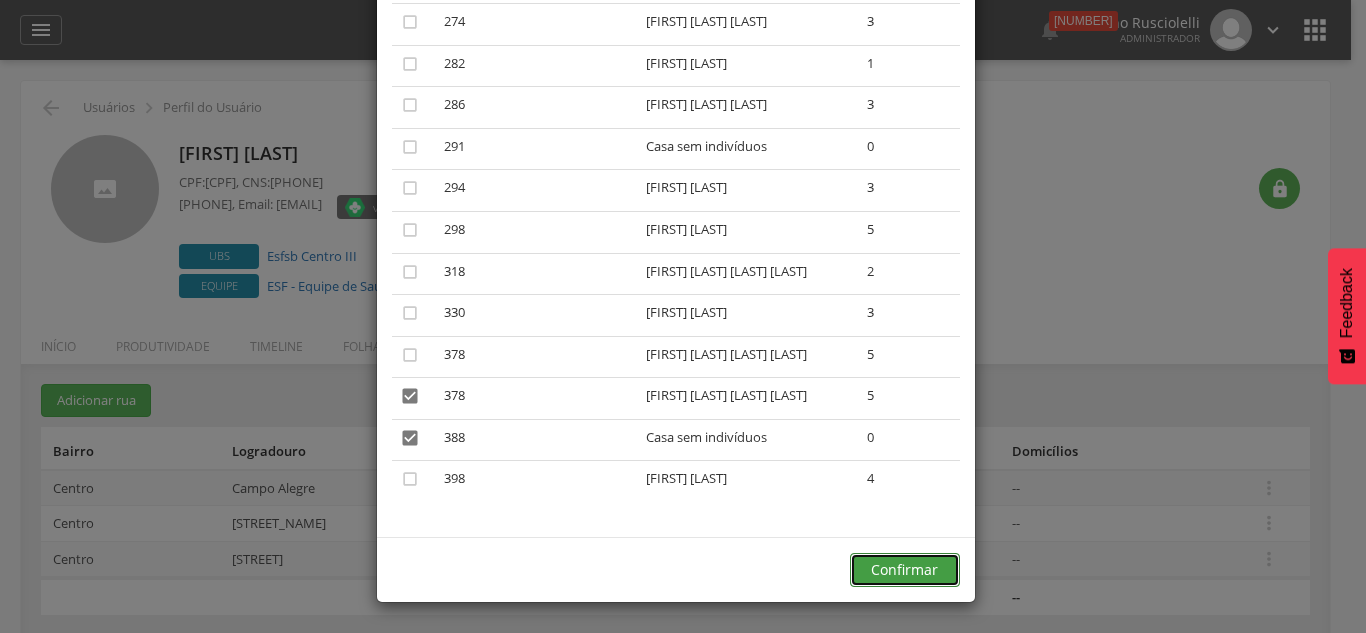 click on "Confirmar" at bounding box center [905, 570] 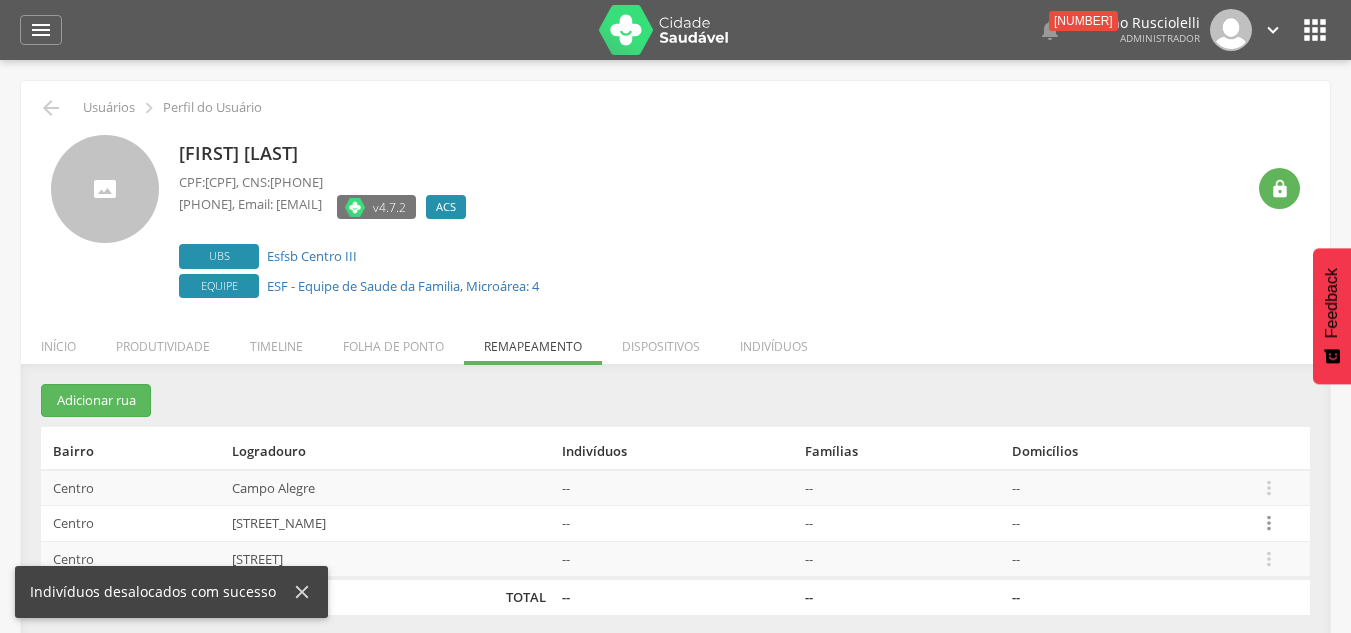 click on "" at bounding box center (1269, 523) 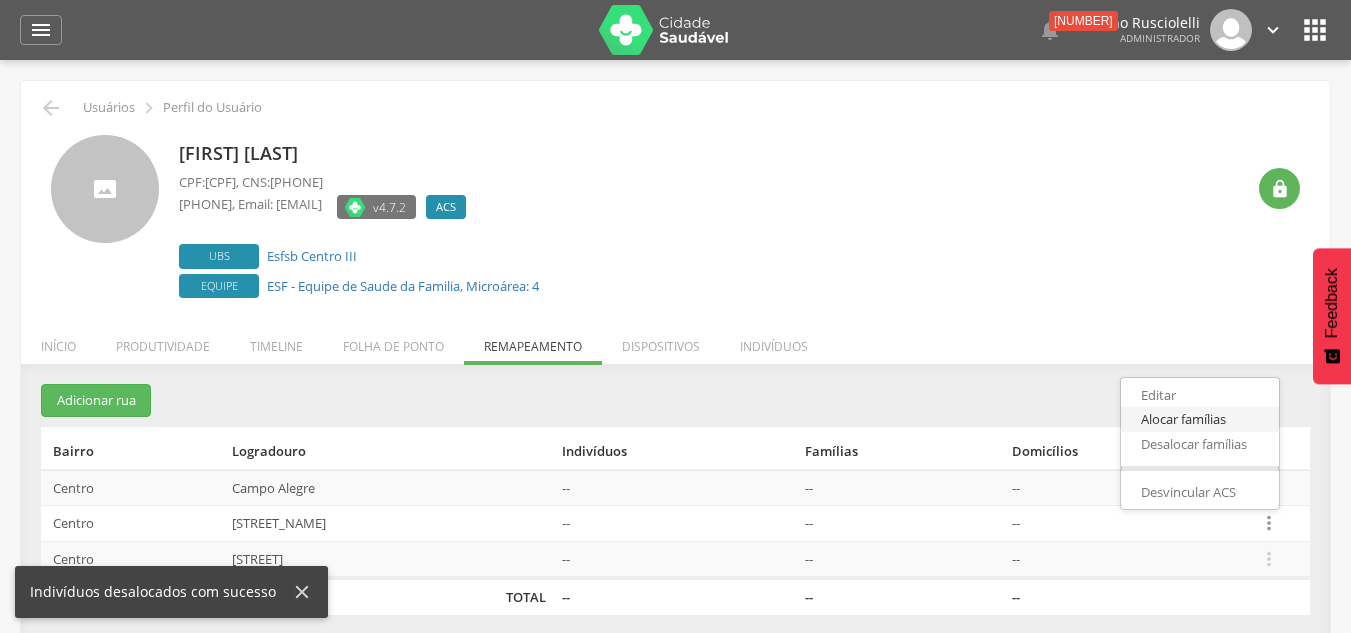 click on "Alocar famílias" at bounding box center (1200, 419) 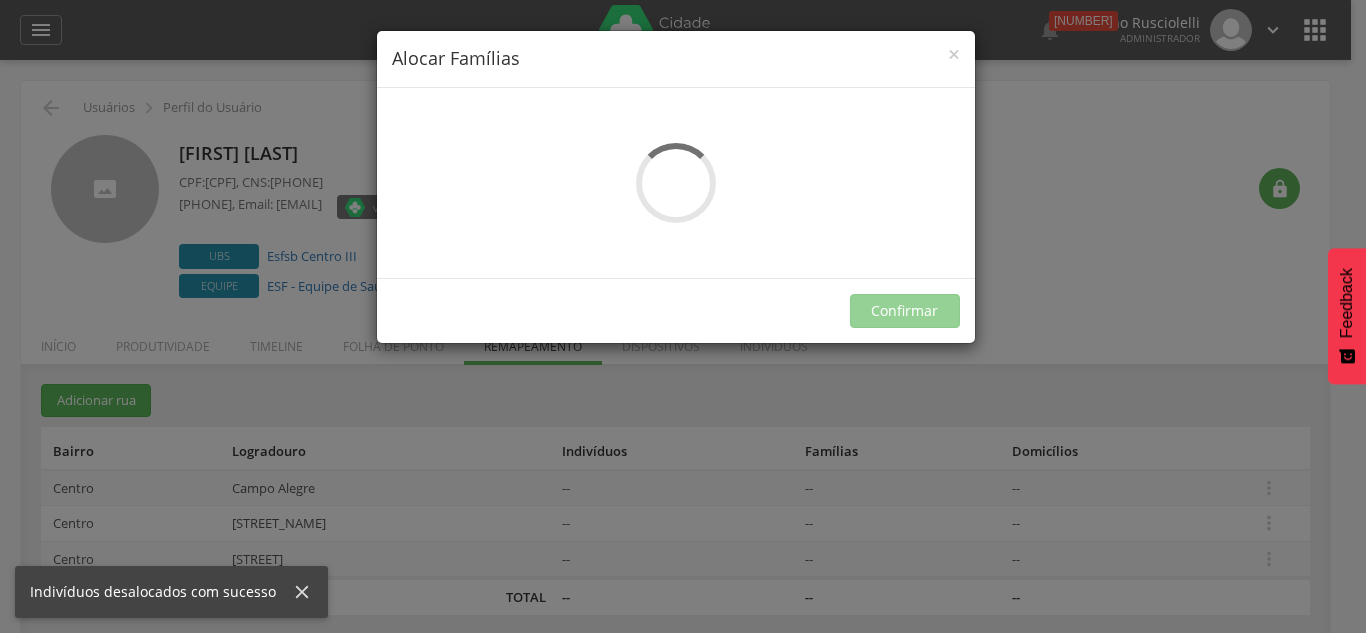 scroll, scrollTop: 0, scrollLeft: 0, axis: both 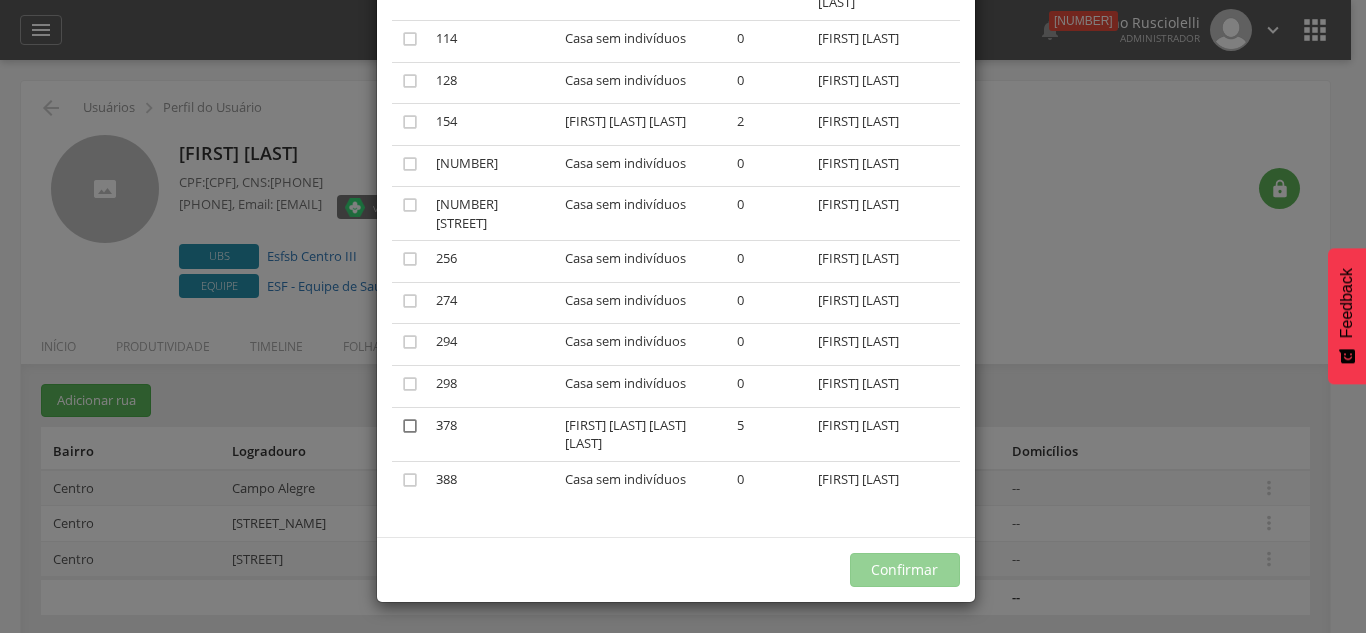 click on "" at bounding box center (410, 426) 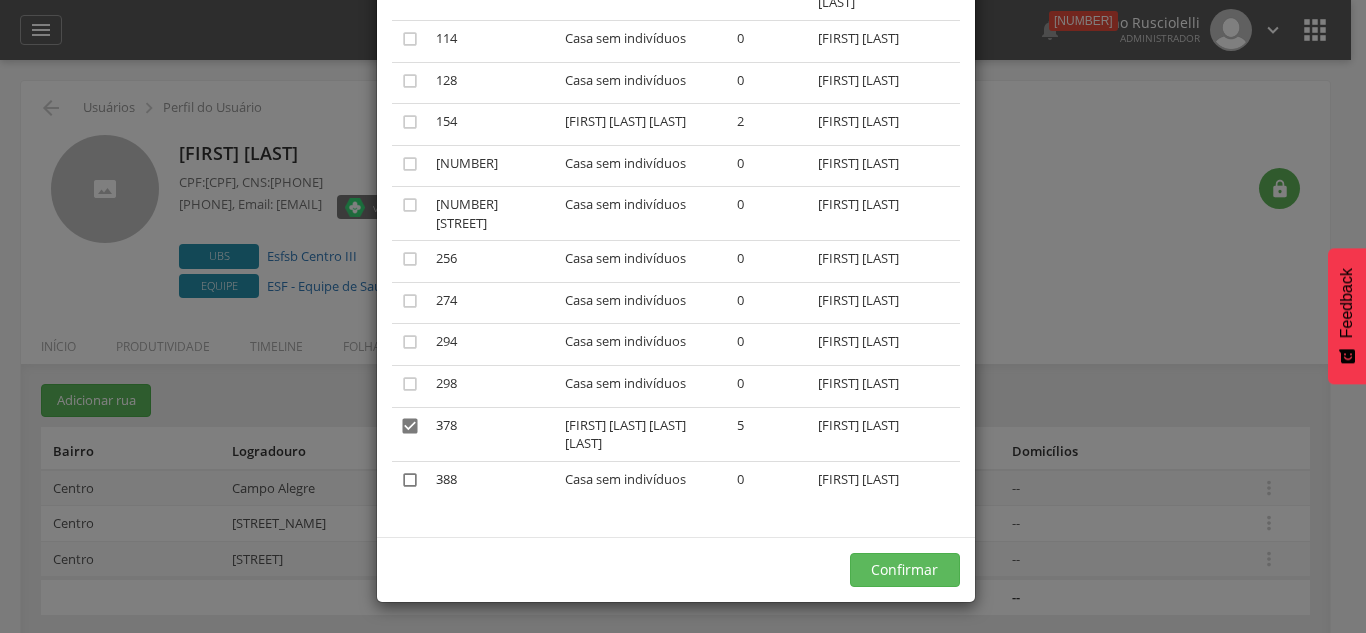 click on "" at bounding box center [410, 480] 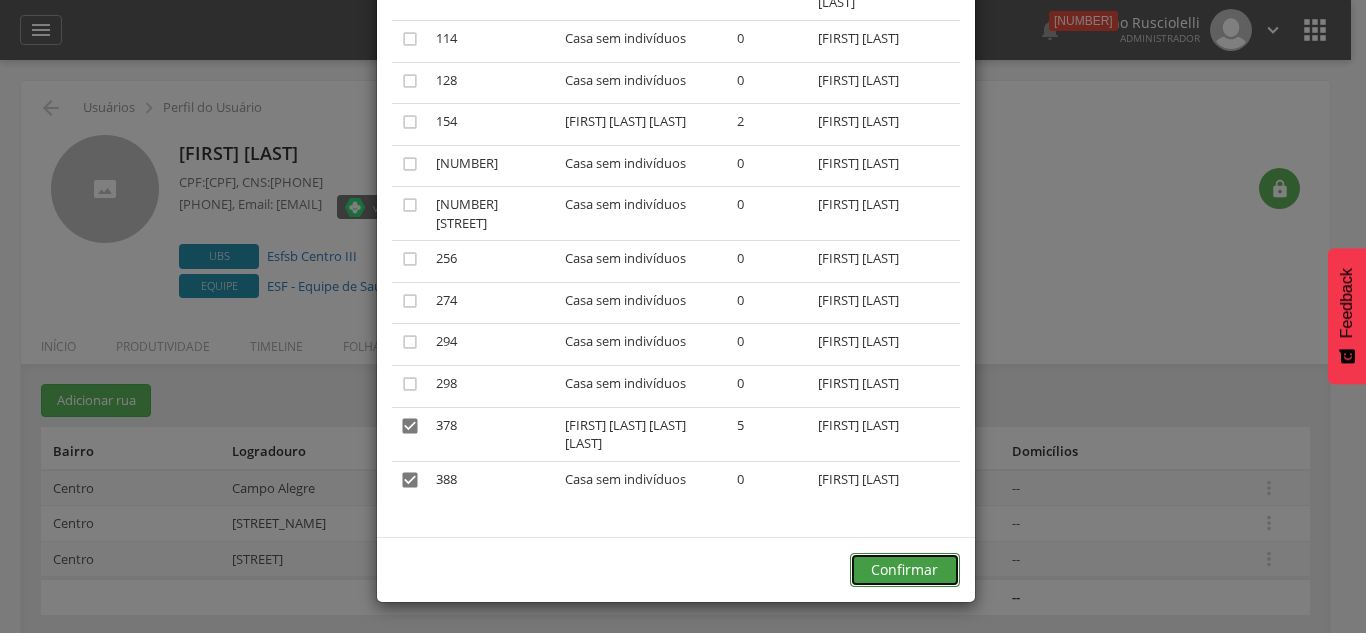 click on "Confirmar" at bounding box center (905, 570) 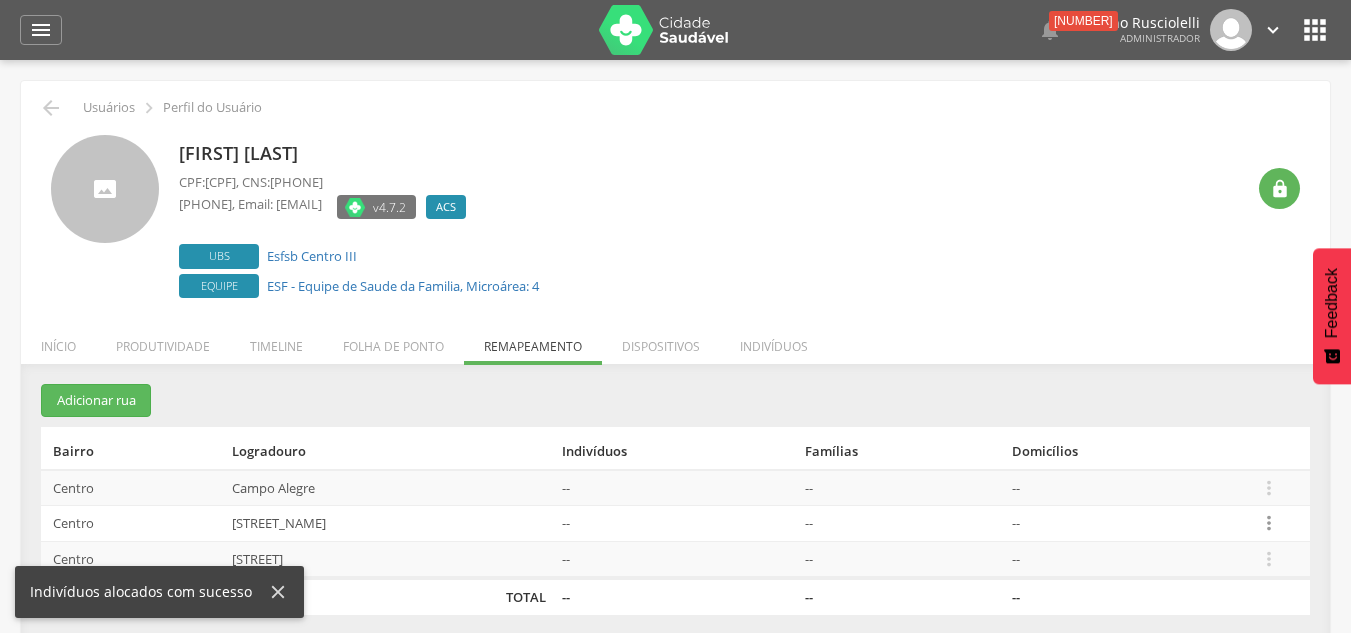 click on "" at bounding box center (1269, 523) 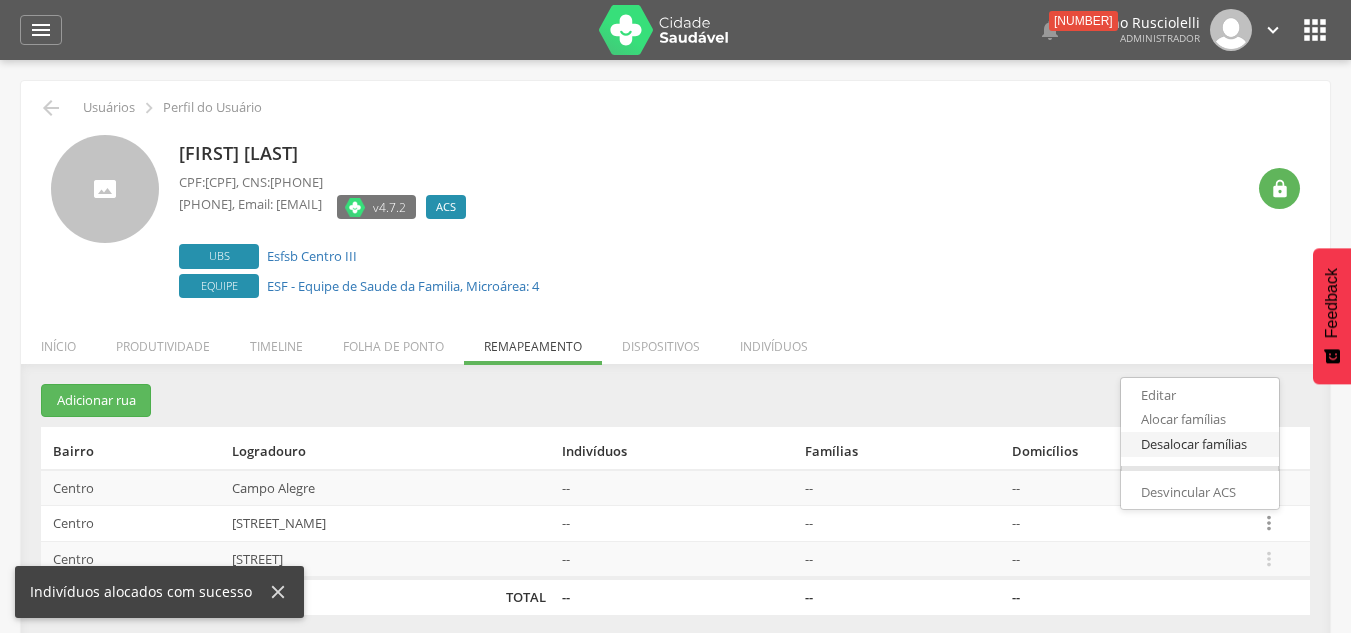 click on "Desalocar famílias" at bounding box center (1200, 444) 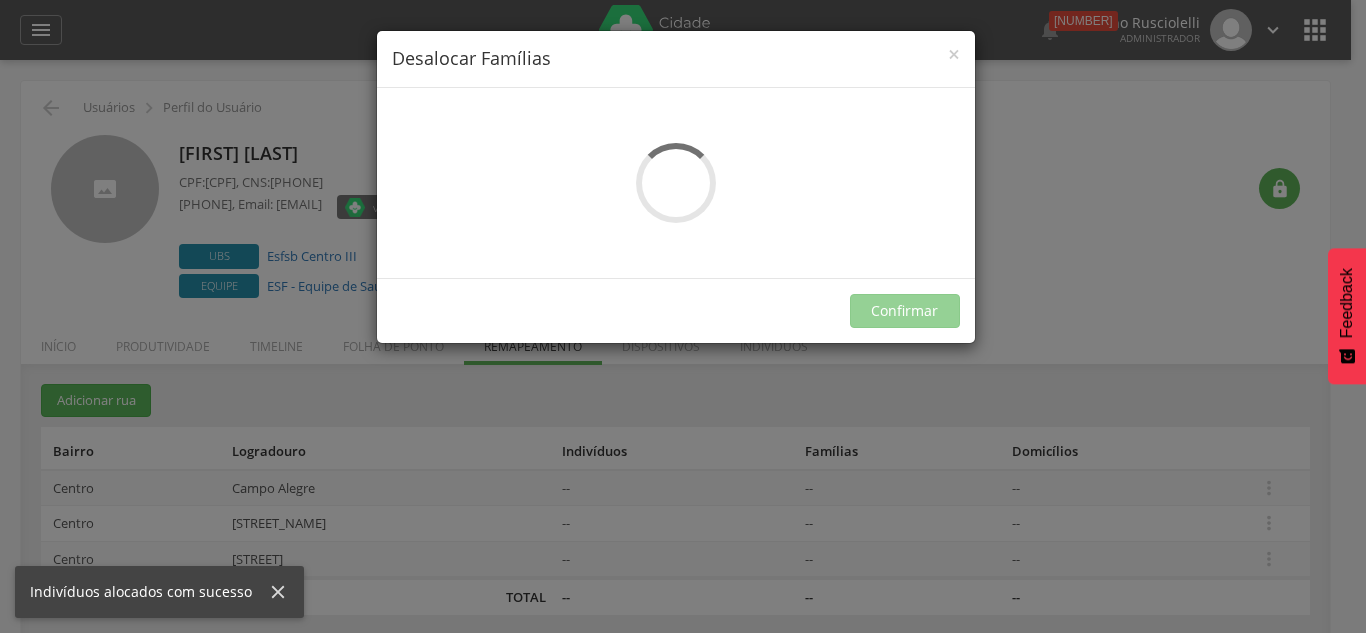 scroll, scrollTop: 0, scrollLeft: 0, axis: both 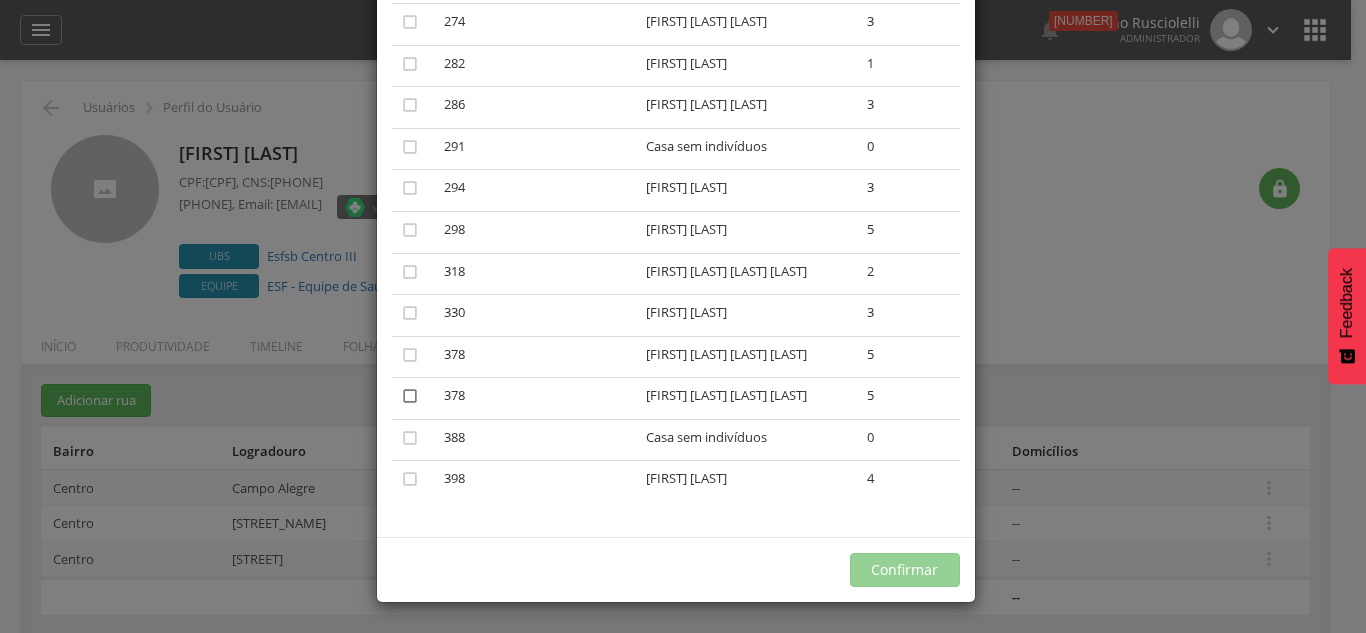 click on "" at bounding box center (410, 396) 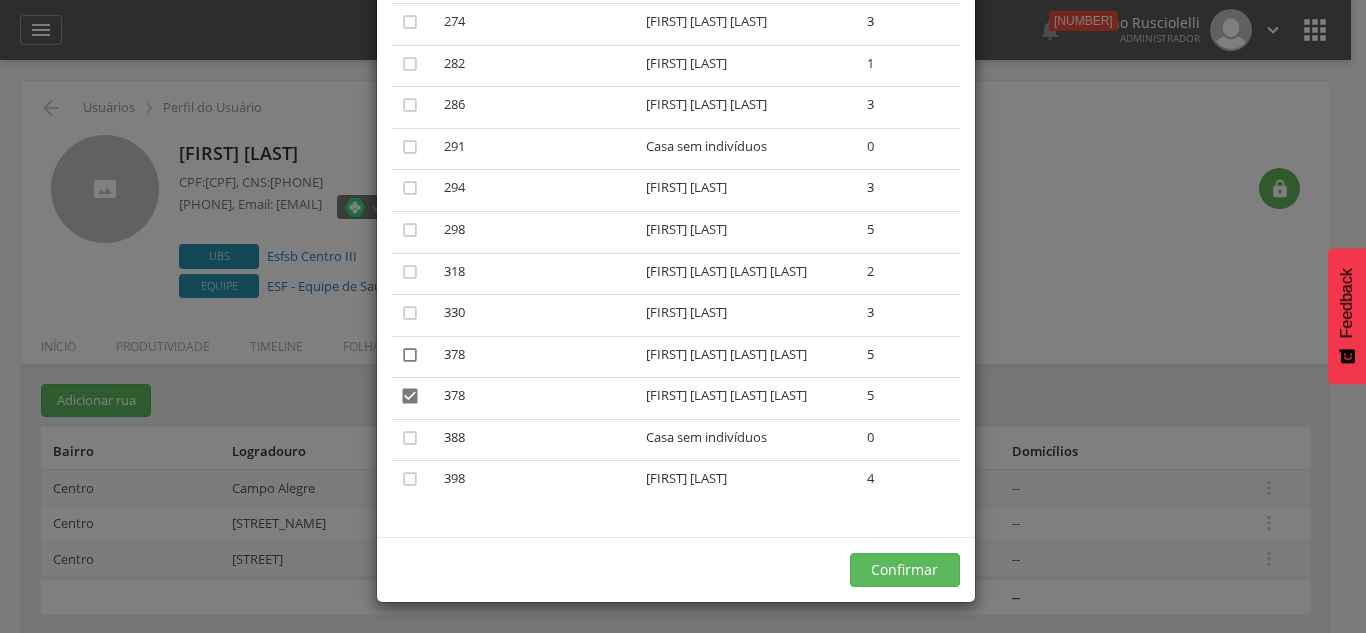 click on "" at bounding box center [410, 355] 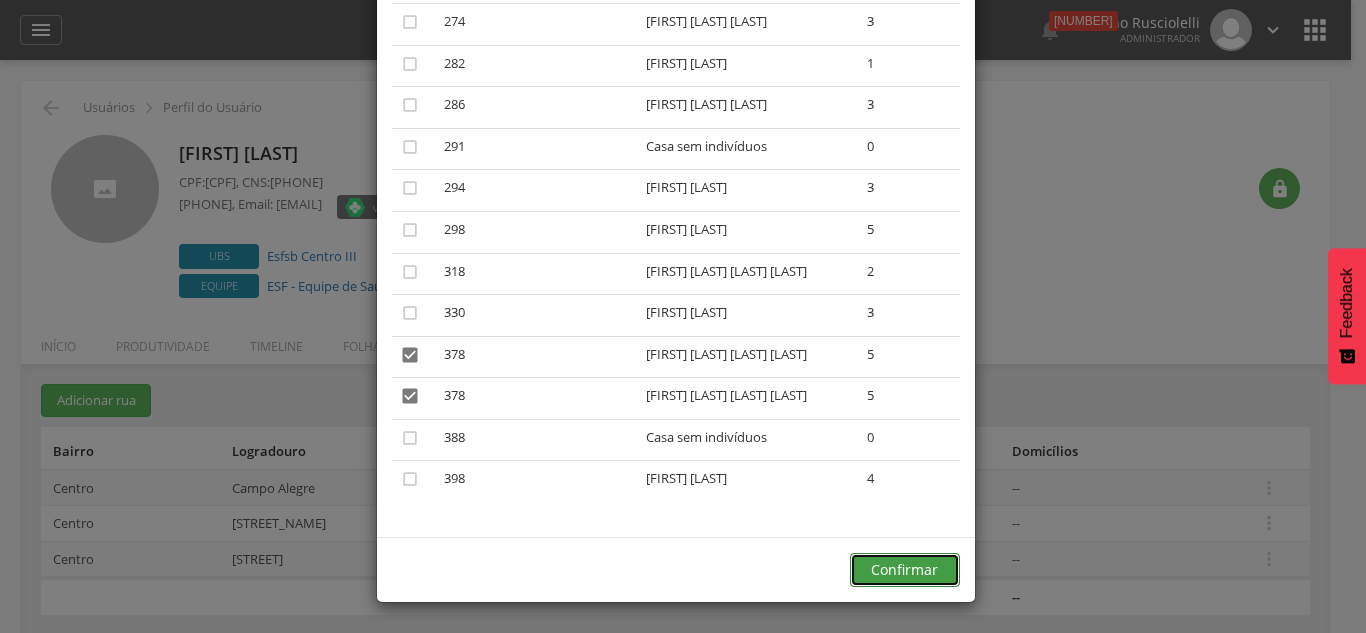 click on "Confirmar" at bounding box center [905, 570] 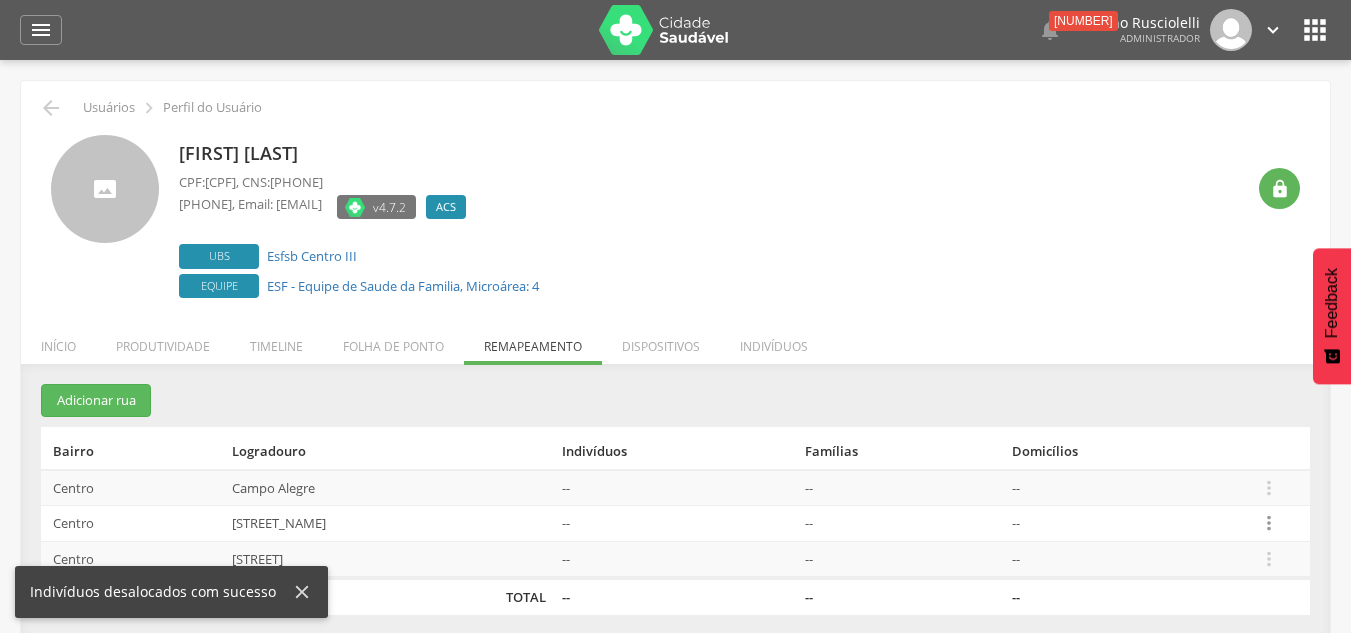 click on "" at bounding box center [1269, 523] 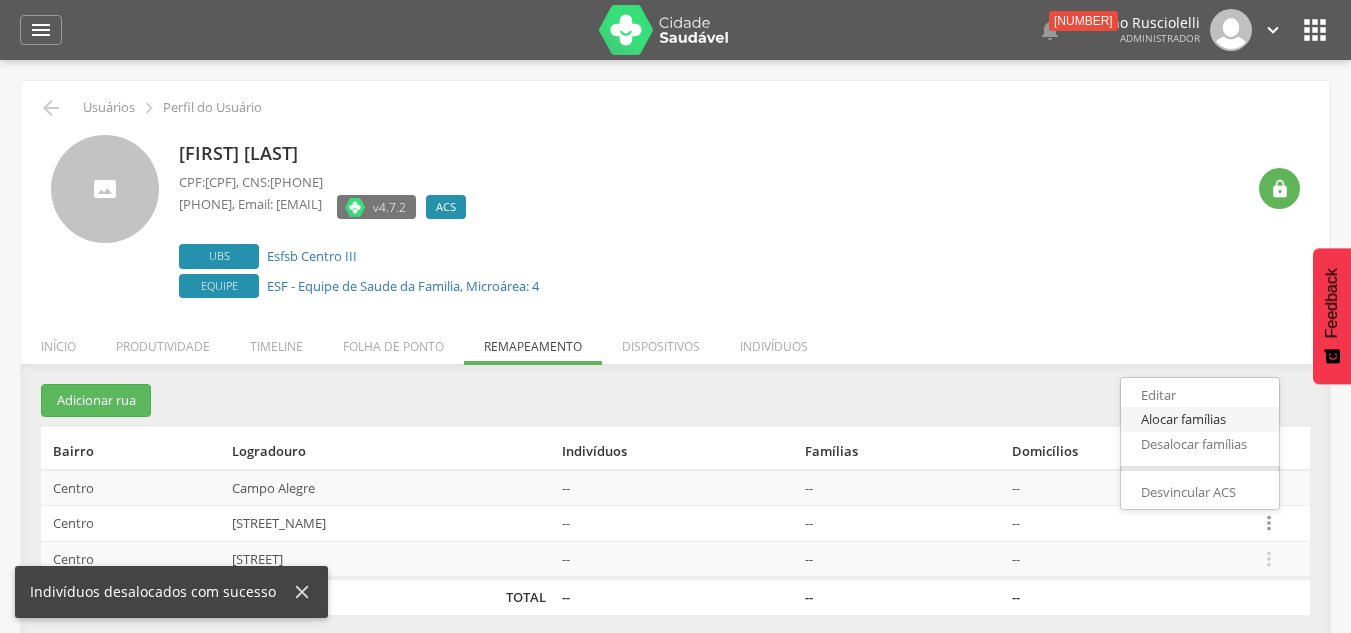 click on "Alocar famílias" at bounding box center (1200, 419) 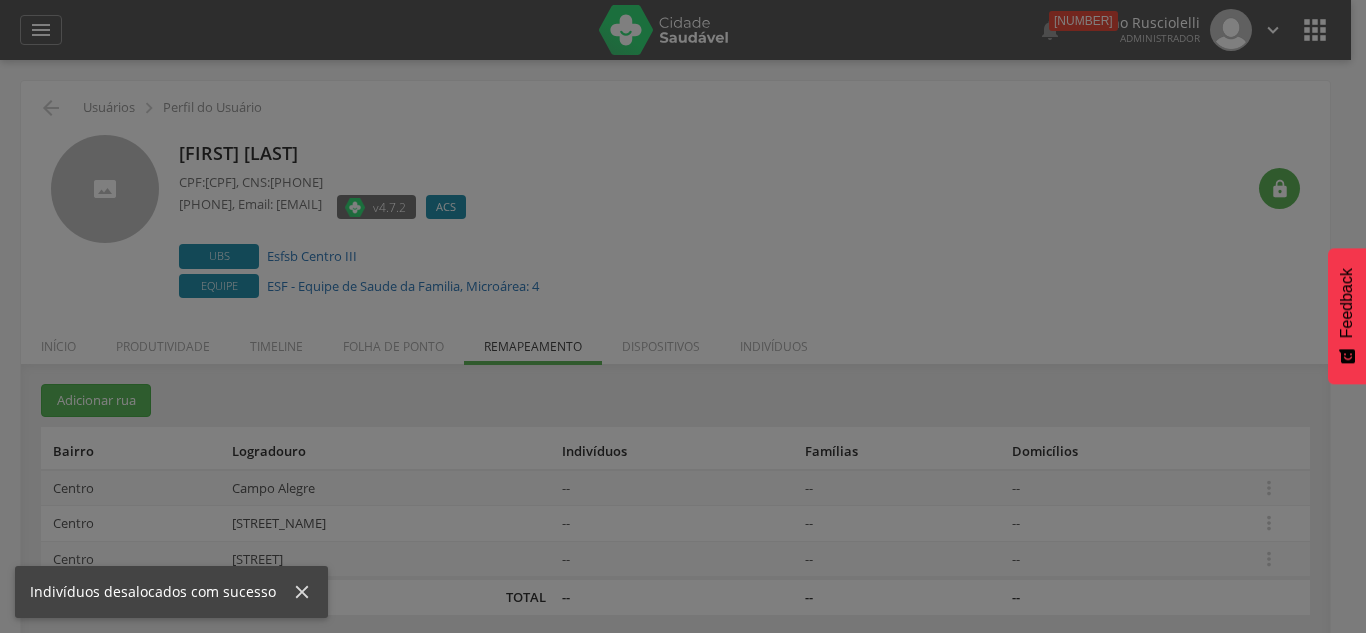 scroll, scrollTop: 0, scrollLeft: 0, axis: both 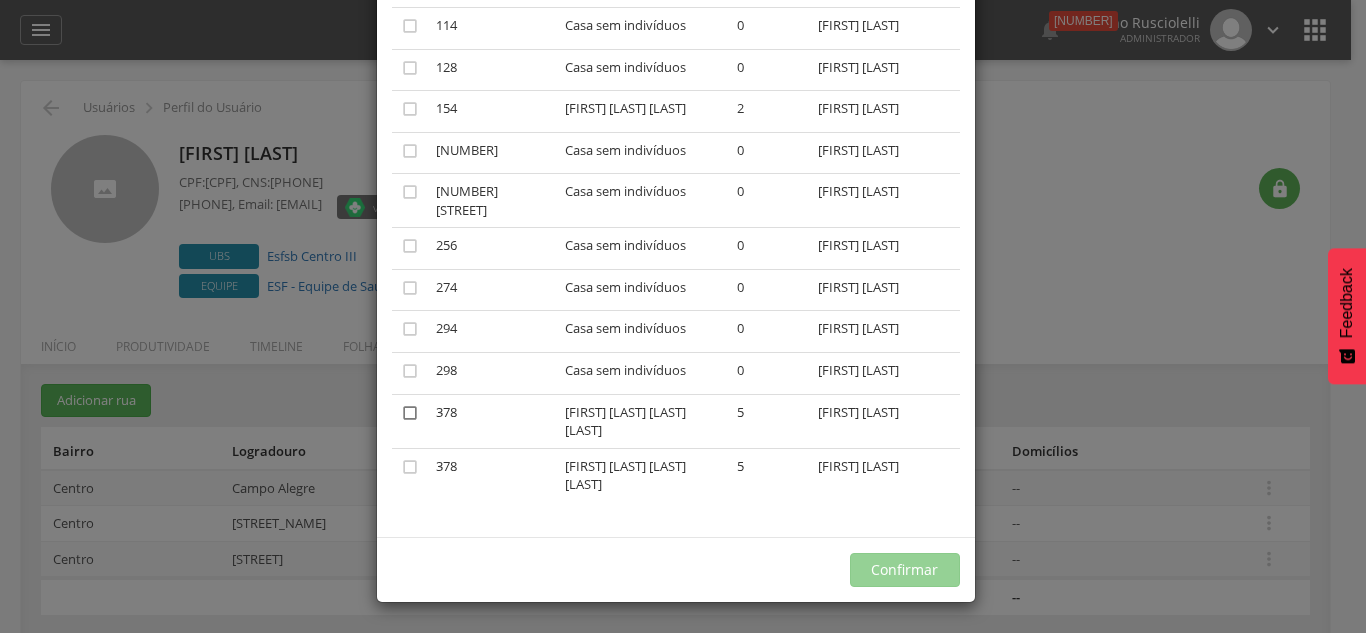 click on "" at bounding box center [410, 413] 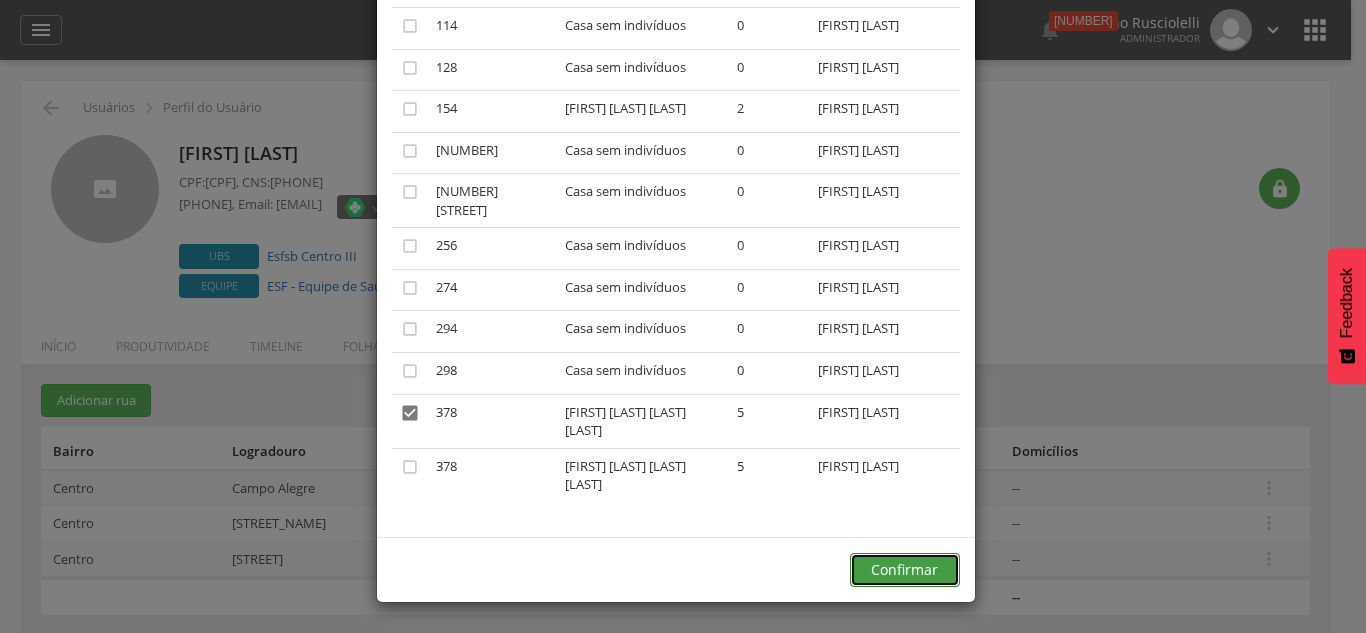click on "Confirmar" at bounding box center (905, 570) 